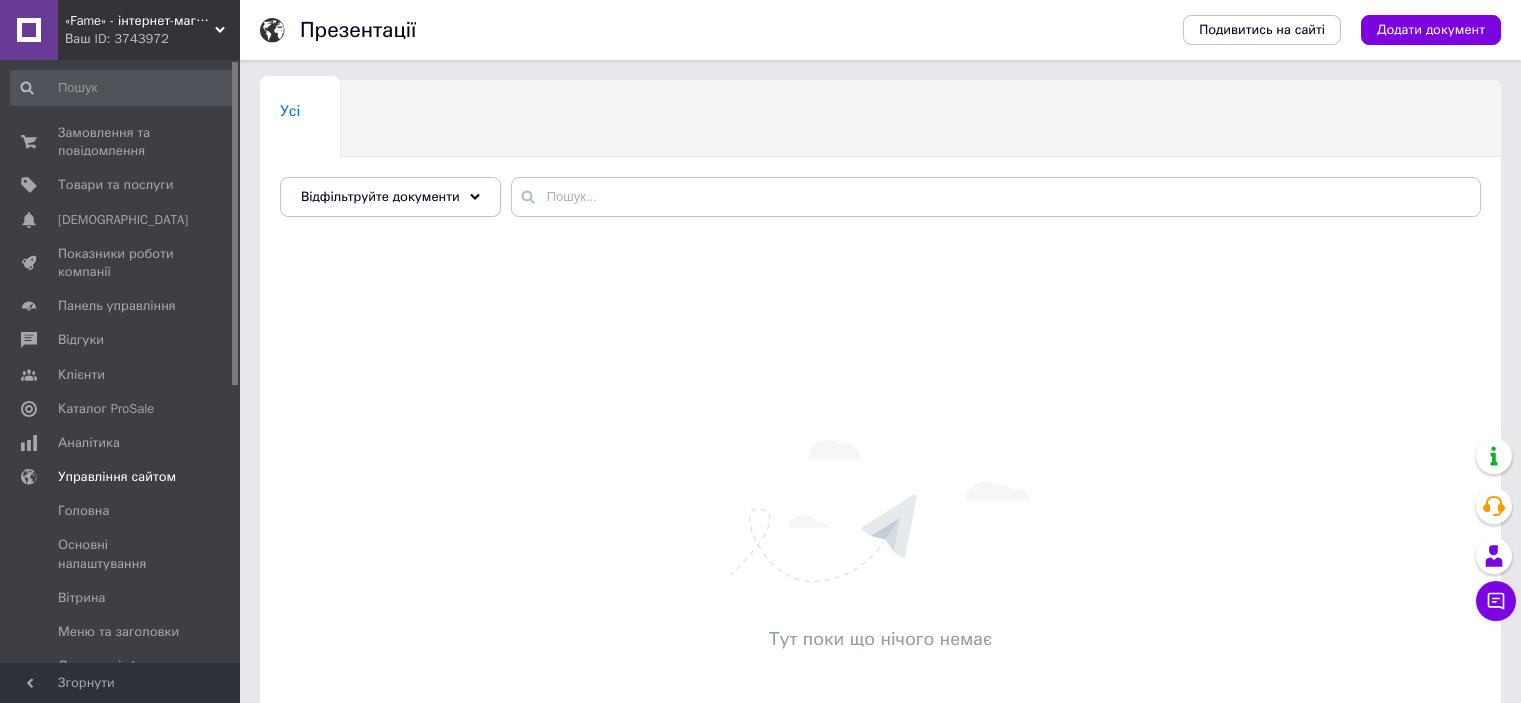 scroll, scrollTop: 0, scrollLeft: 0, axis: both 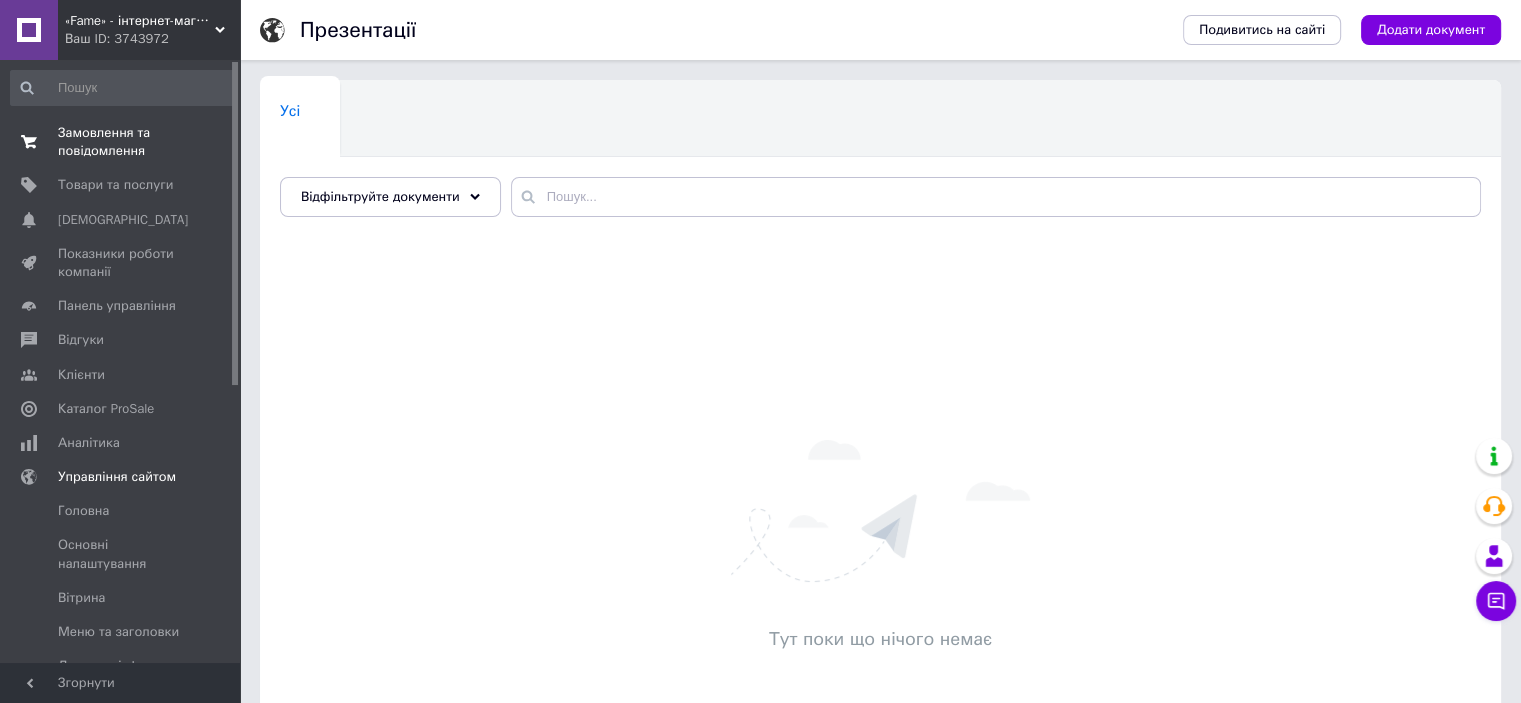 click on "Замовлення та повідомлення" at bounding box center (121, 142) 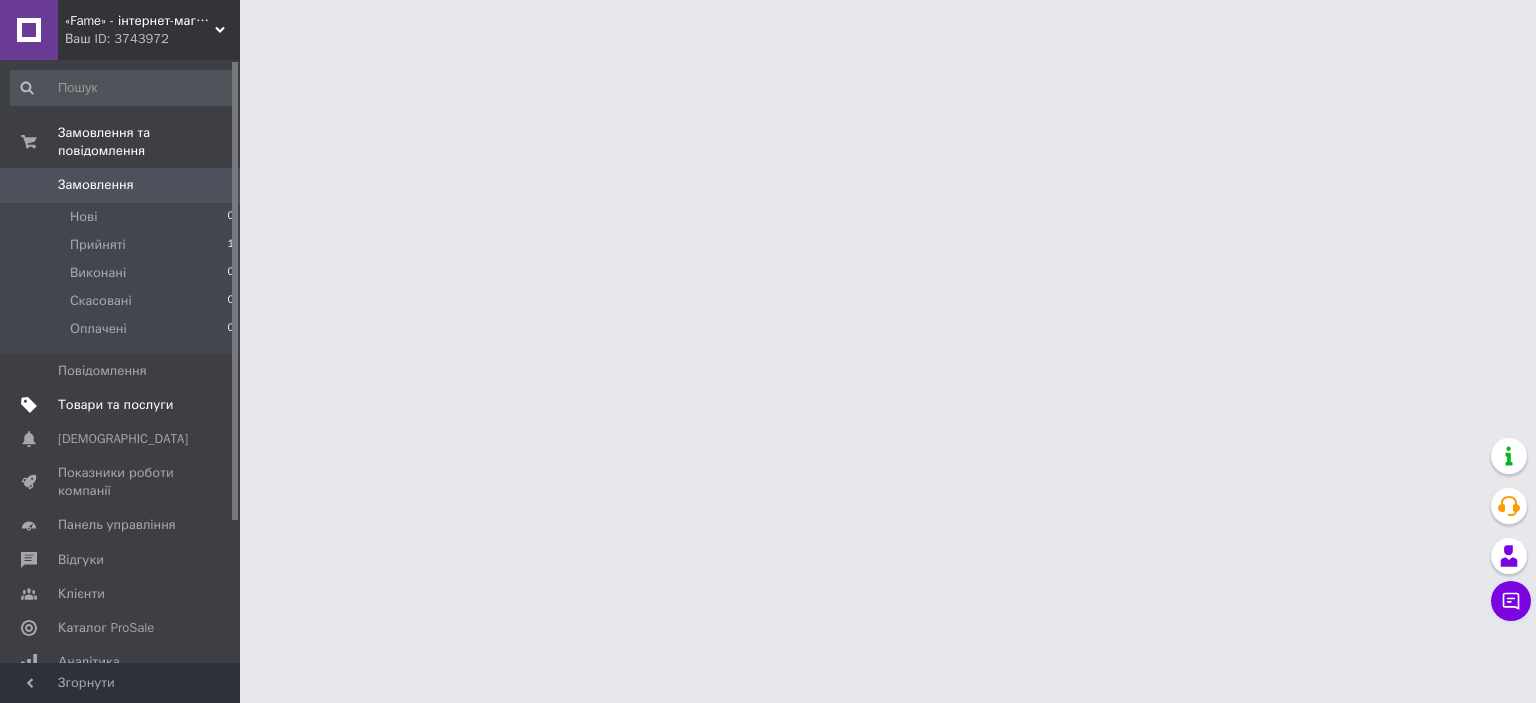 click on "Товари та послуги" at bounding box center [115, 405] 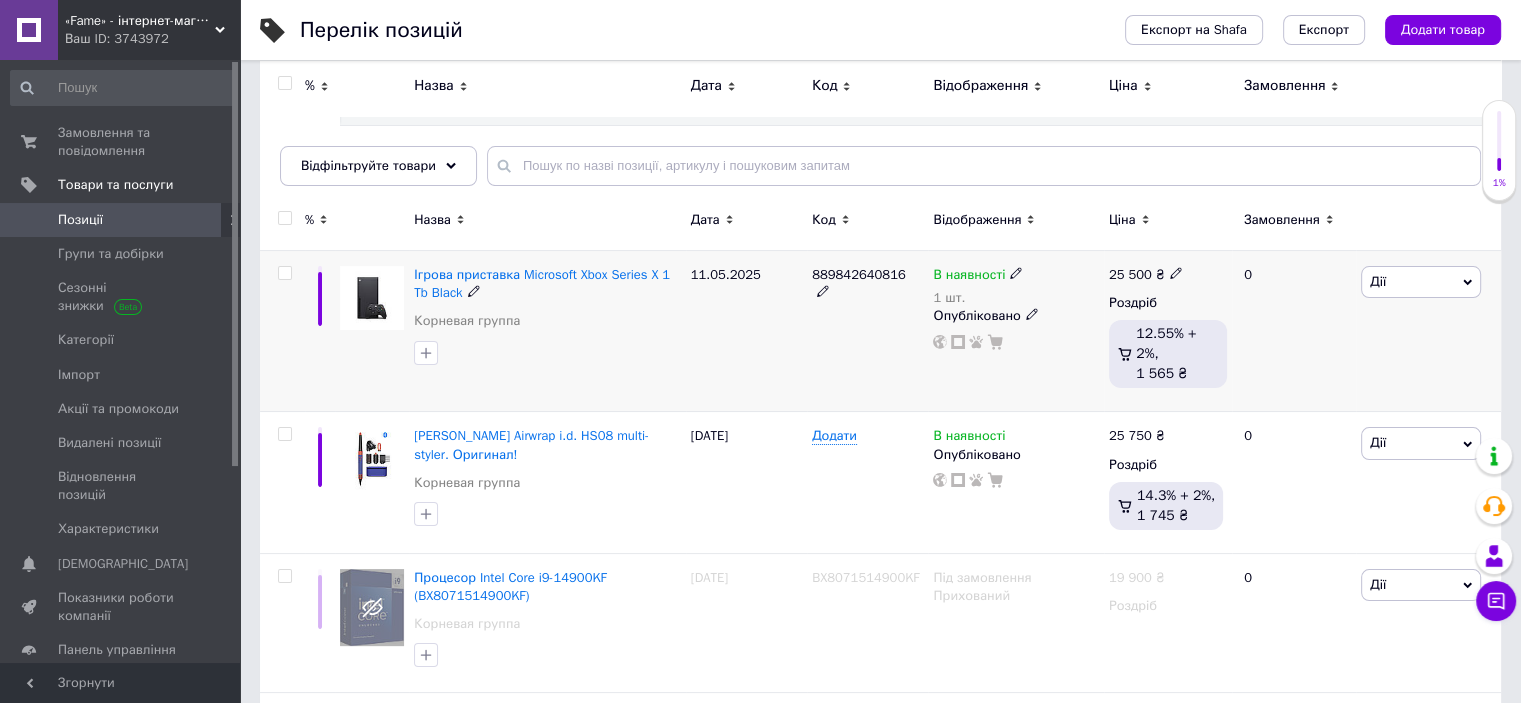 scroll, scrollTop: 103, scrollLeft: 0, axis: vertical 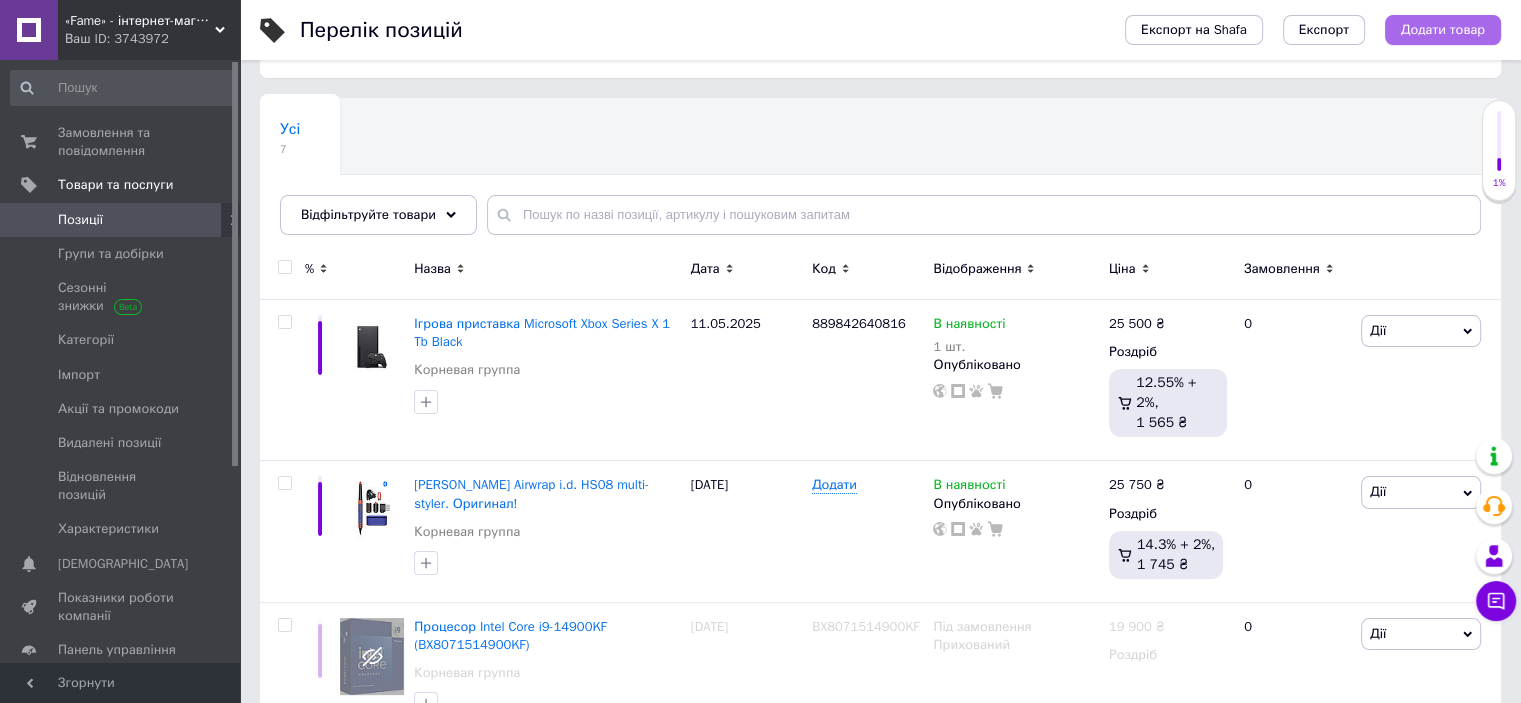 click on "Додати товар" at bounding box center [1443, 30] 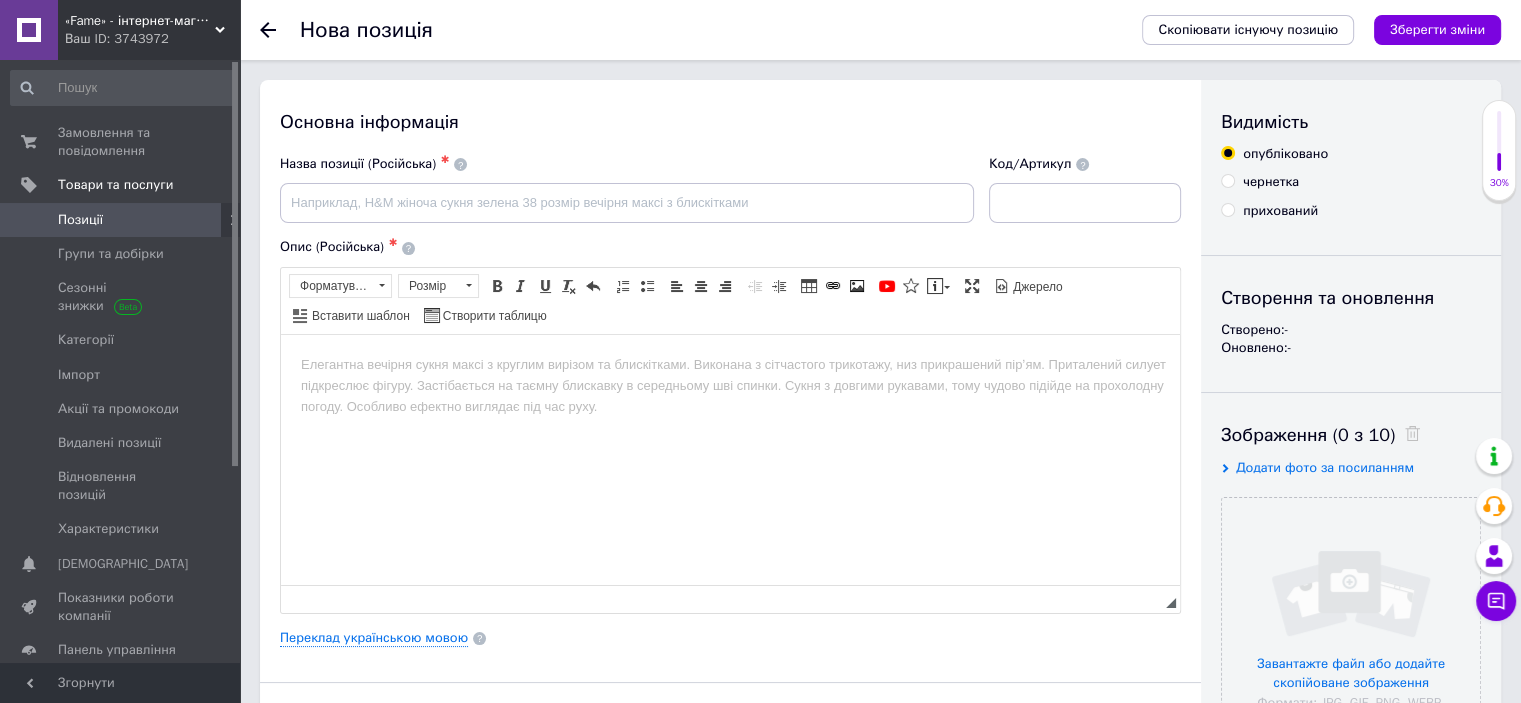 scroll, scrollTop: 0, scrollLeft: 0, axis: both 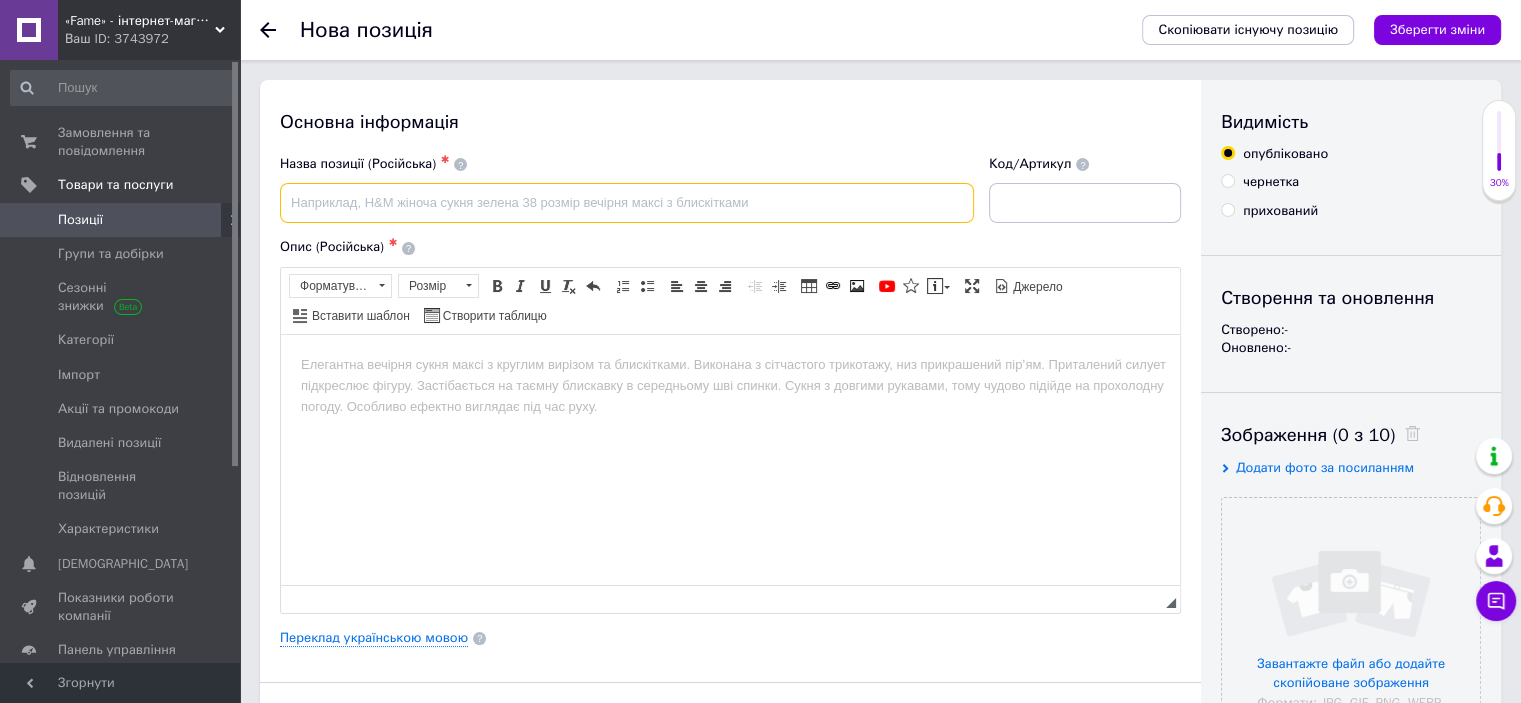 click at bounding box center [627, 203] 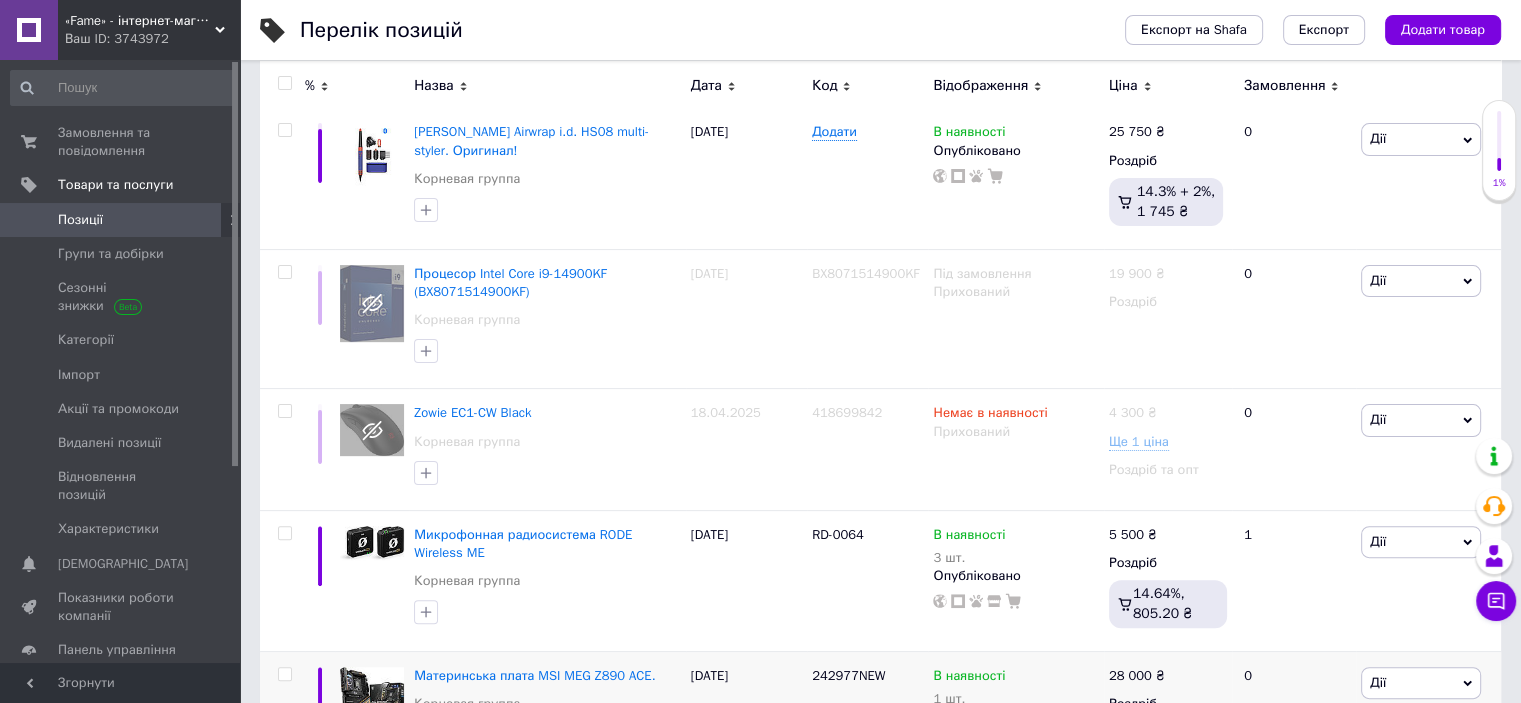 scroll, scrollTop: 103, scrollLeft: 0, axis: vertical 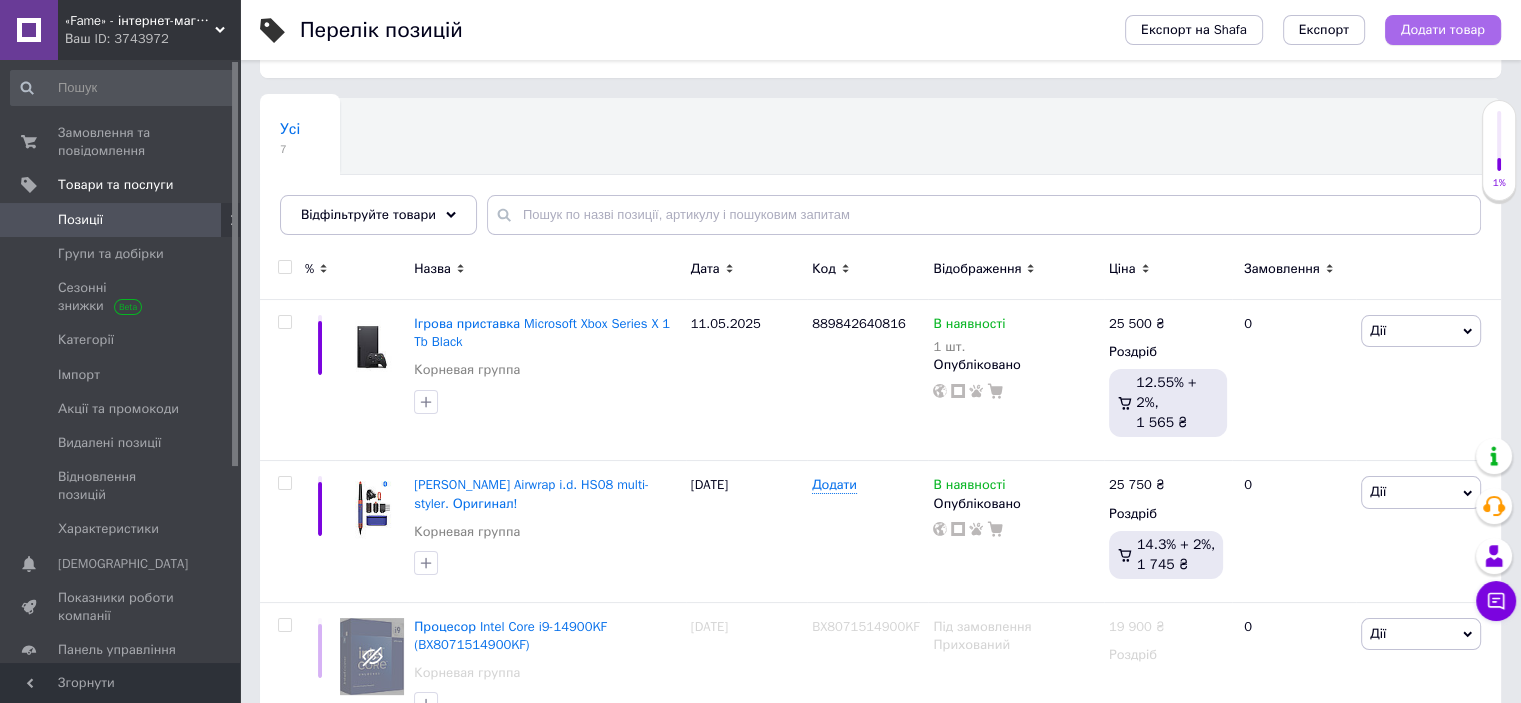 click on "Додати товар" at bounding box center (1443, 30) 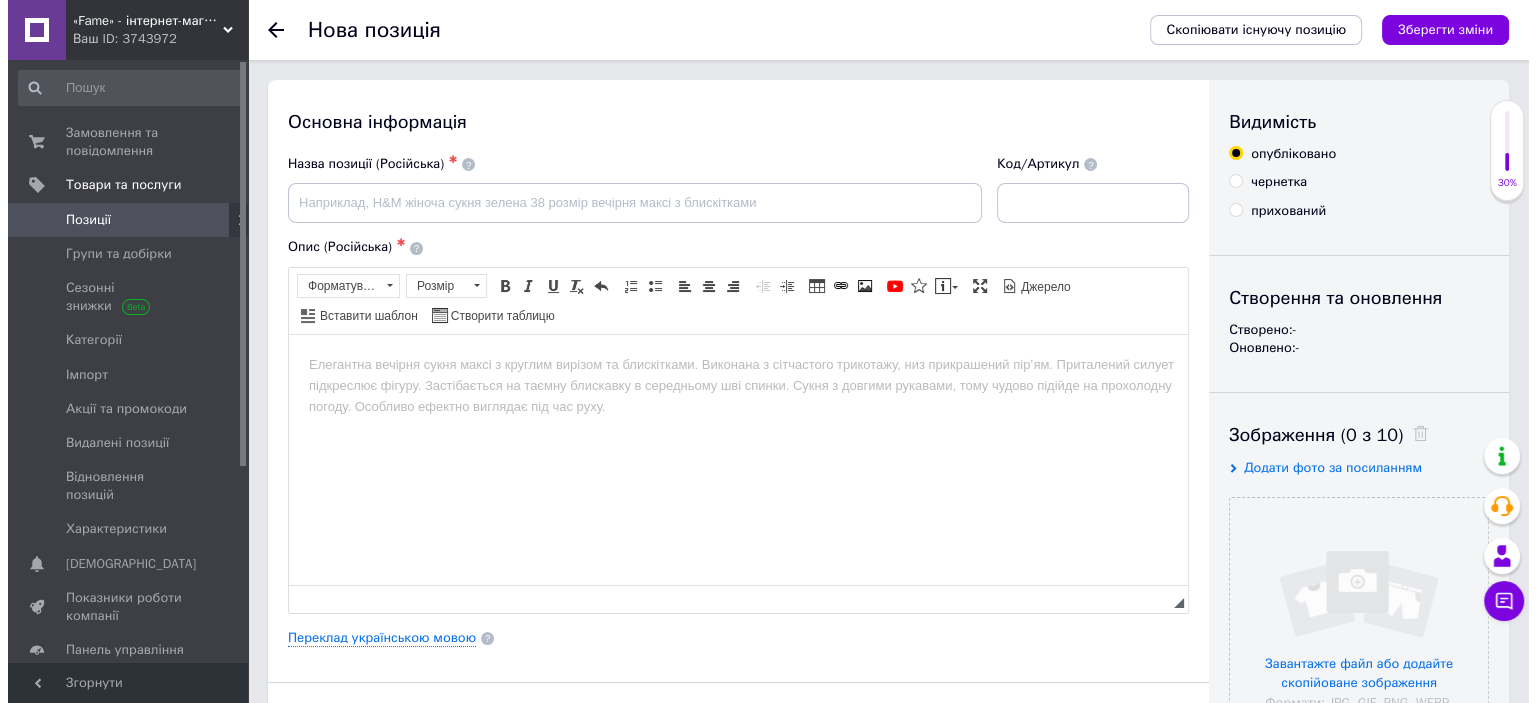 scroll, scrollTop: 0, scrollLeft: 0, axis: both 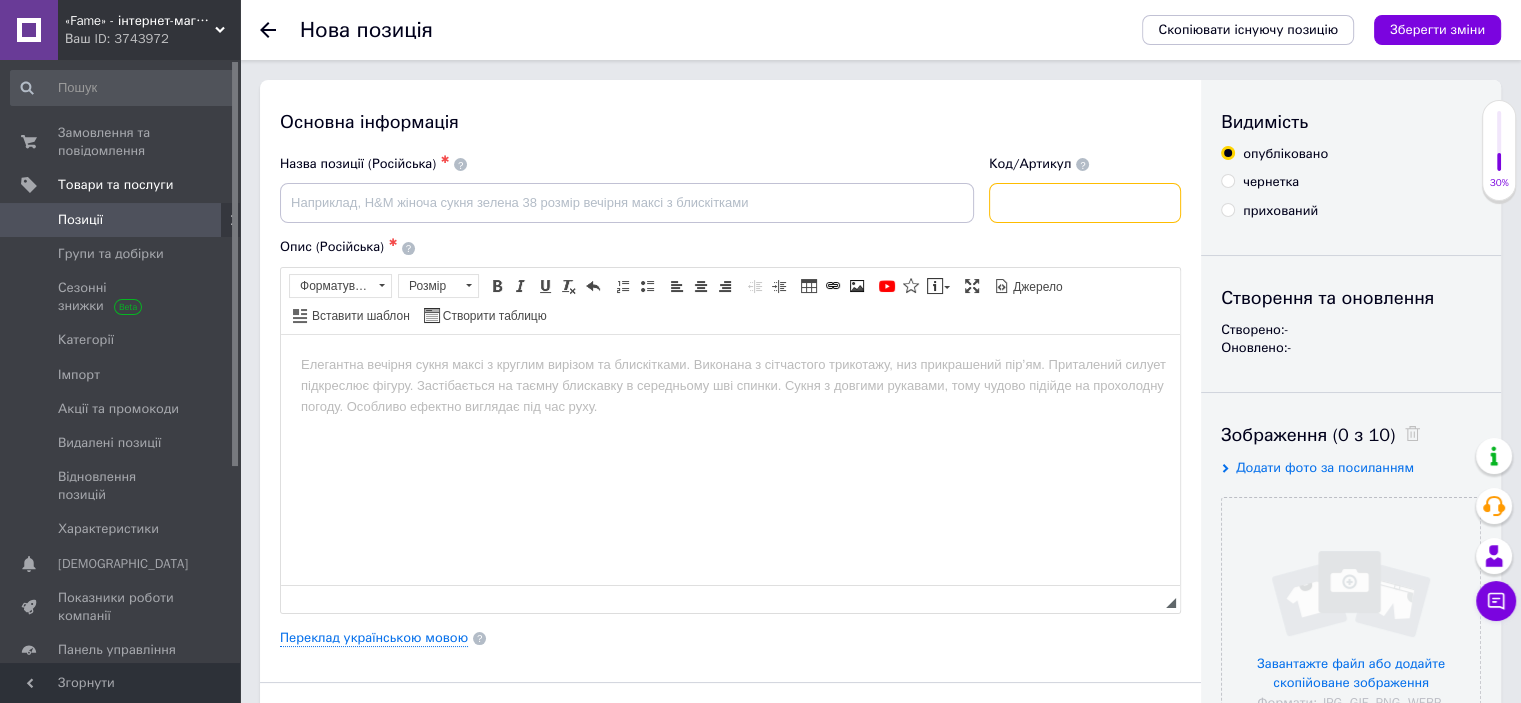 click at bounding box center [1085, 203] 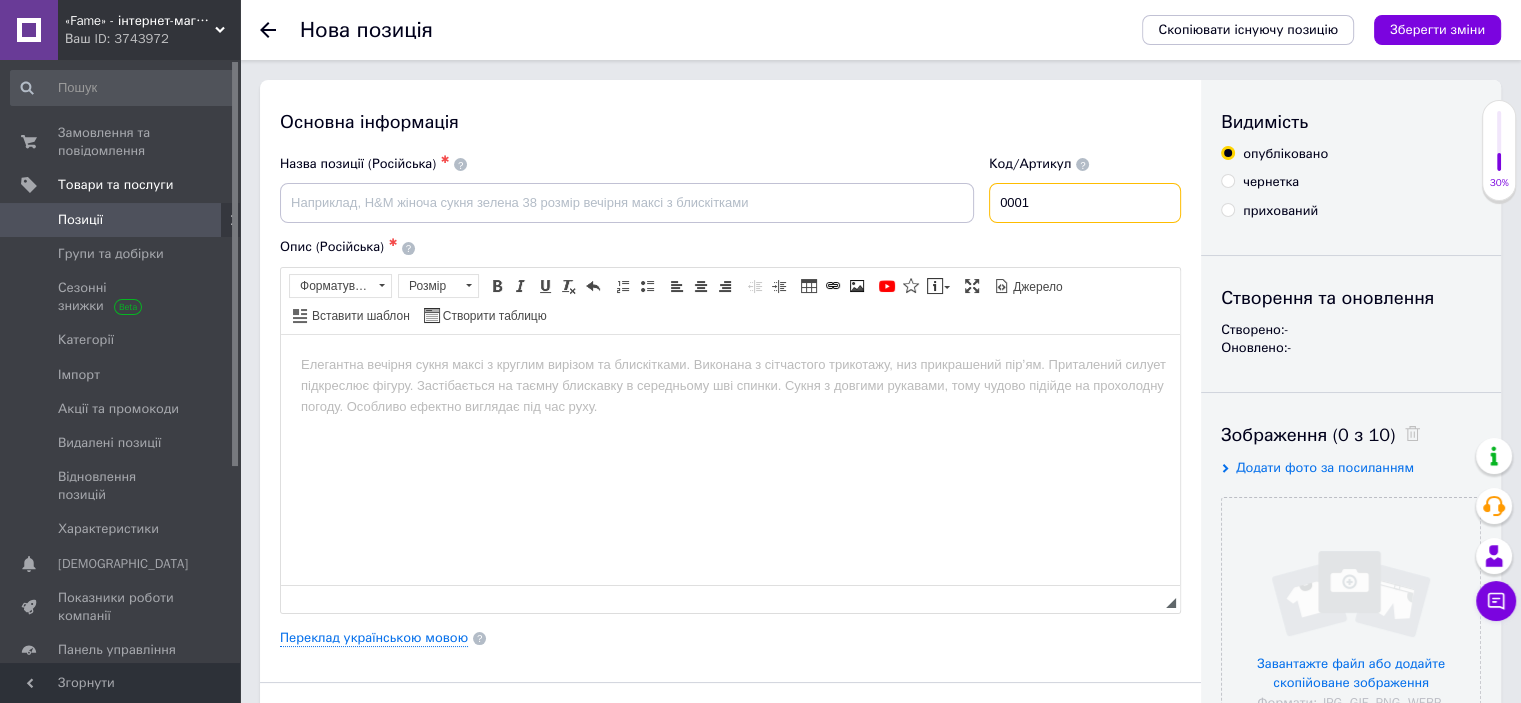 type on "0001" 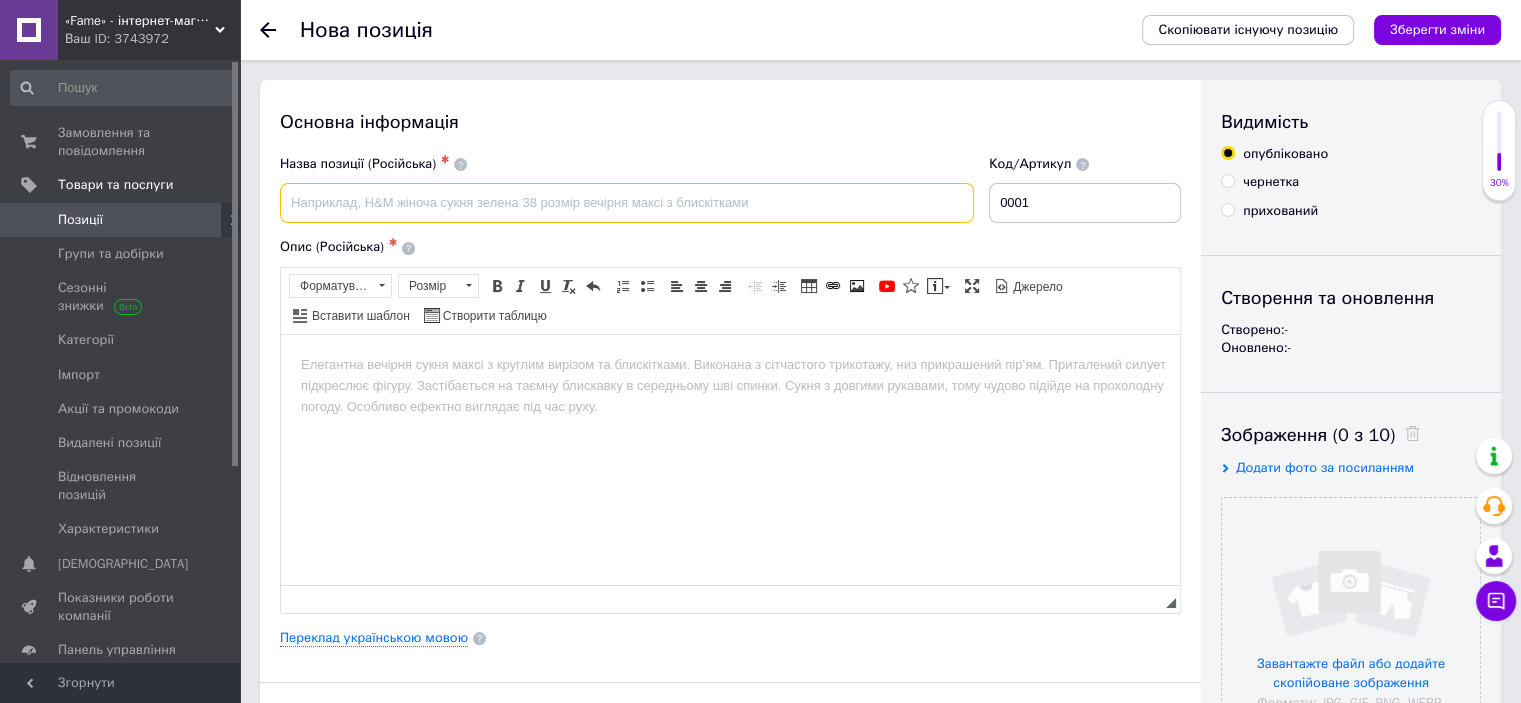click at bounding box center (627, 203) 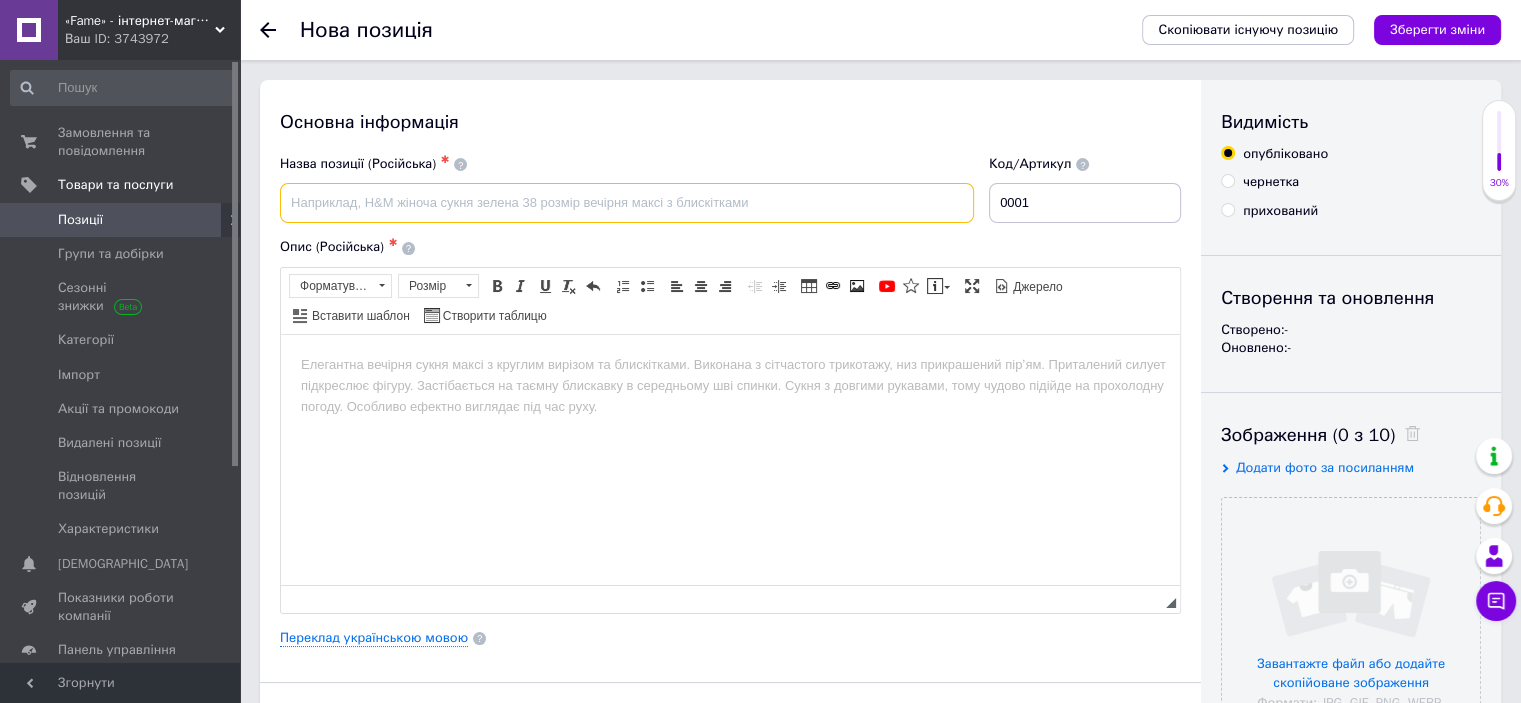paste on "Відеокарта GIGABYTE GeForce RTX5070 12Gb EAGLE OC ICE SFF (GV-N5070EAGLEOC ICE-12GD)" 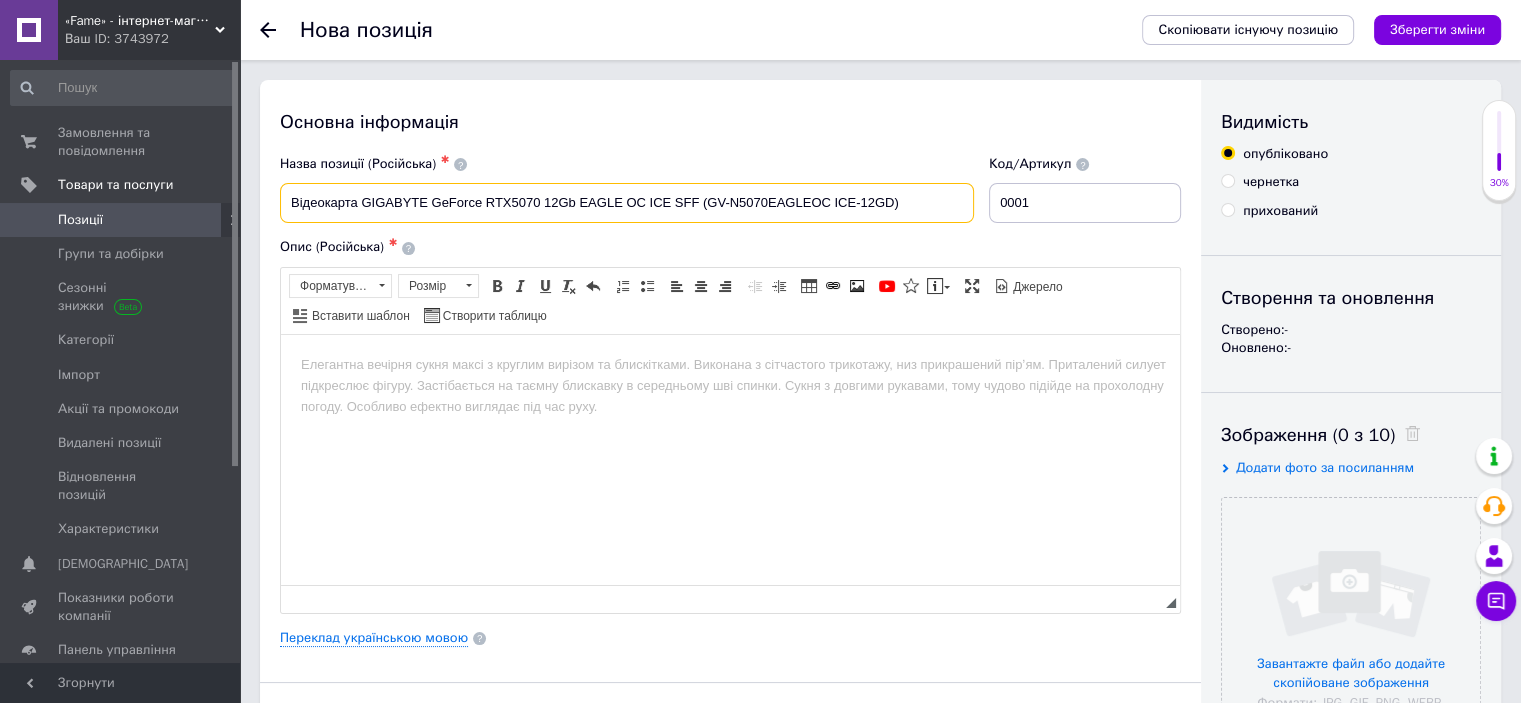 drag, startPoint x: 896, startPoint y: 207, endPoint x: 700, endPoint y: 202, distance: 196.06377 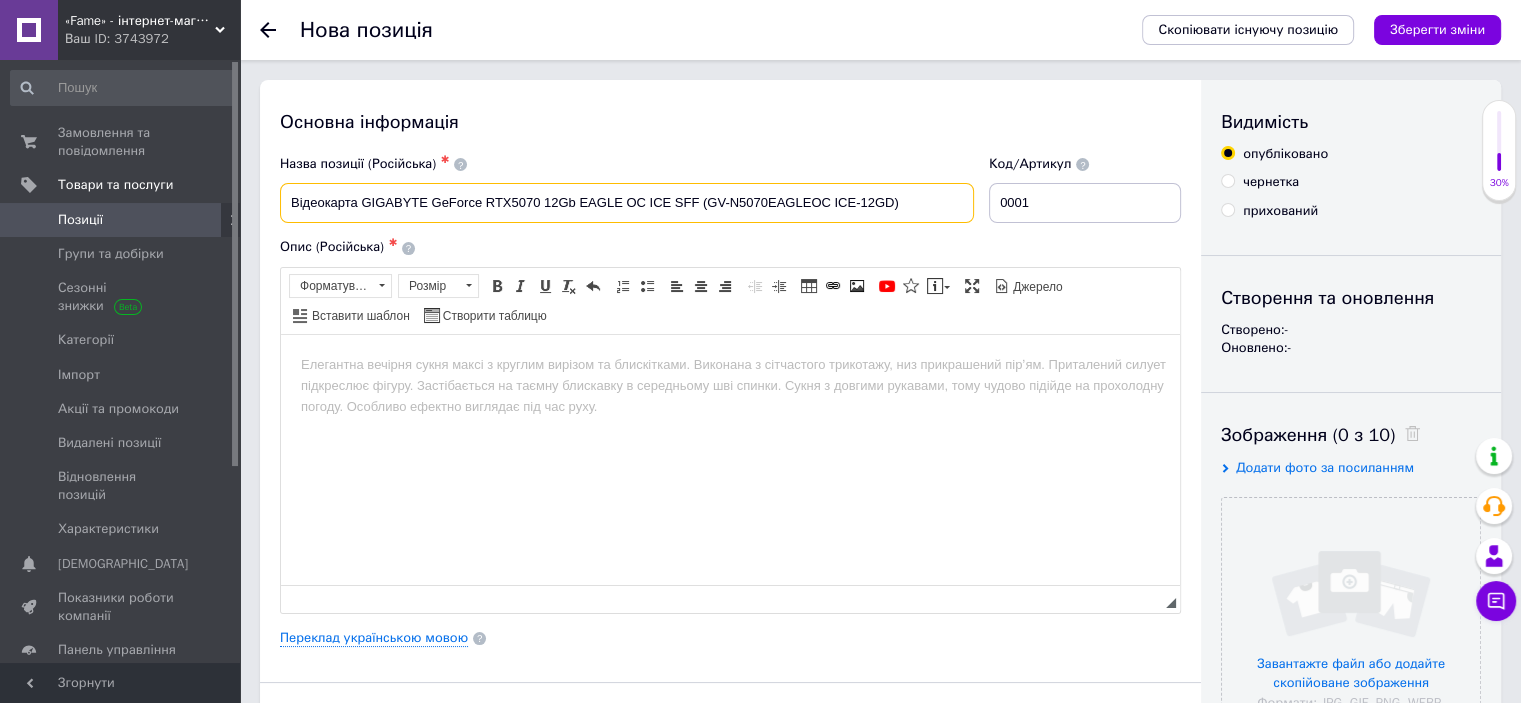 click on "Відеокарта GIGABYTE GeForce RTX5070 12Gb EAGLE OC ICE SFF (GV-N5070EAGLEOC ICE-12GD)" at bounding box center (627, 203) 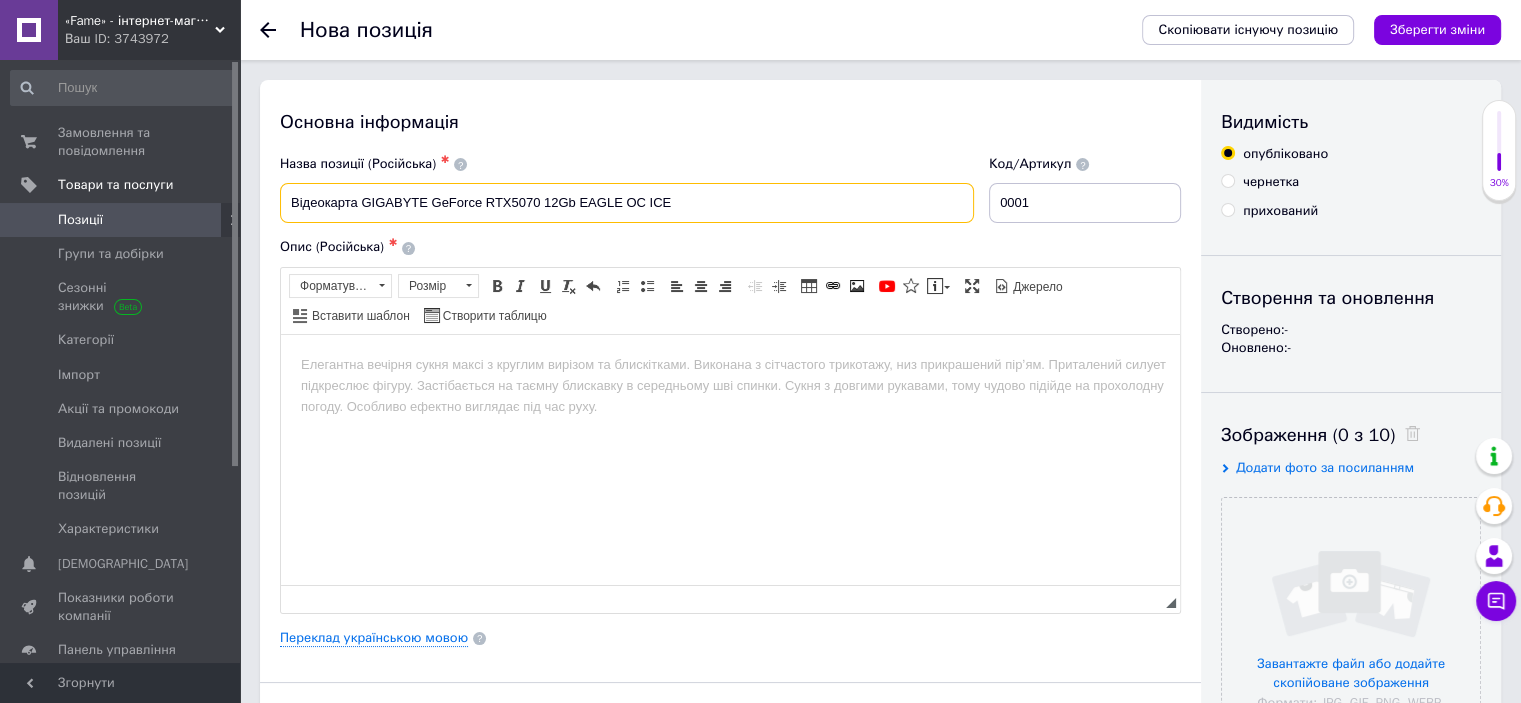 type on "Відеокарта GIGABYTE GeForce RTX5070 12Gb EAGLE OC ICE" 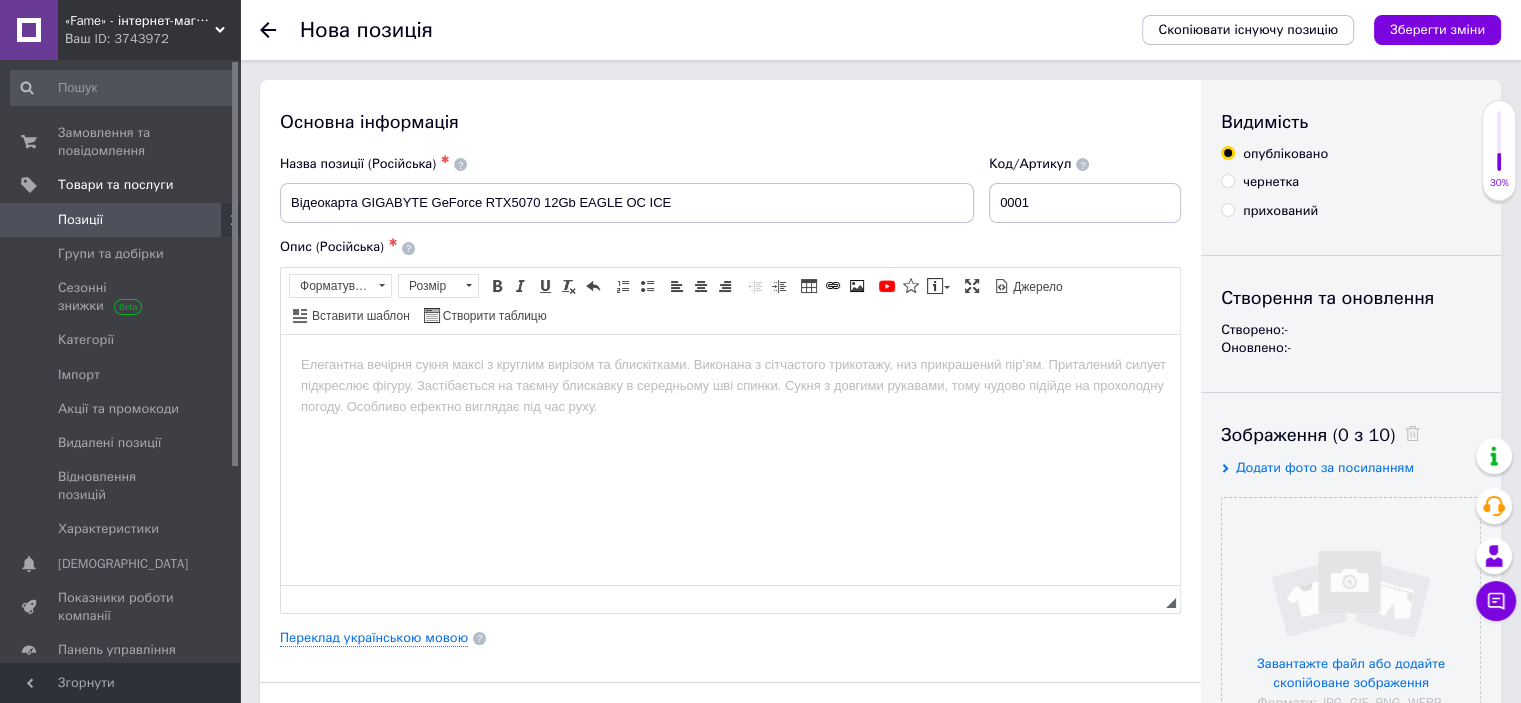 click at bounding box center (730, 364) 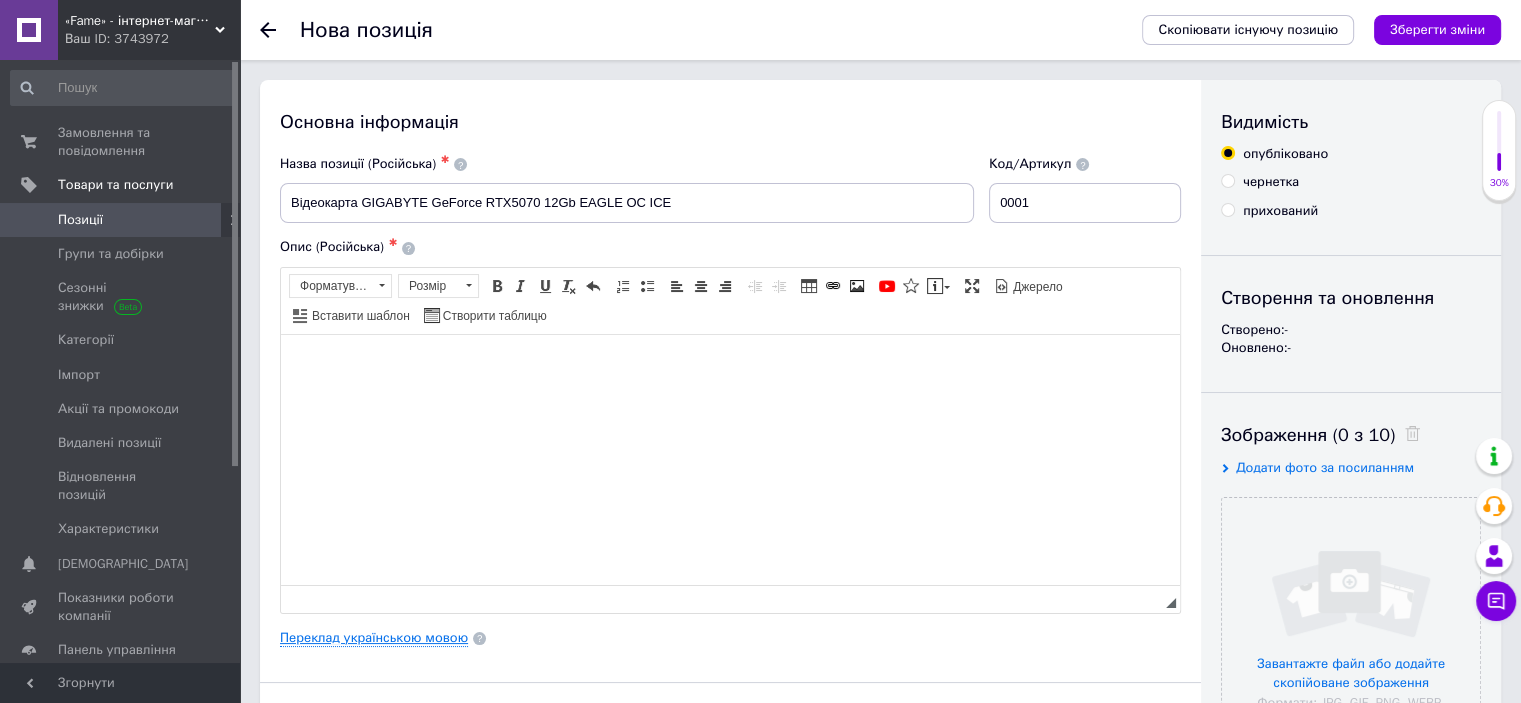click on "Переклад українською мовою" at bounding box center (374, 638) 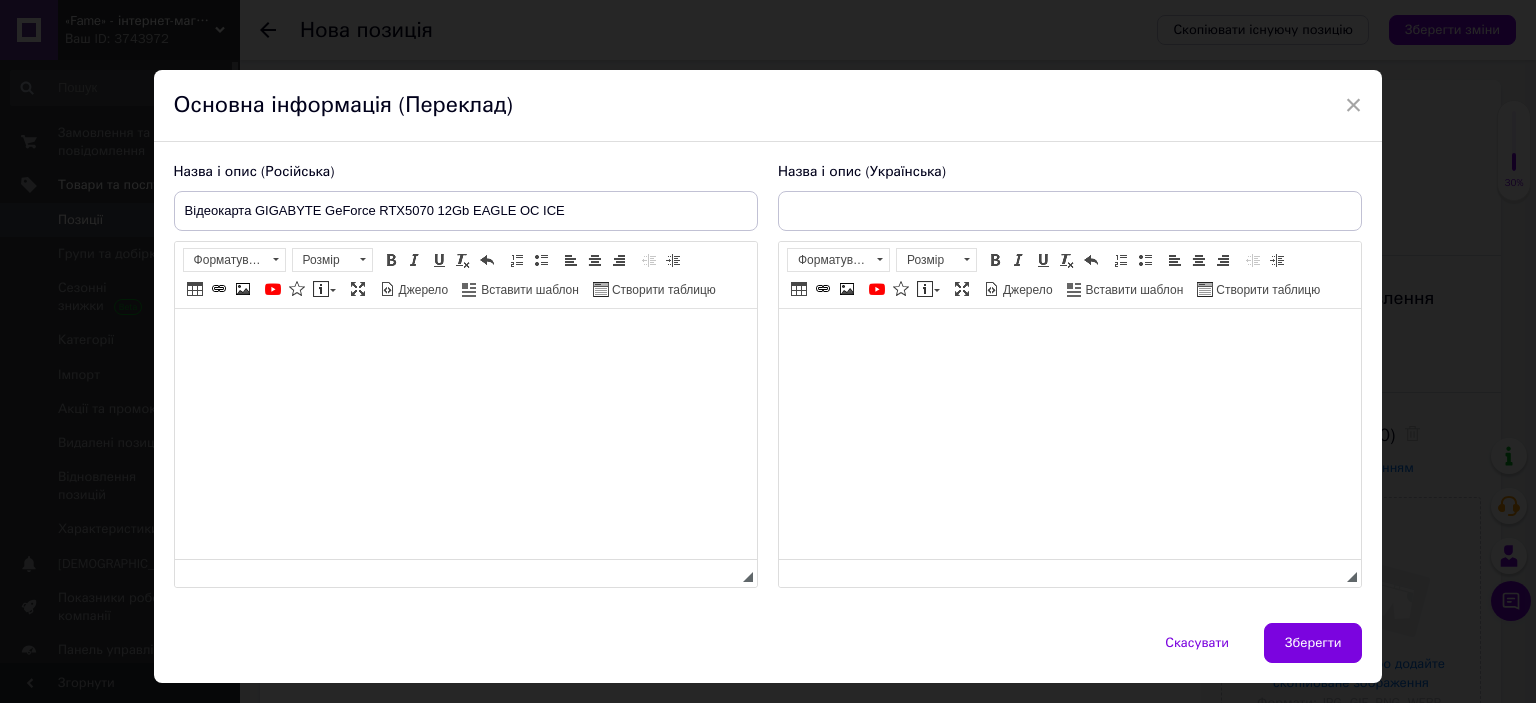 scroll, scrollTop: 0, scrollLeft: 0, axis: both 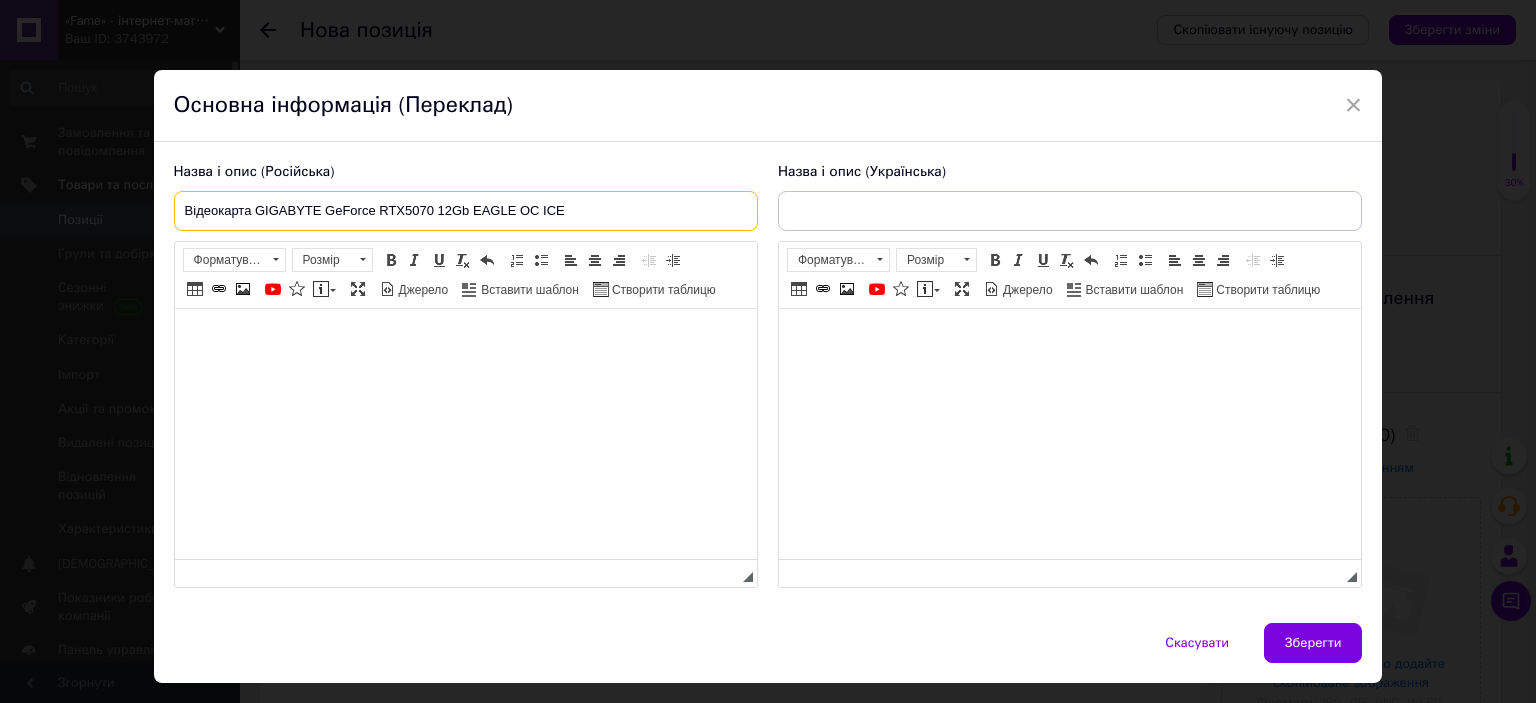 click on "Відеокарта GIGABYTE GeForce RTX5070 12Gb EAGLE OC ICE" at bounding box center [466, 211] 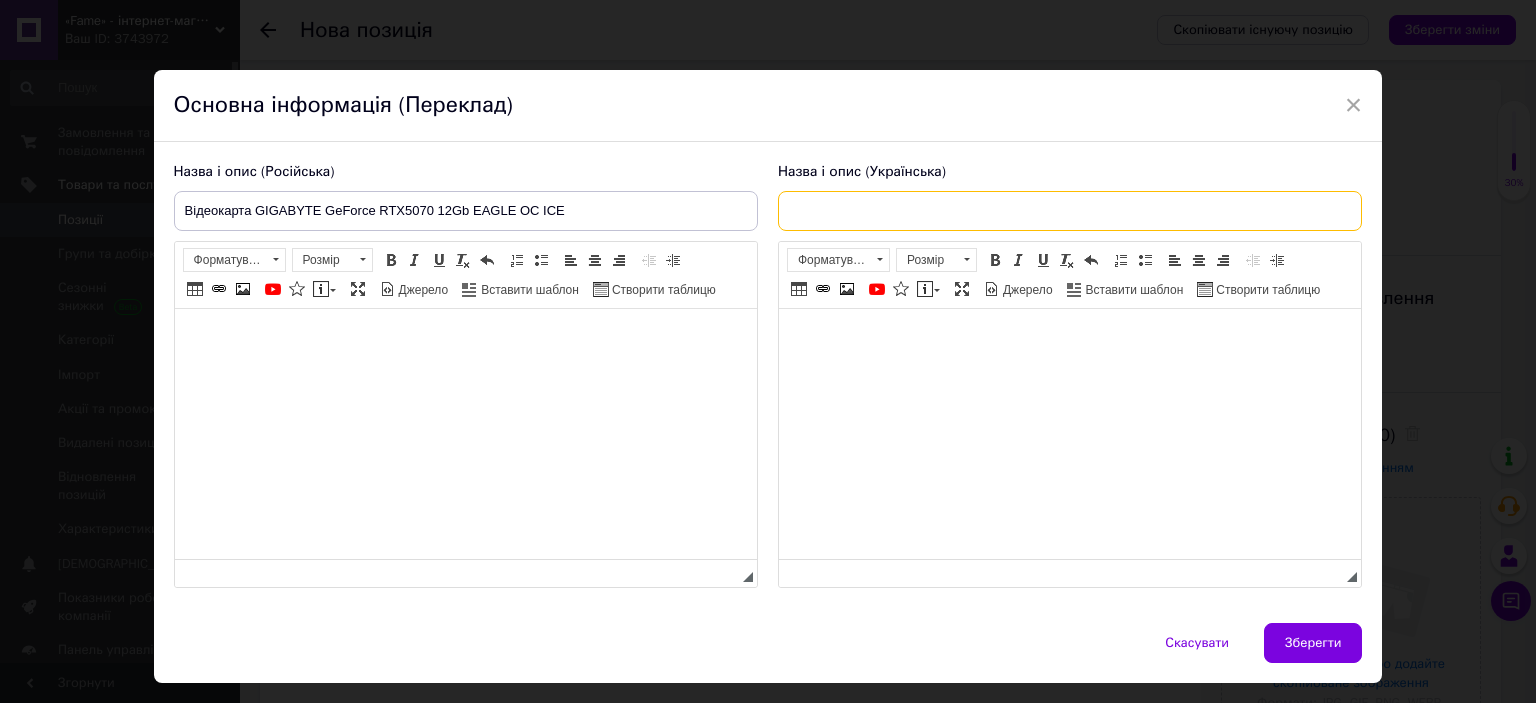 click at bounding box center (1070, 211) 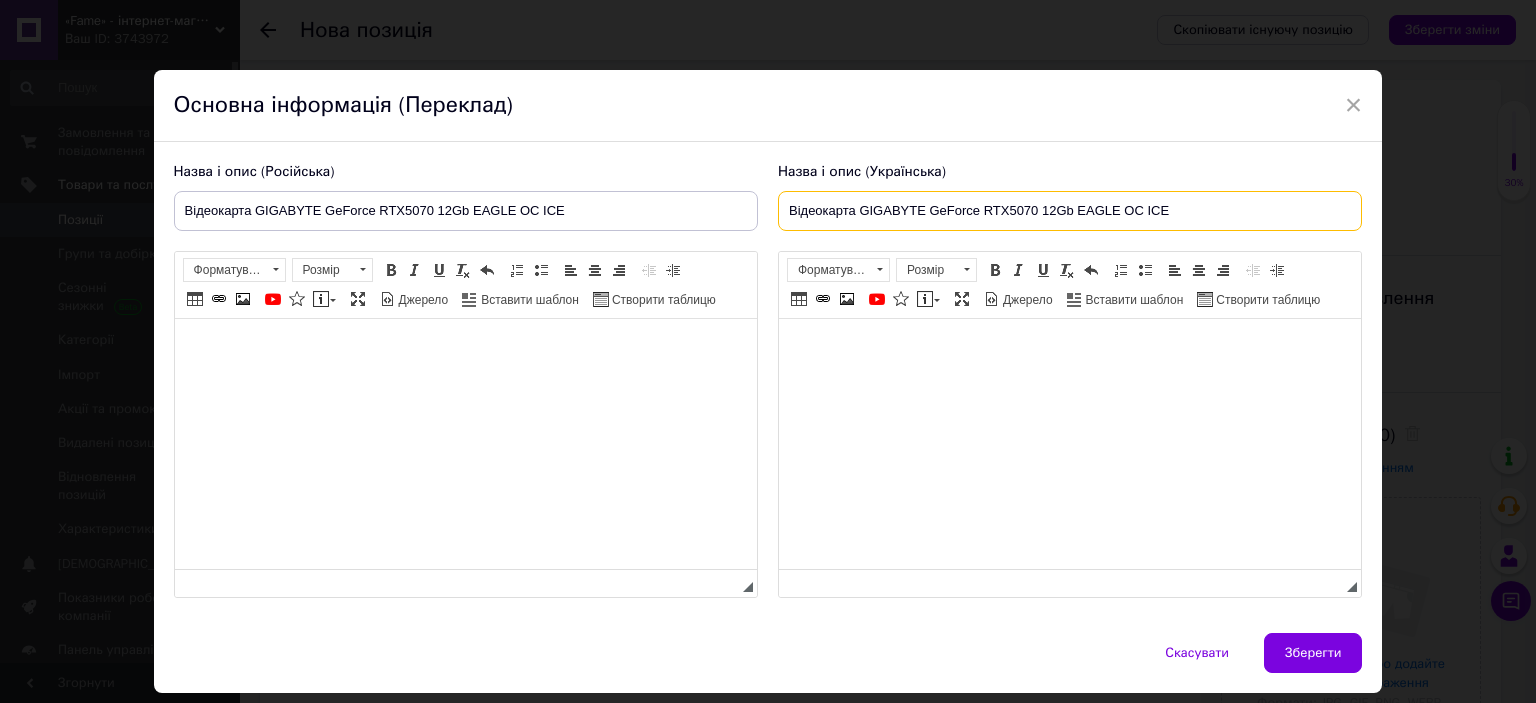 type on "Відеокарта GIGABYTE GeForce RTX5070 12Gb EAGLE OC ICE" 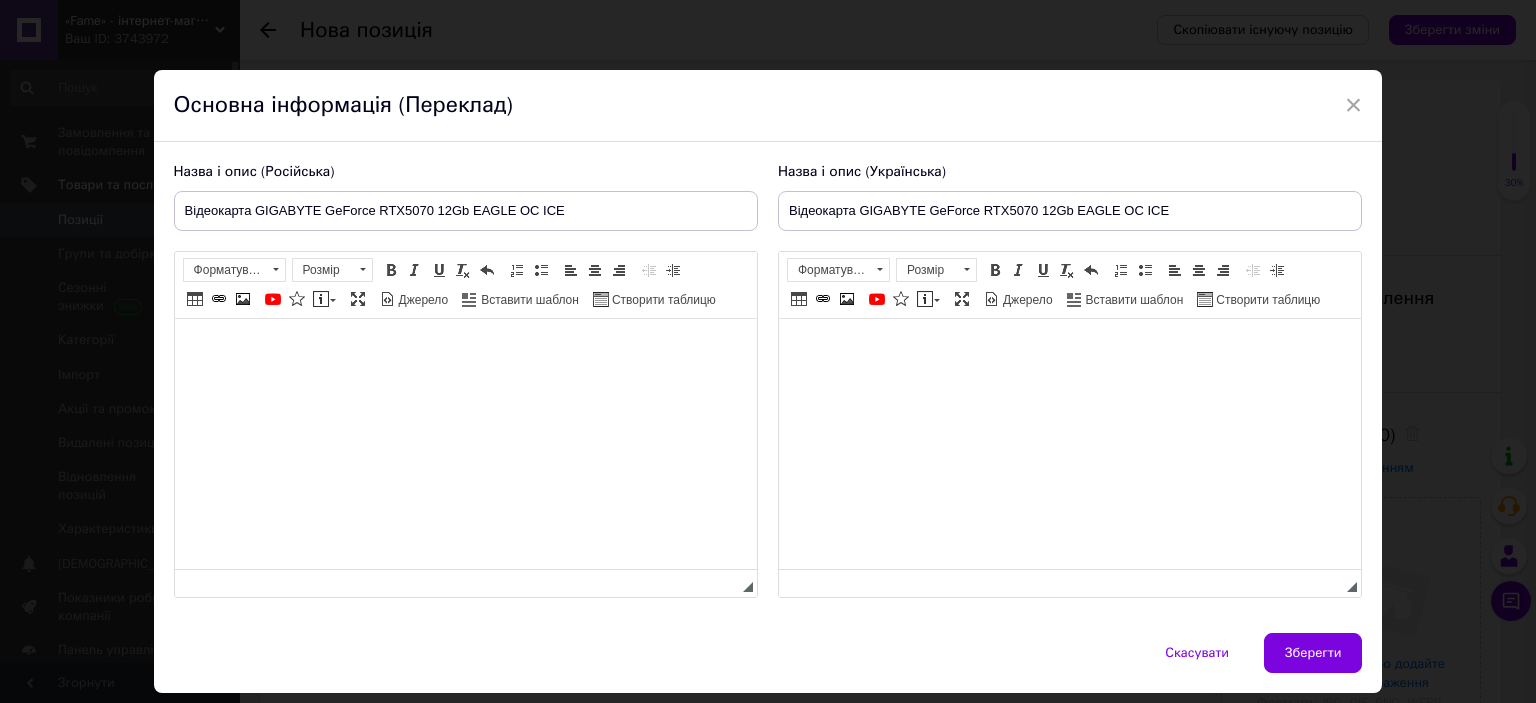 click at bounding box center (465, 349) 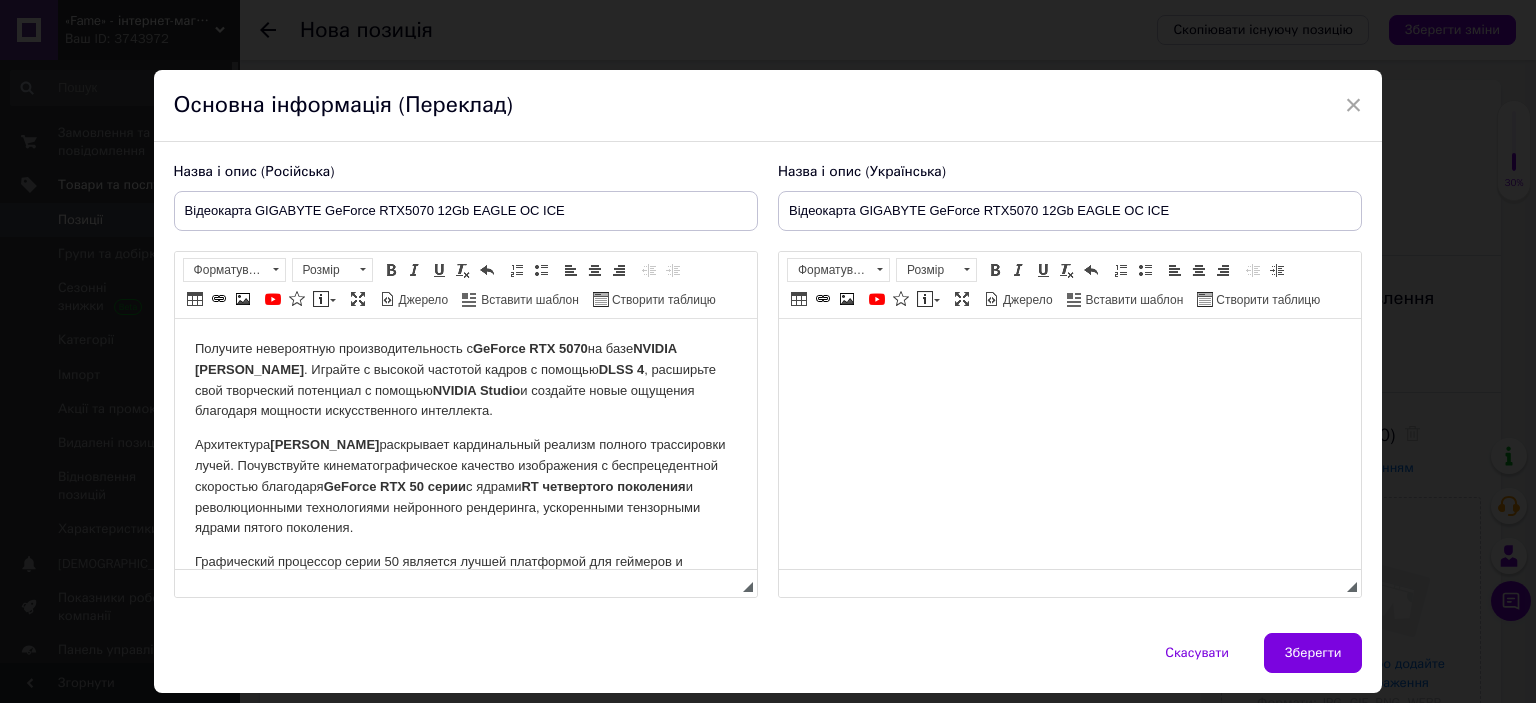scroll, scrollTop: 84, scrollLeft: 0, axis: vertical 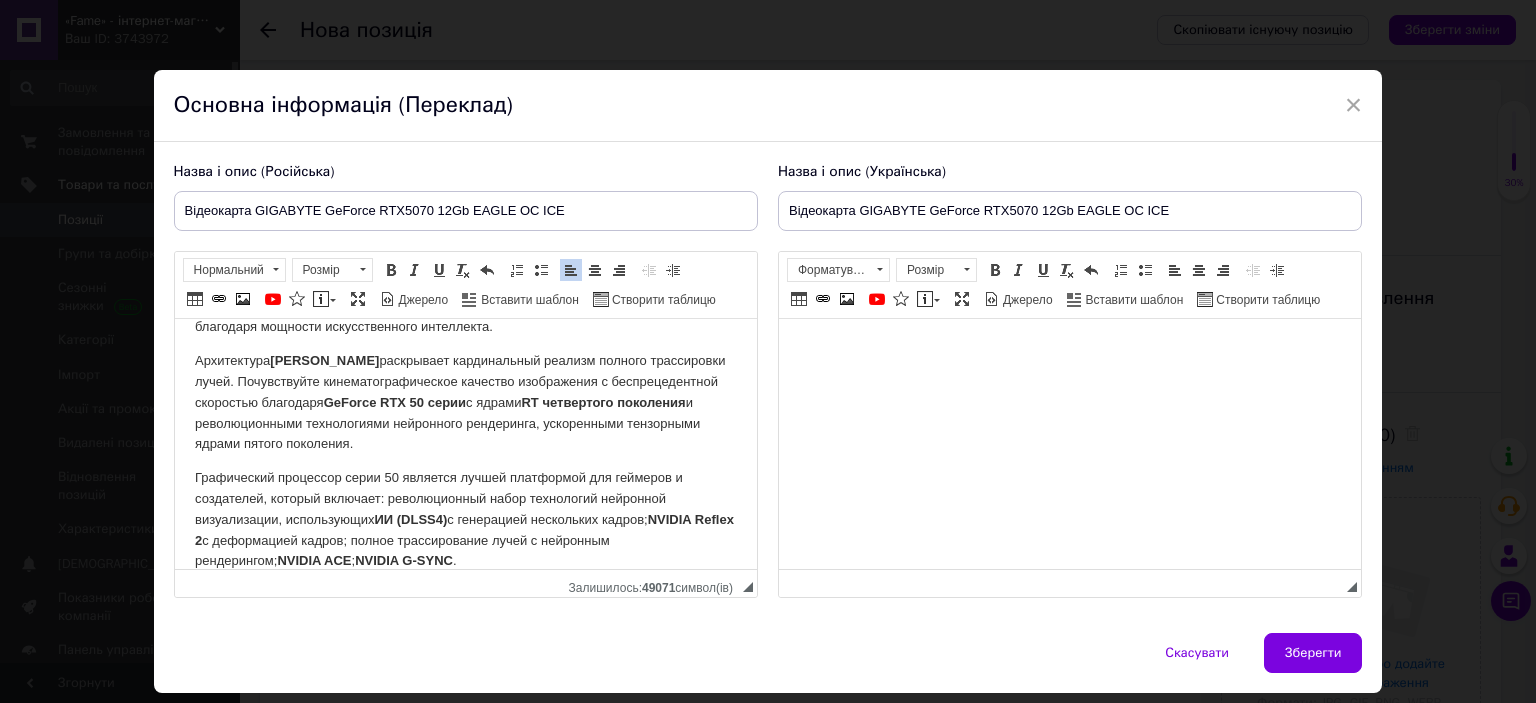 click at bounding box center (1069, 349) 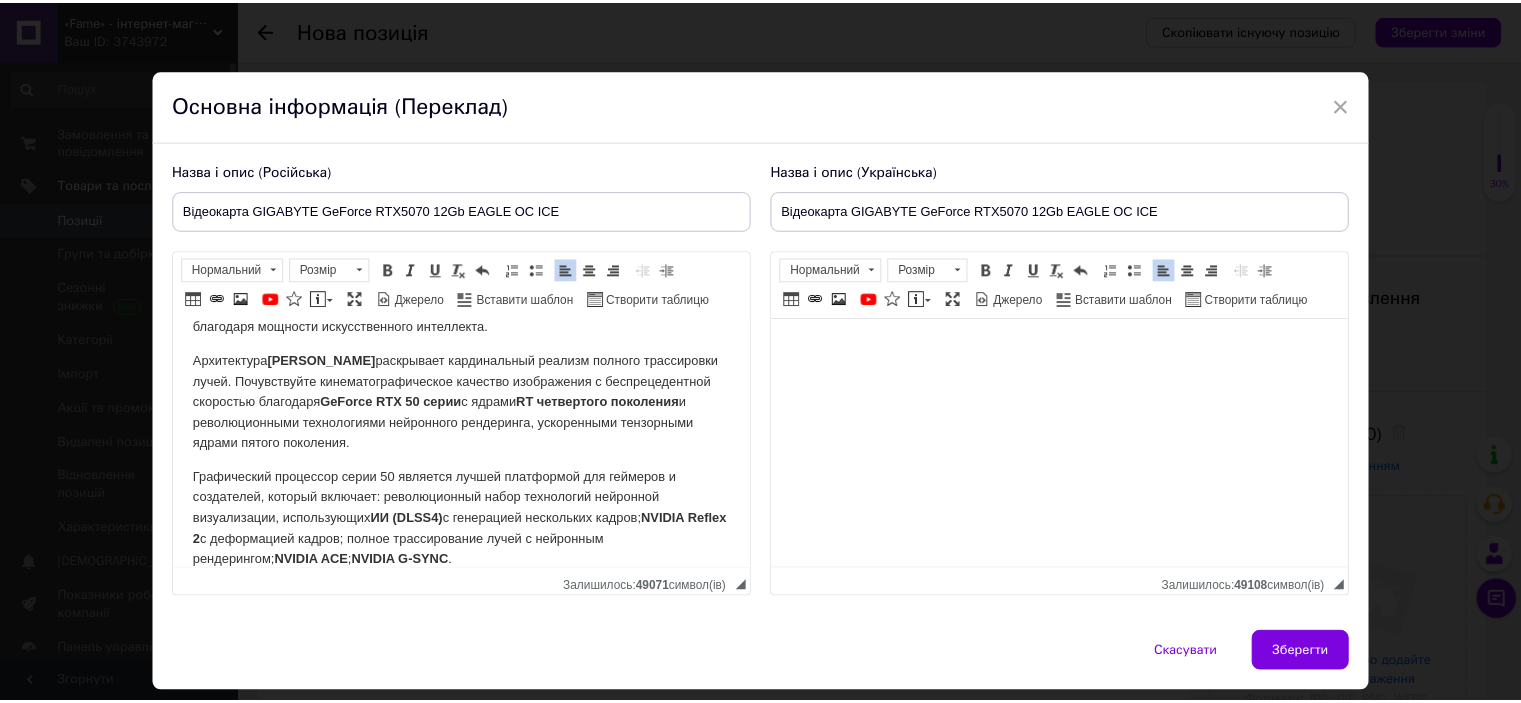 scroll, scrollTop: 63, scrollLeft: 0, axis: vertical 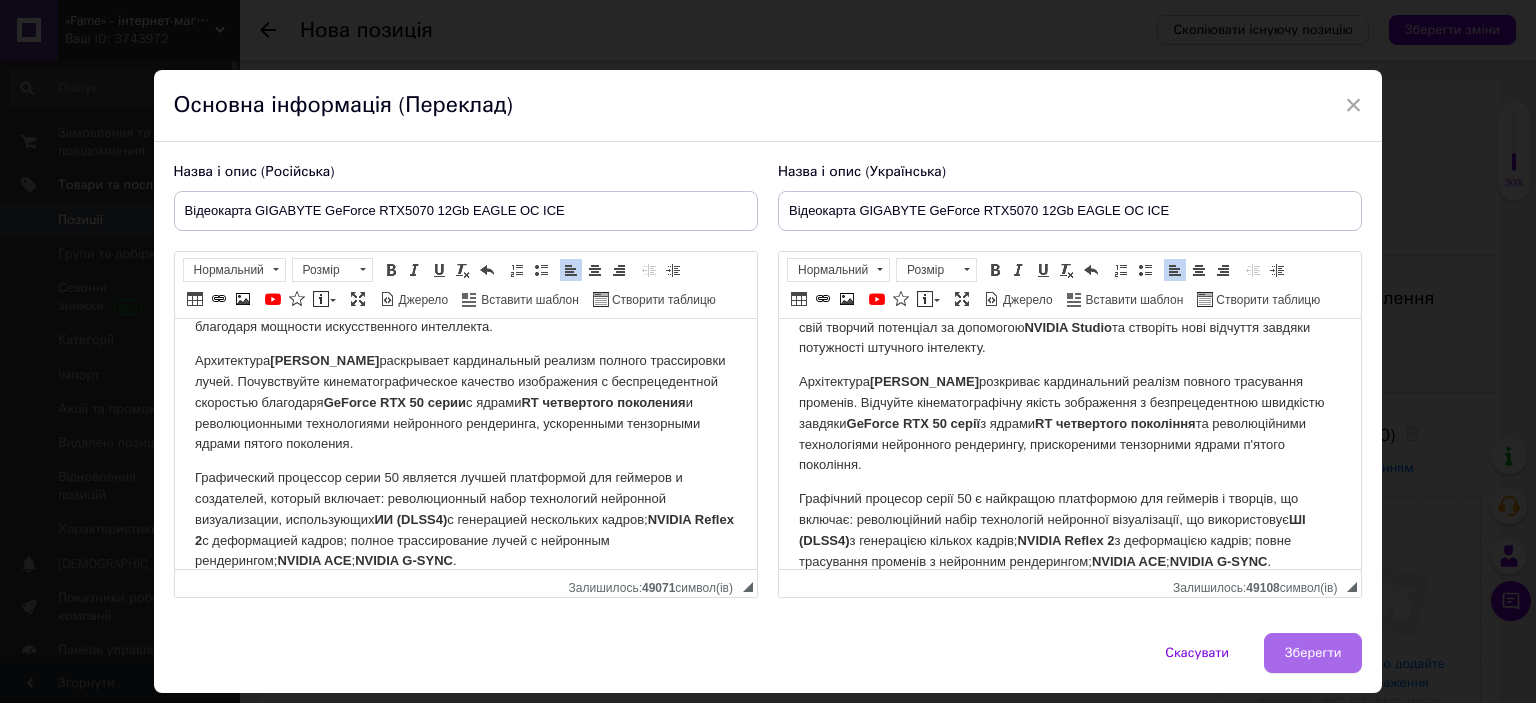 click on "Зберегти" at bounding box center (1313, 653) 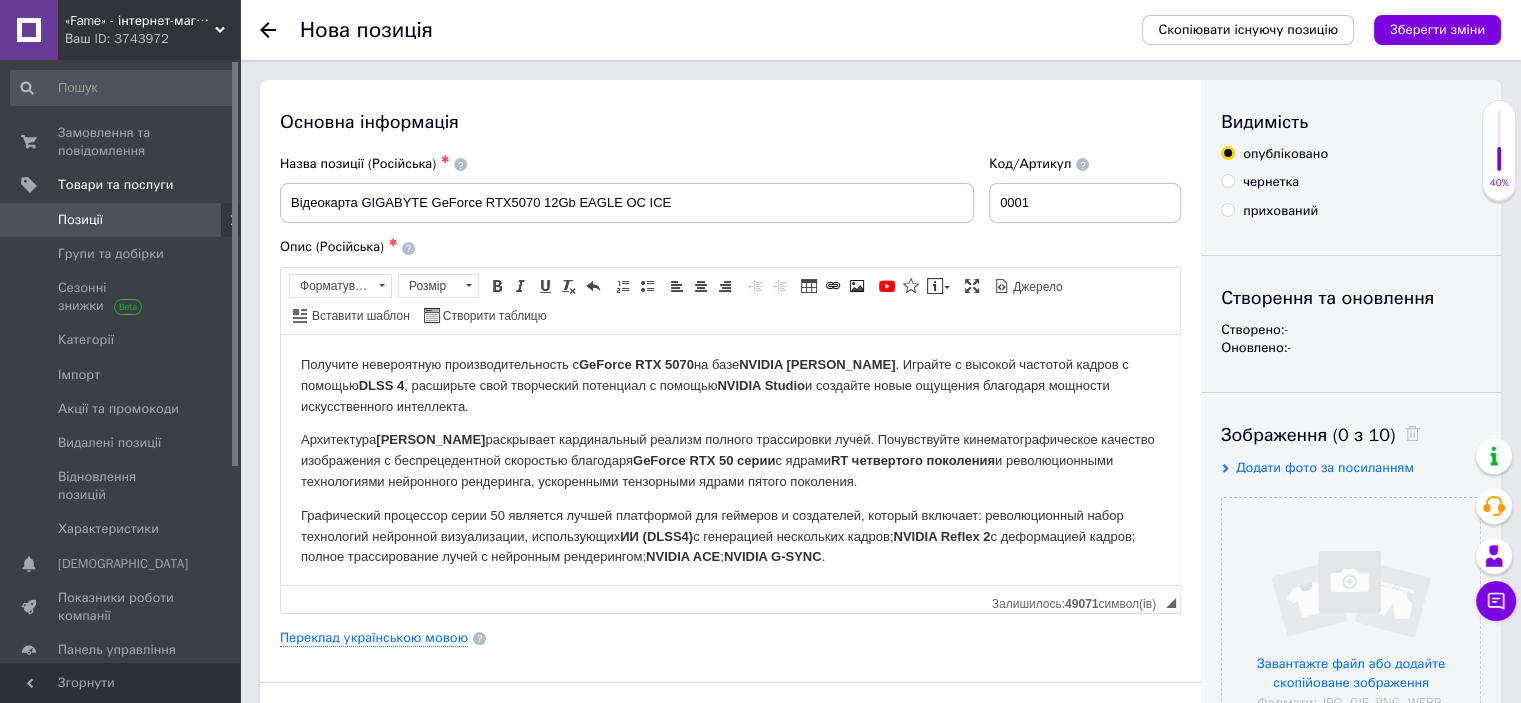 scroll, scrollTop: 3, scrollLeft: 0, axis: vertical 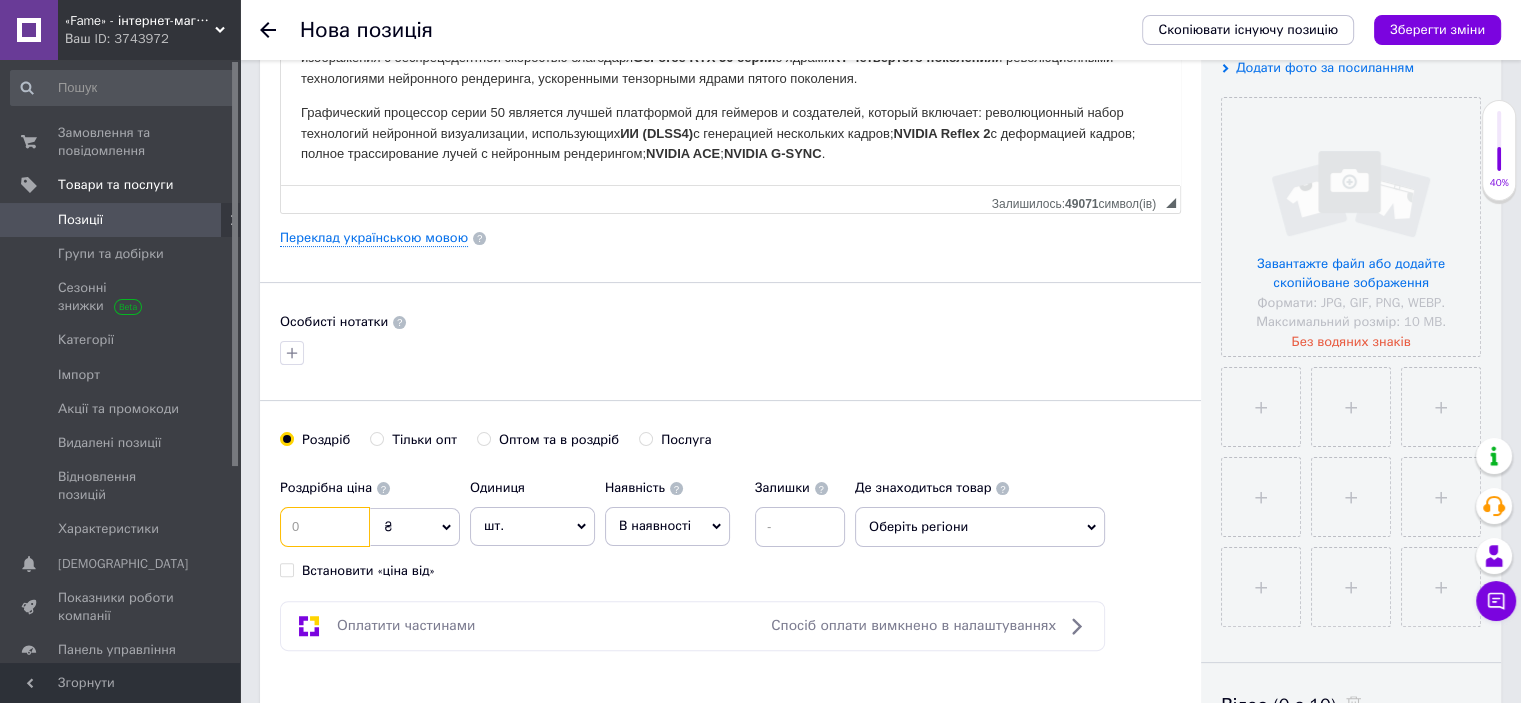 click at bounding box center (325, 527) 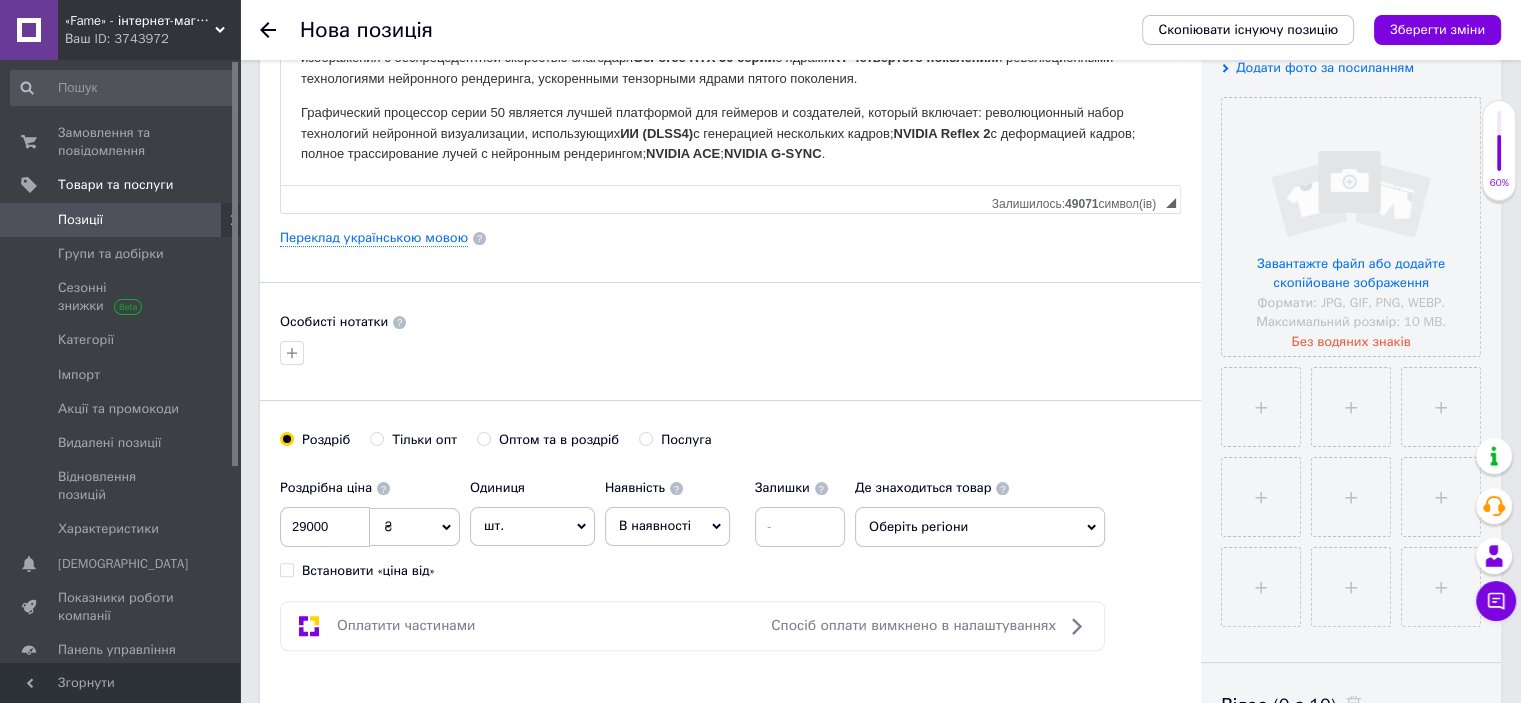 click on "В наявності" at bounding box center (655, 525) 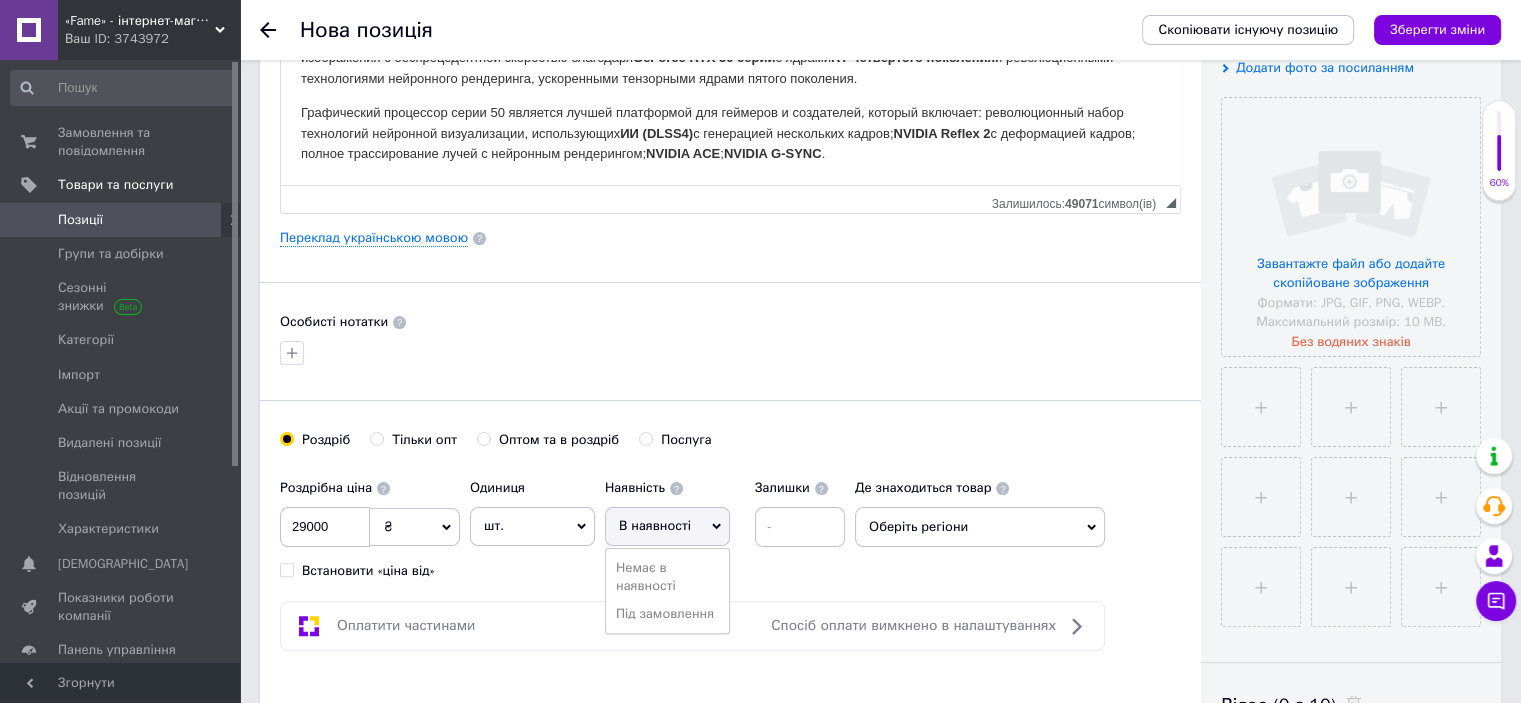 click on "В наявності" at bounding box center (655, 525) 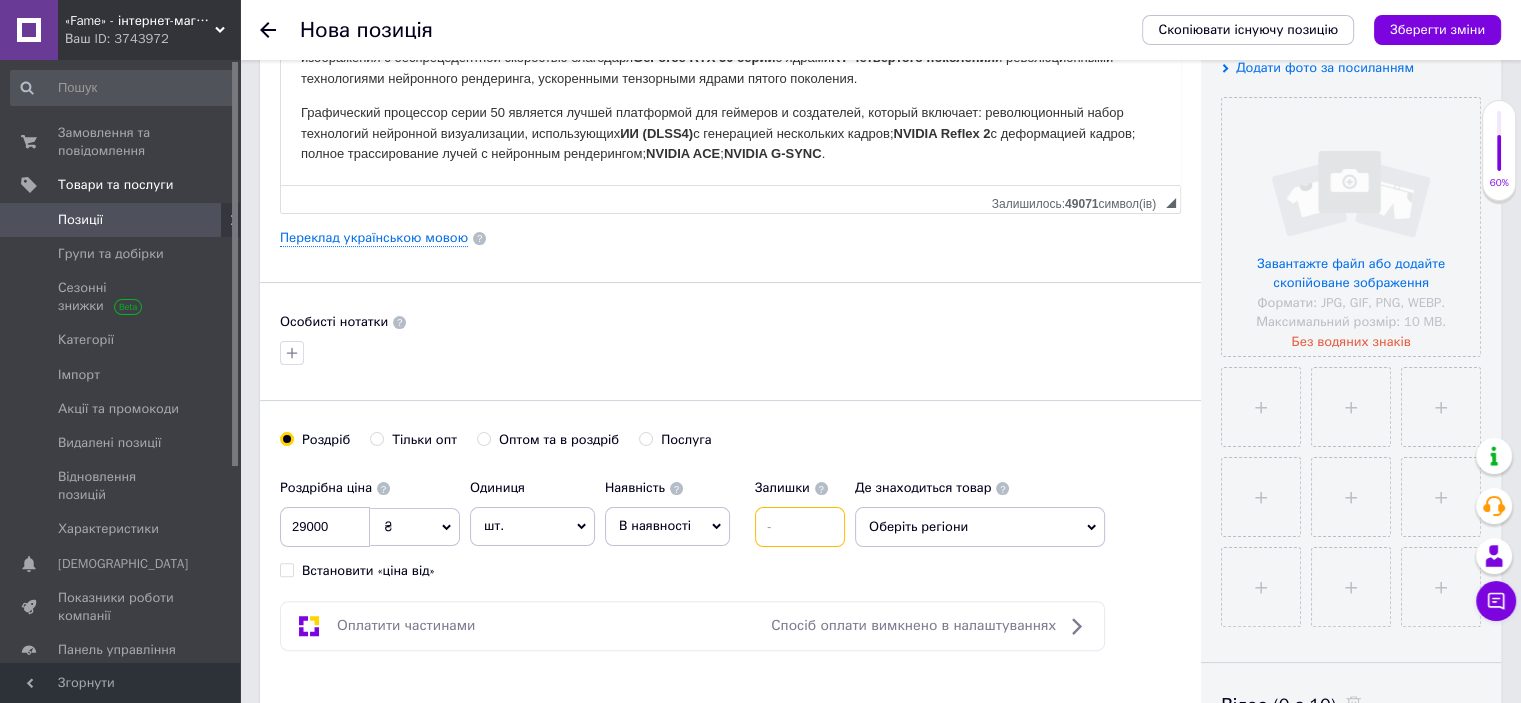 click at bounding box center (800, 527) 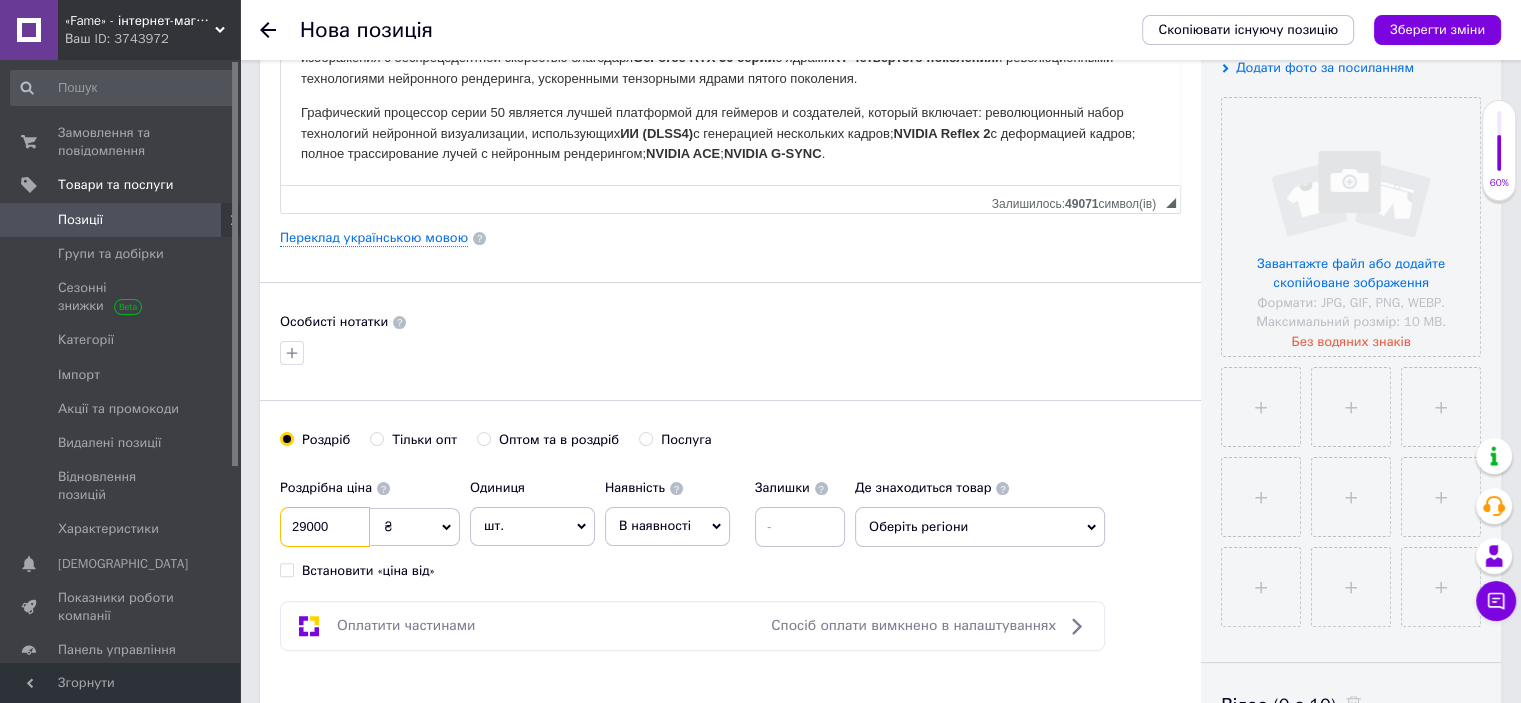 click on "29000" at bounding box center (325, 527) 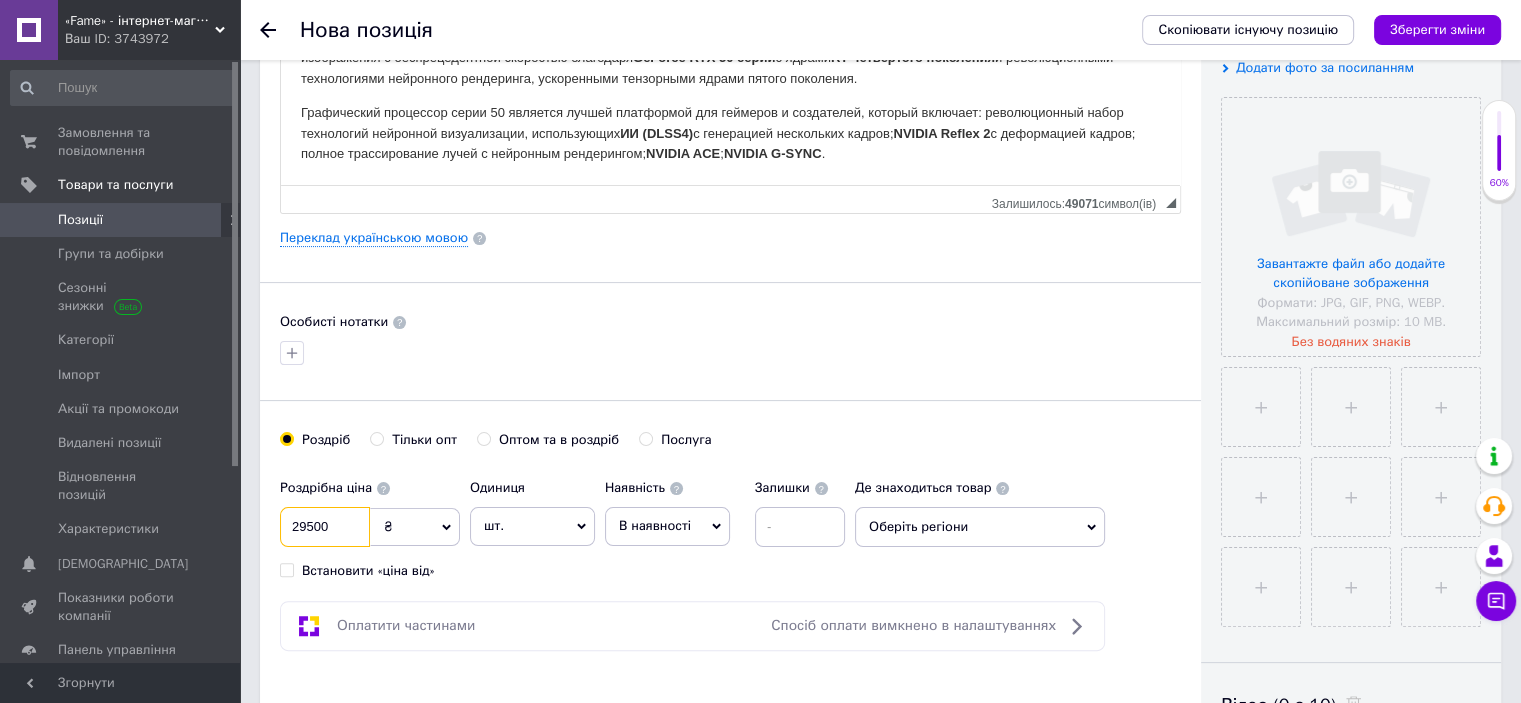 type on "29500" 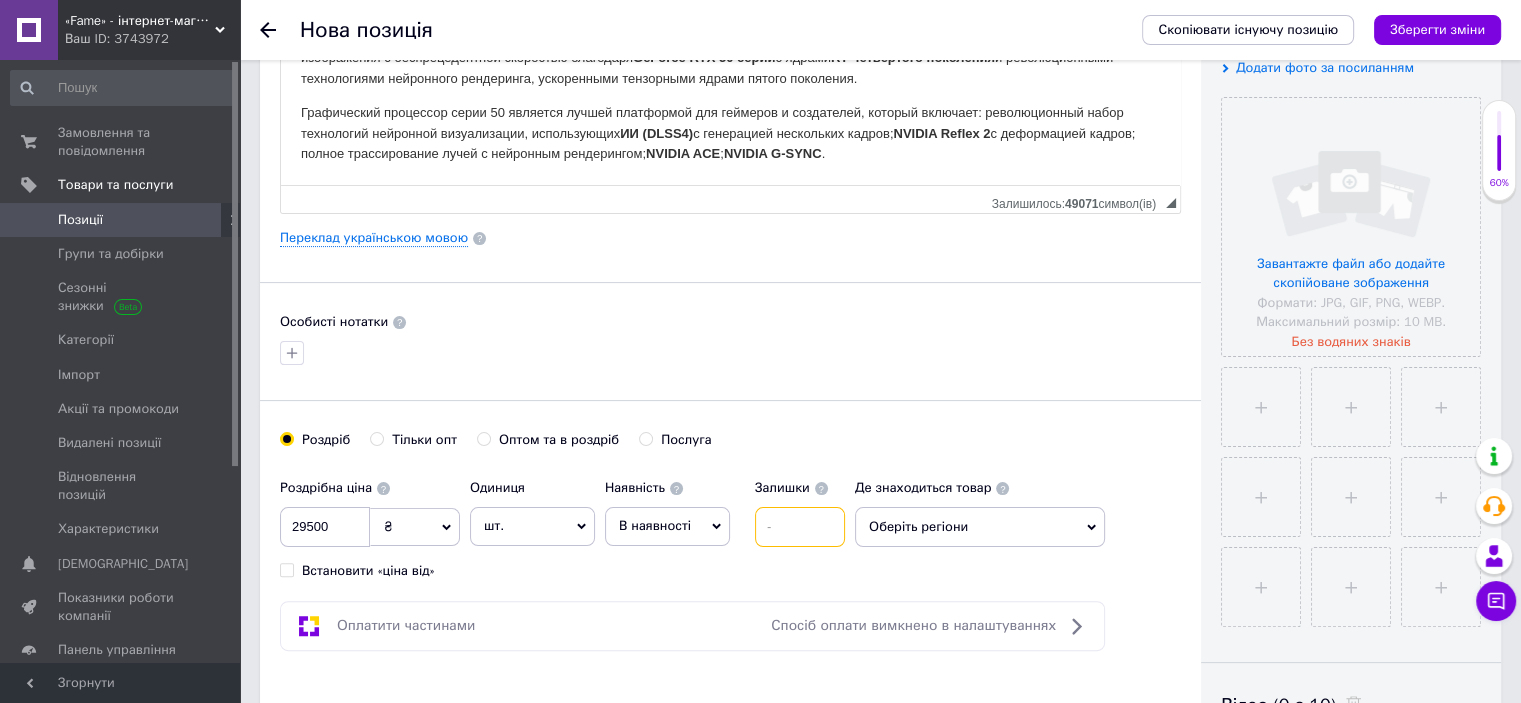 click at bounding box center [800, 527] 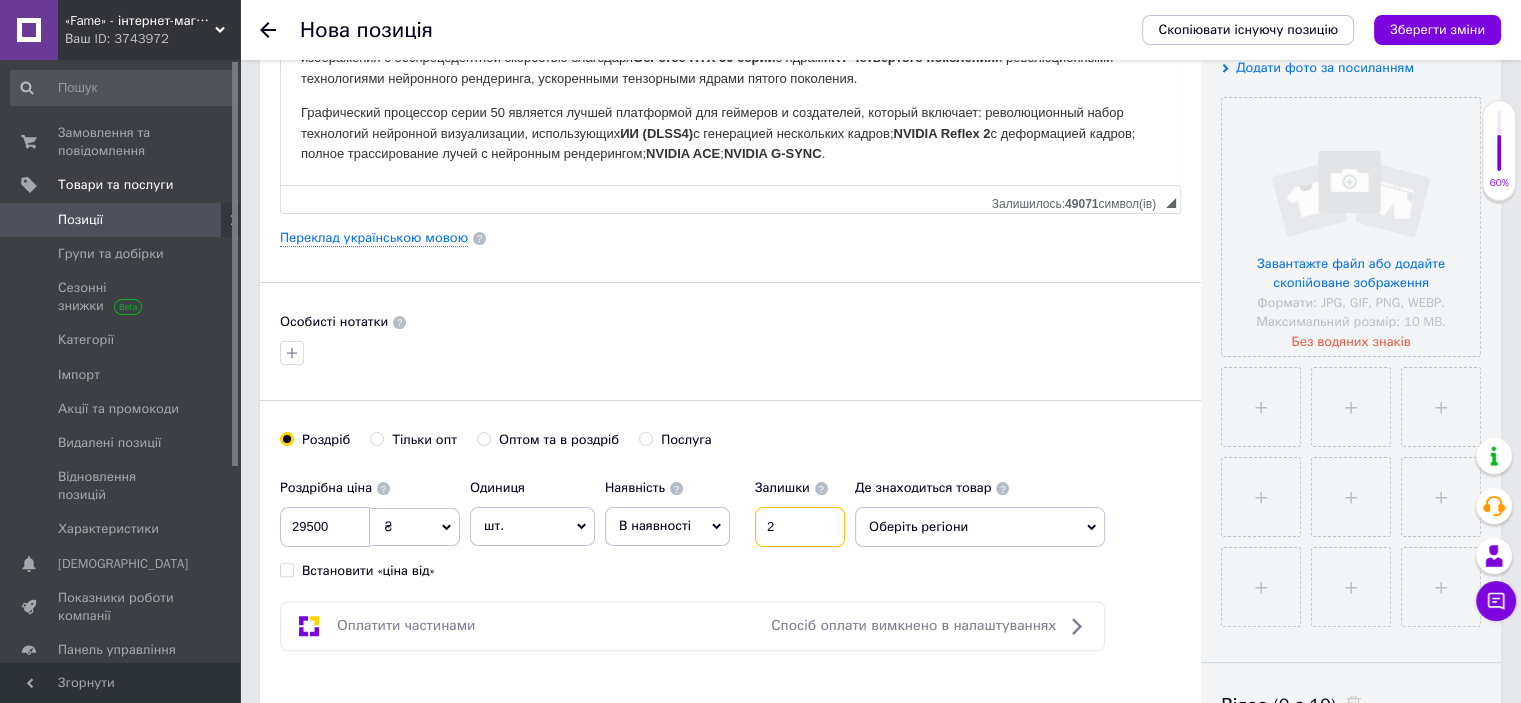 type on "2" 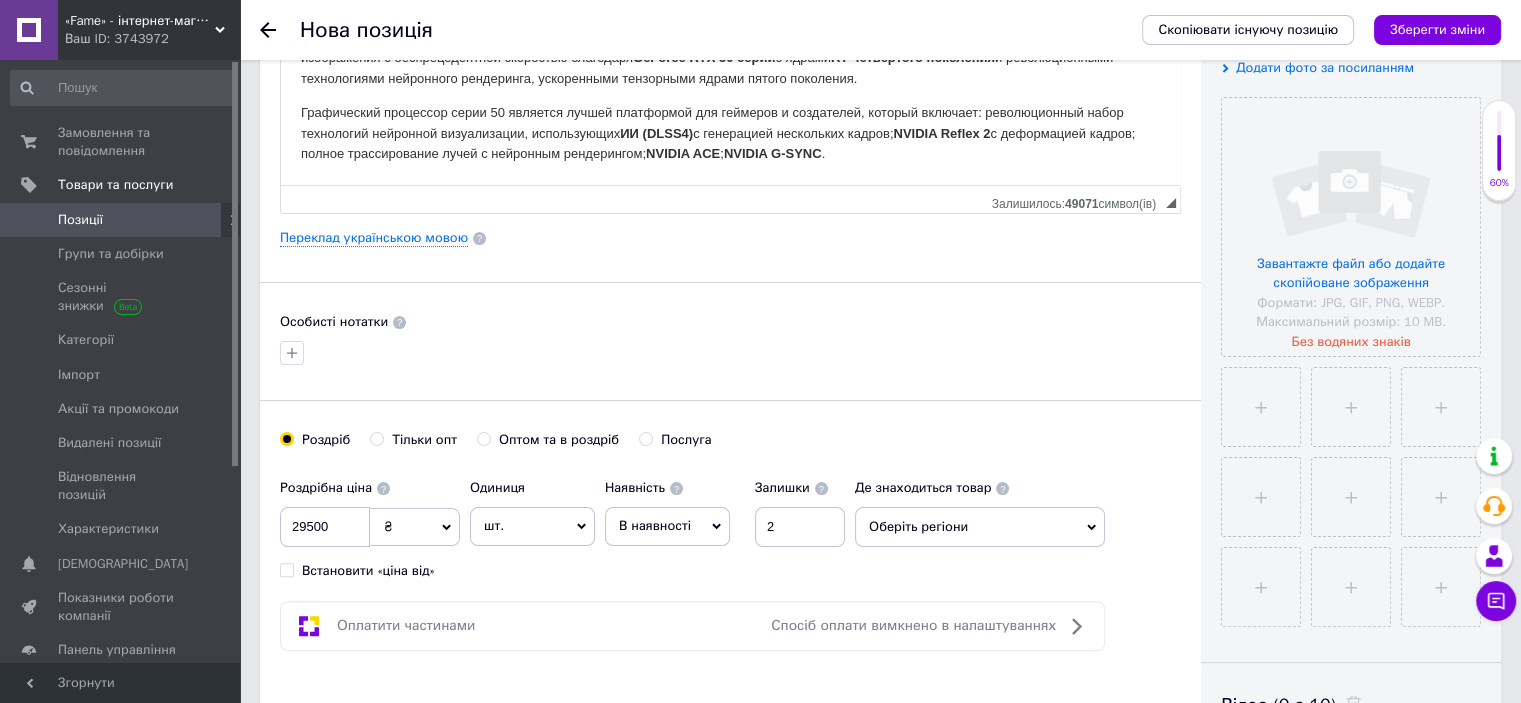 click on "Оберіть регіони" at bounding box center (980, 527) 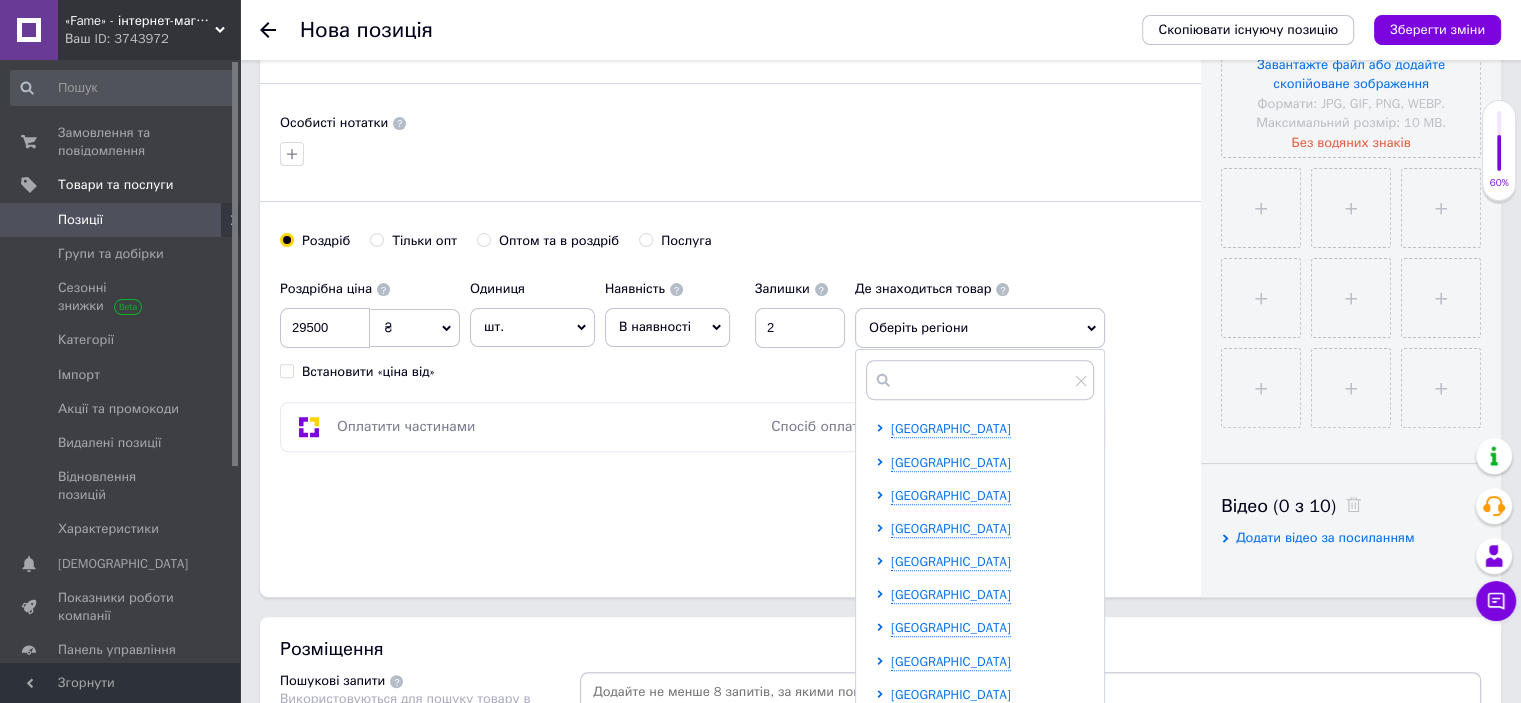 scroll, scrollTop: 600, scrollLeft: 0, axis: vertical 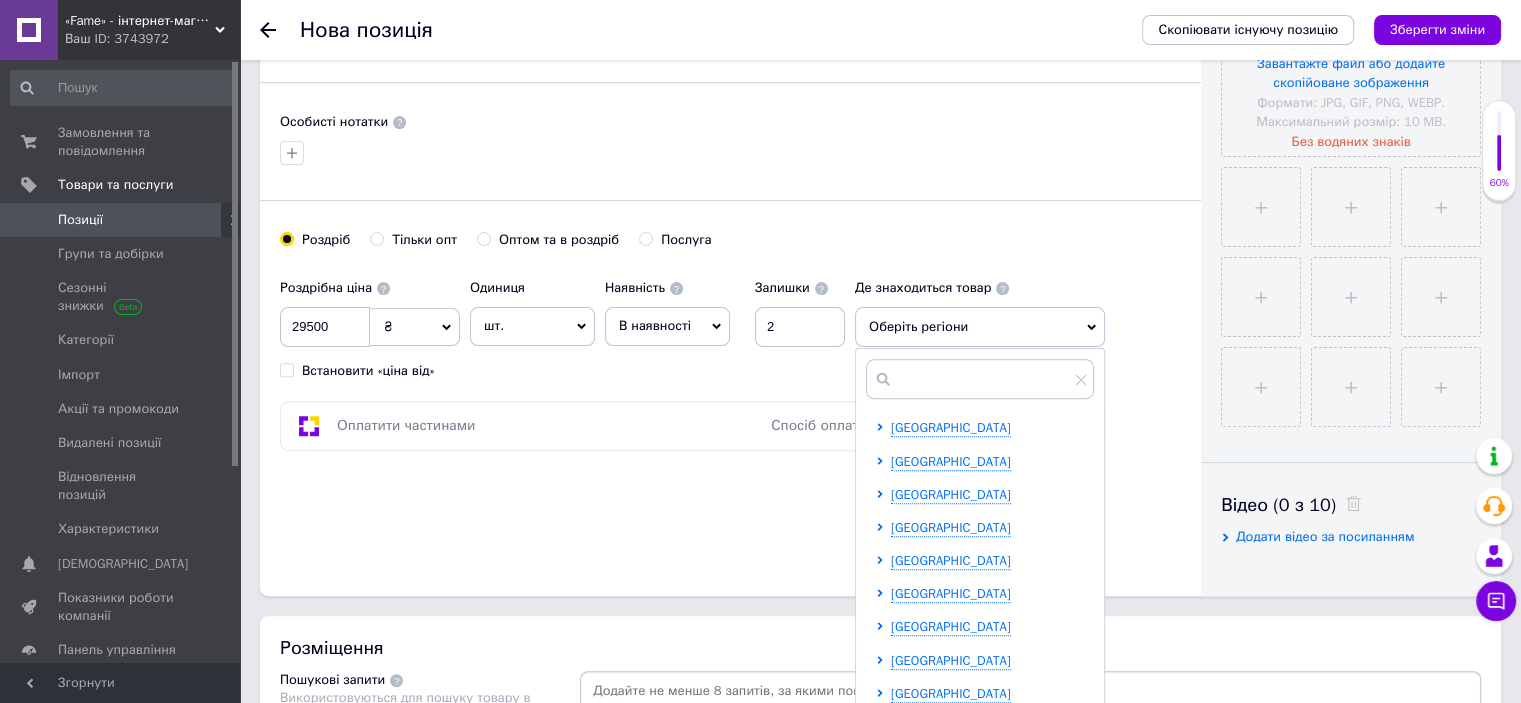 click at bounding box center (883, 528) 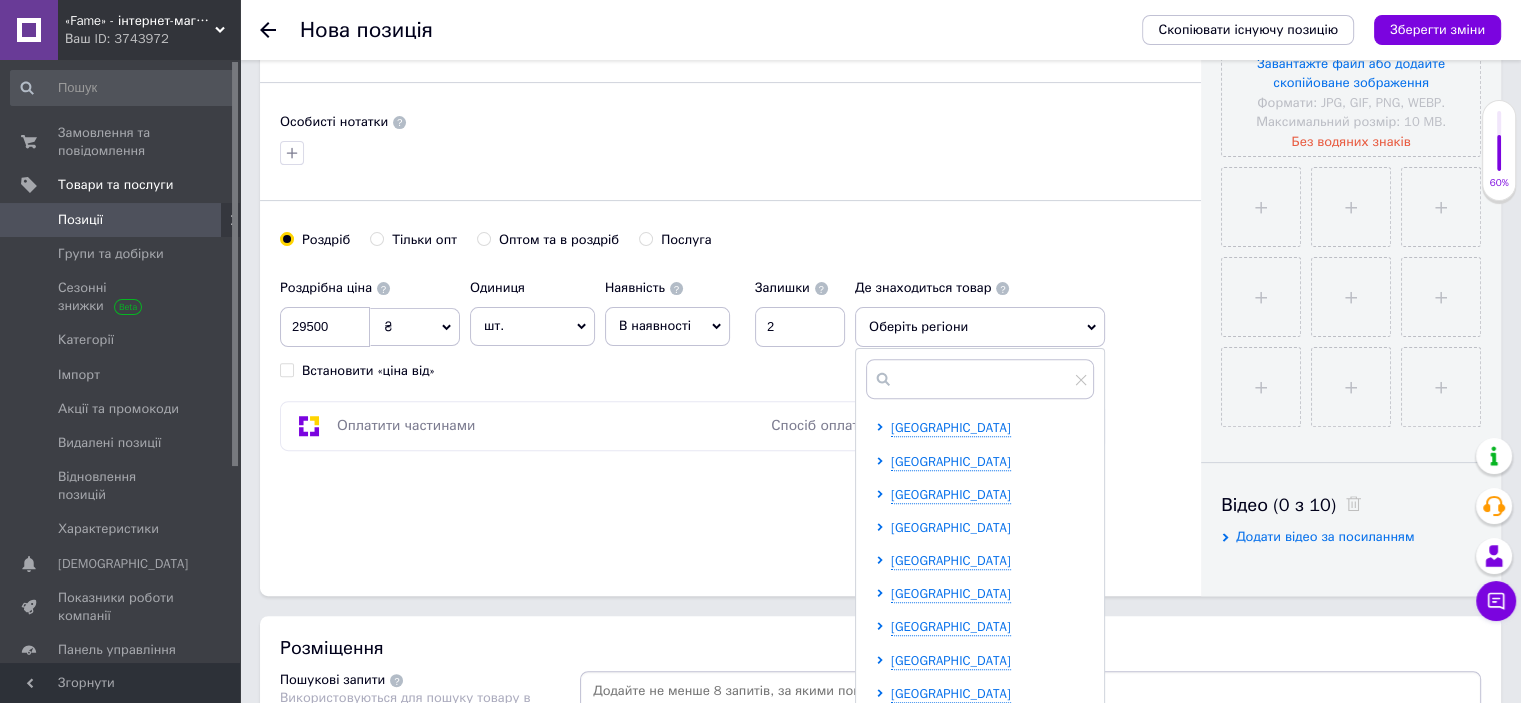 click 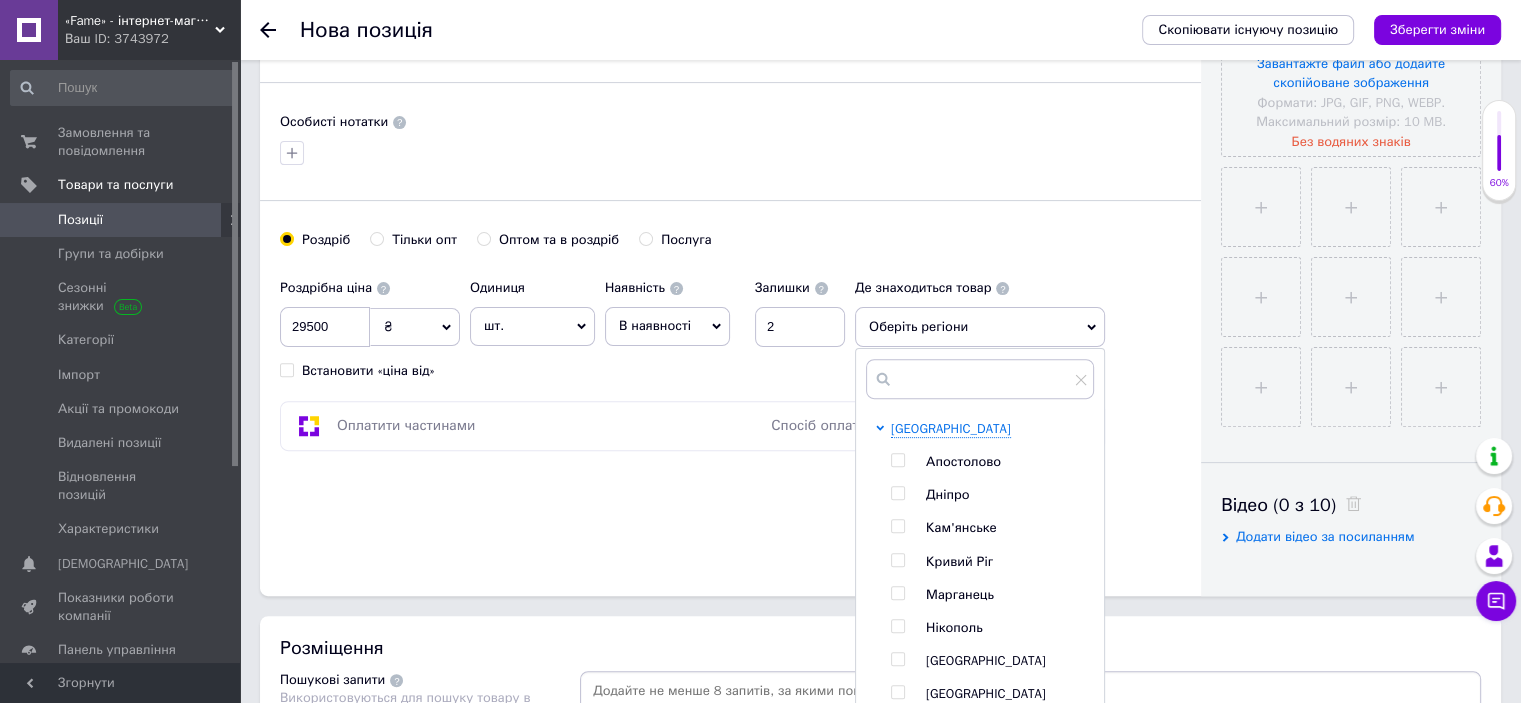 scroll, scrollTop: 100, scrollLeft: 0, axis: vertical 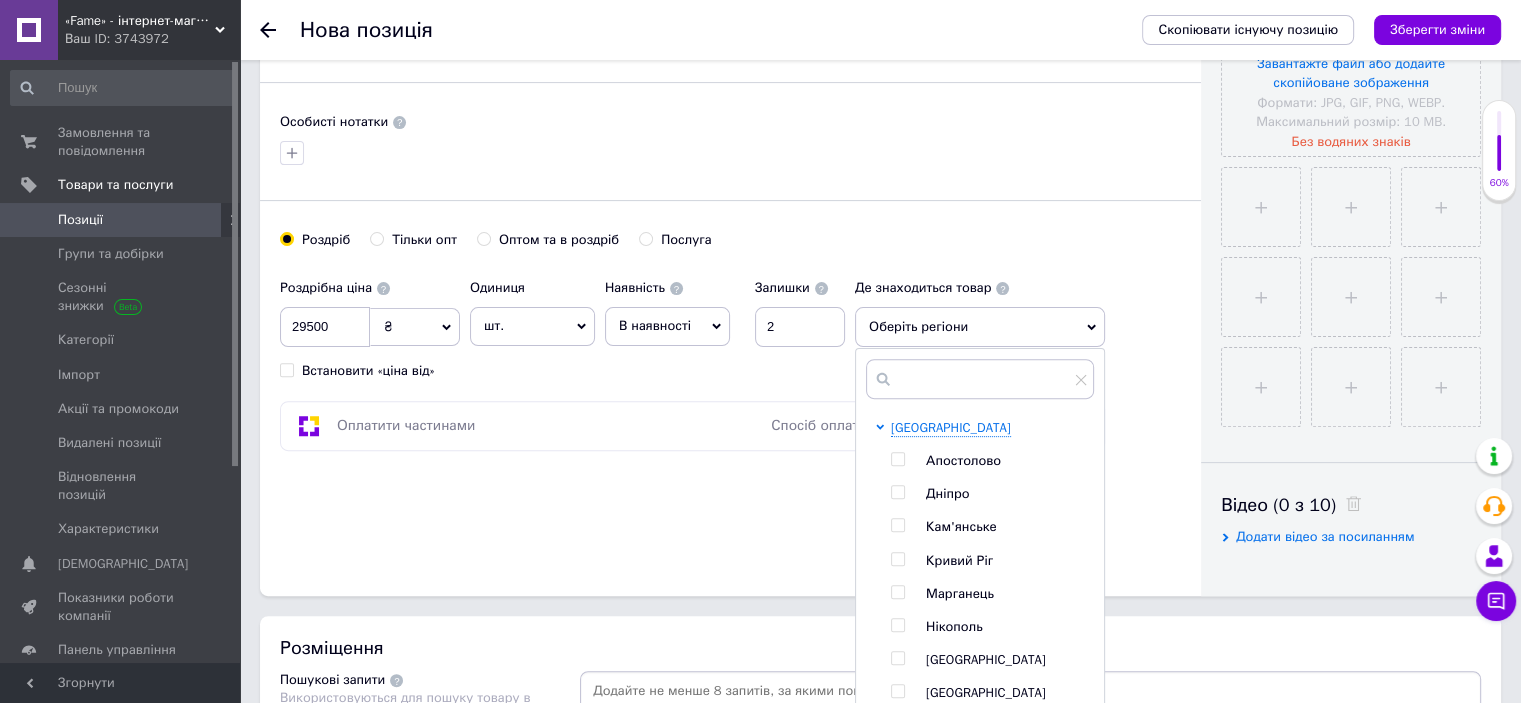 click at bounding box center [897, 492] 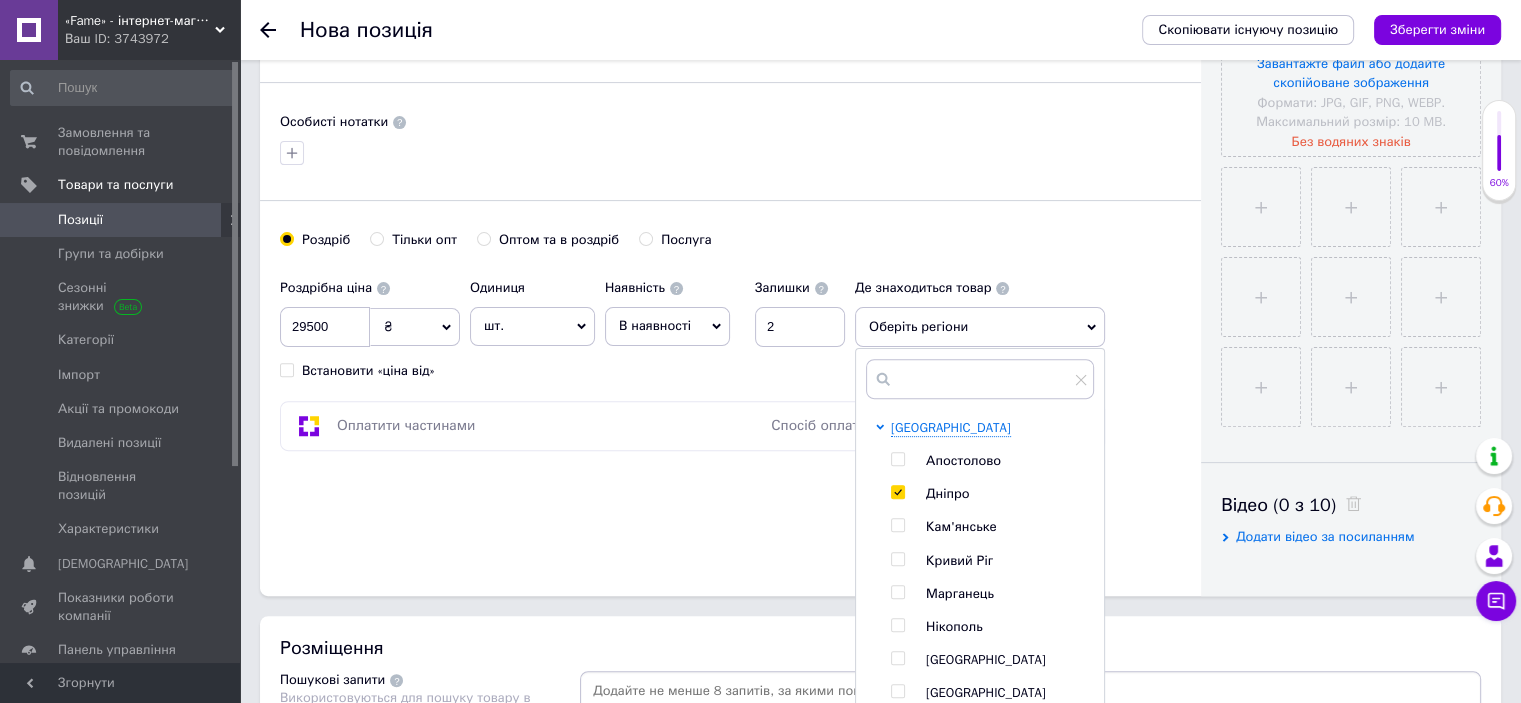 checkbox on "true" 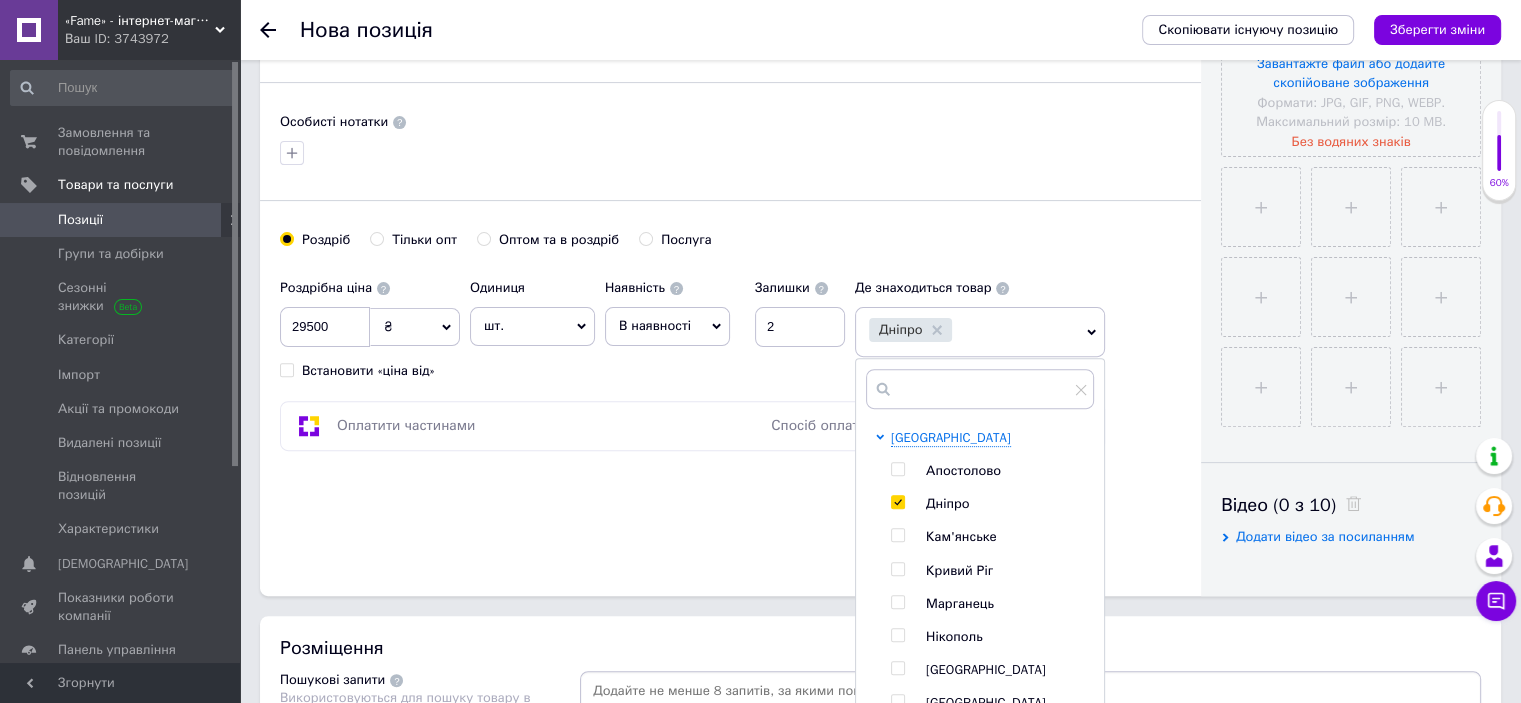 click on "Основна інформація Назва позиції (Російська) ✱ Відеокарта GIGABYTE GeForce RTX5070 12Gb EAGLE OC ICE Код/Артикул 0001 Опис (Російська) ✱ Получите невероятную производительность с  GeForce RTX 5070  на базе  NVIDIA [PERSON_NAME] . Играйте с высокой частотой кадров с помощью  DLSS 4 , расширьте свой творческий потенциал с помощью  NVIDIA Studio  и создайте новые ощущения благодаря мощности искусственного интеллекта.
Архитектура  [PERSON_NAME]  раскрывает кардинальный реализм полного трассировки лучей. Почувствуйте кинематографическое качество изображения с беспрецедентной скоростью благодаря
ИИ (DLSS4)" at bounding box center [730, 38] 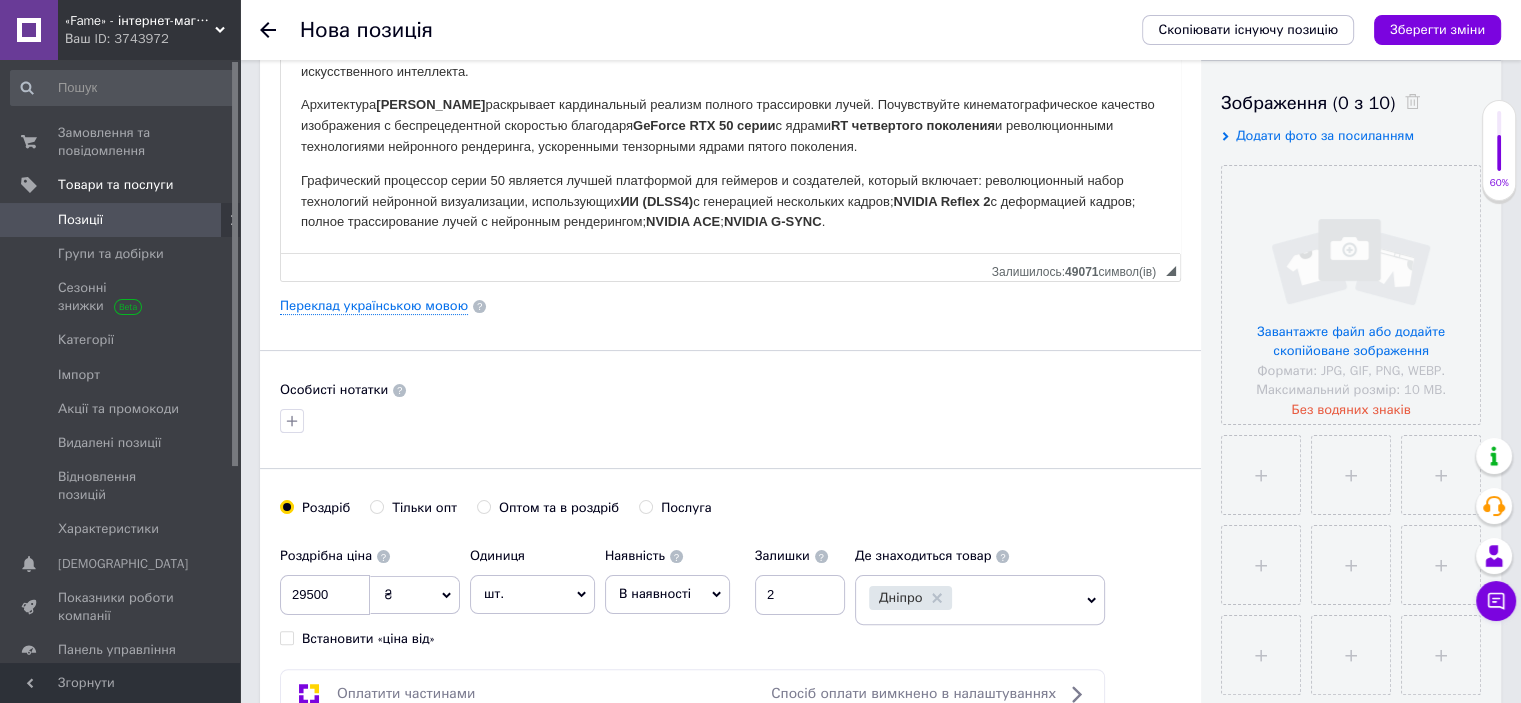 scroll, scrollTop: 300, scrollLeft: 0, axis: vertical 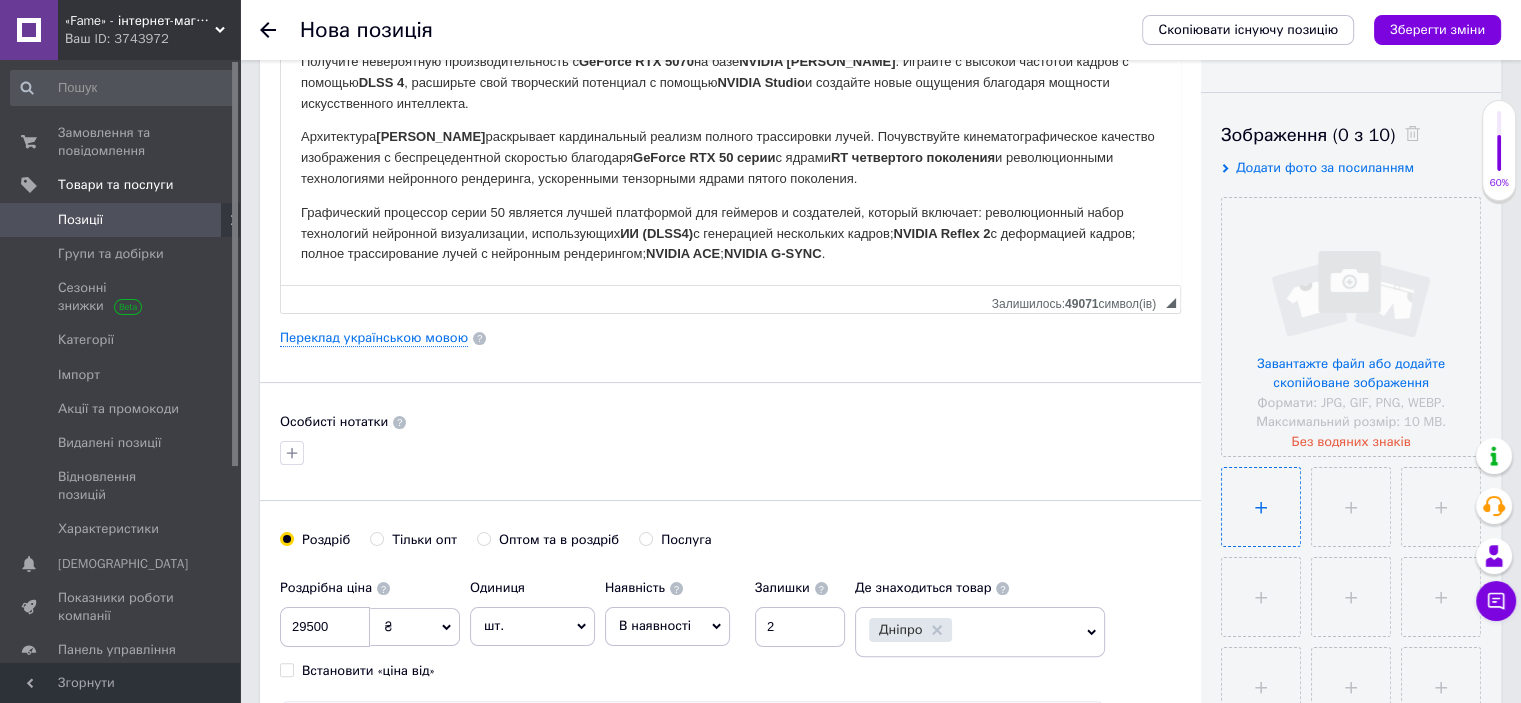 click at bounding box center (1261, 507) 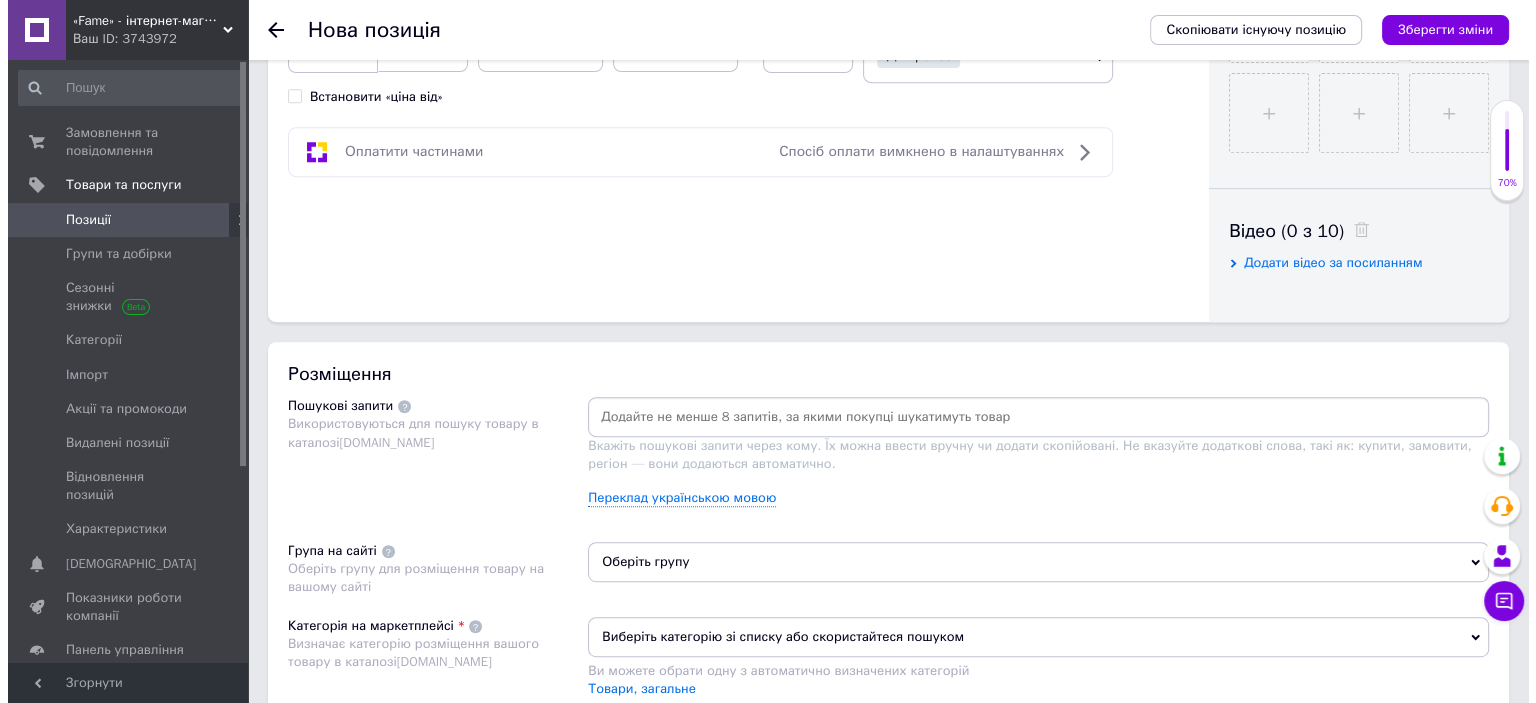 scroll, scrollTop: 900, scrollLeft: 0, axis: vertical 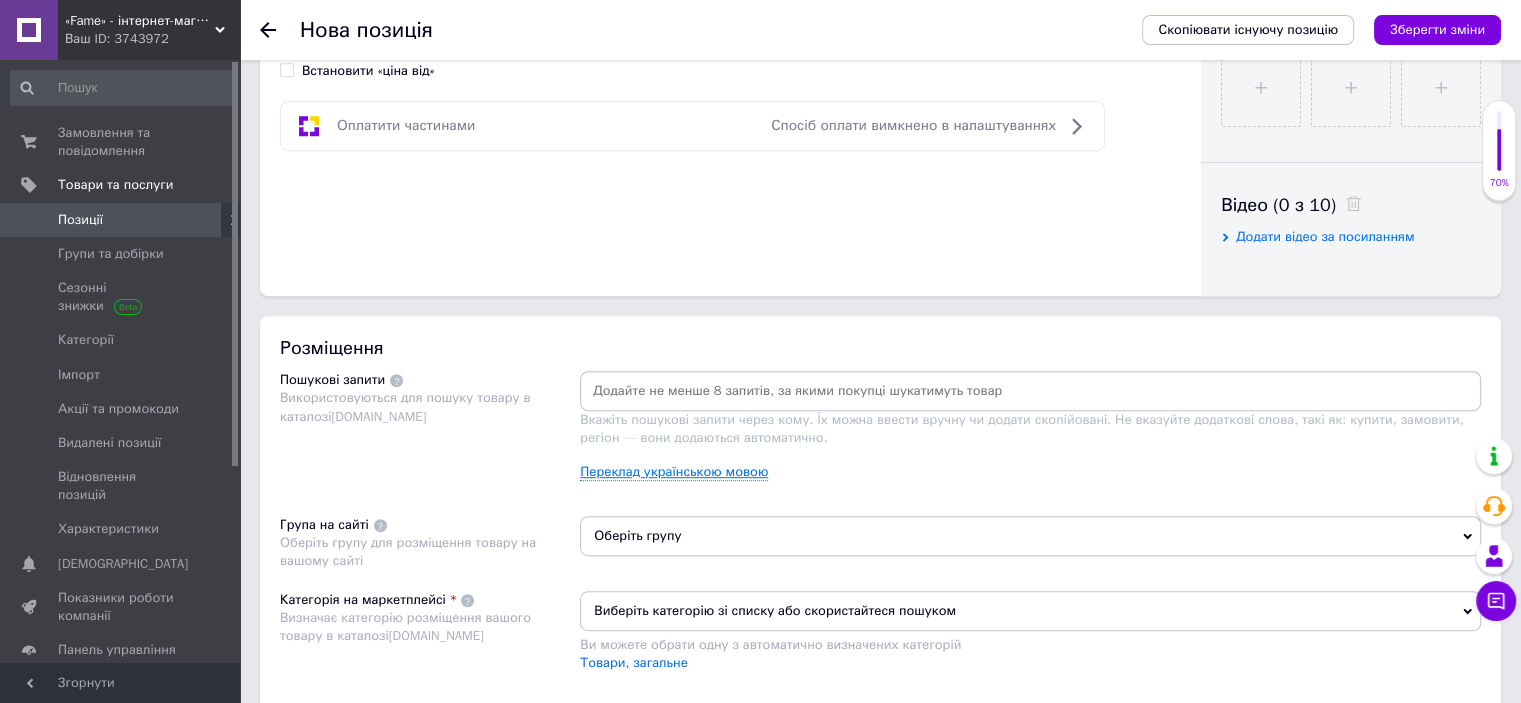 click on "Переклад українською мовою" at bounding box center [674, 472] 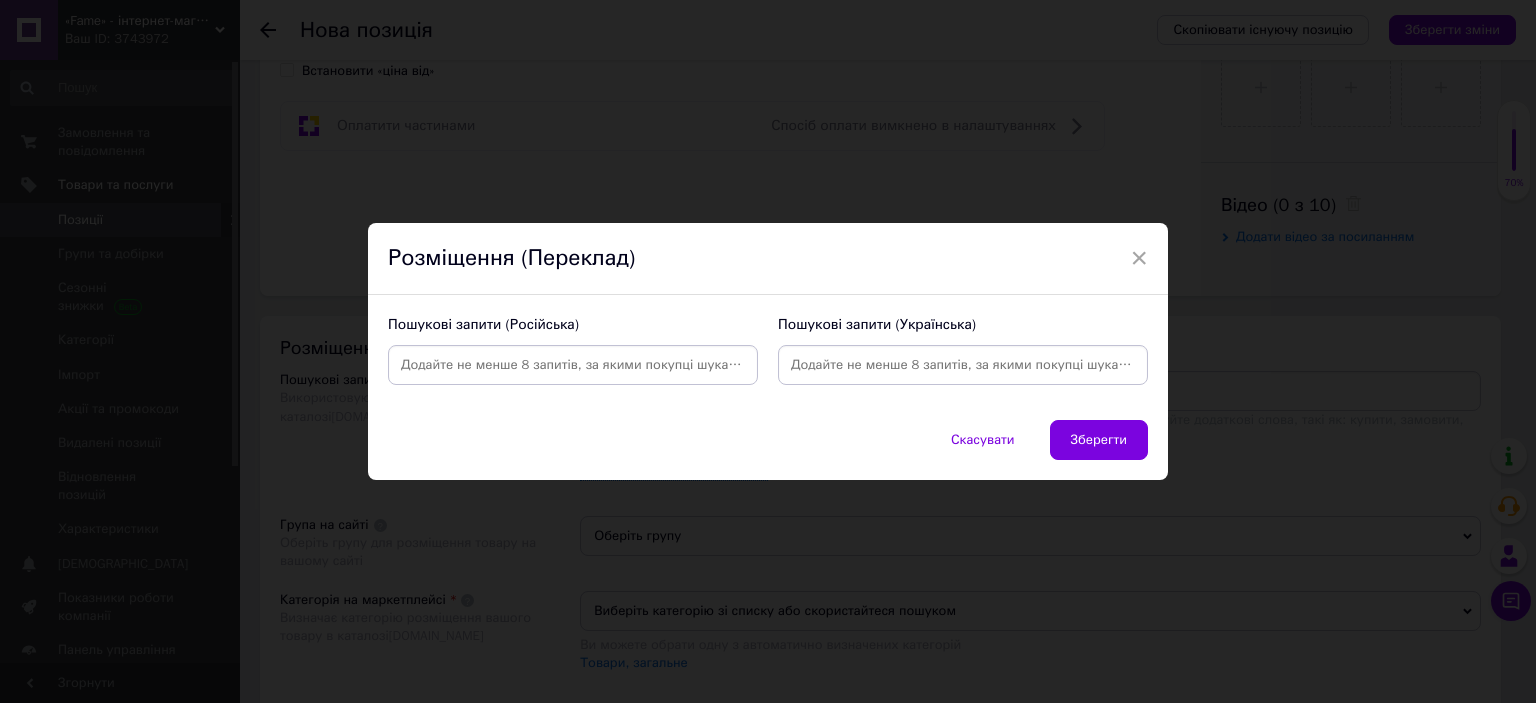 click at bounding box center (573, 365) 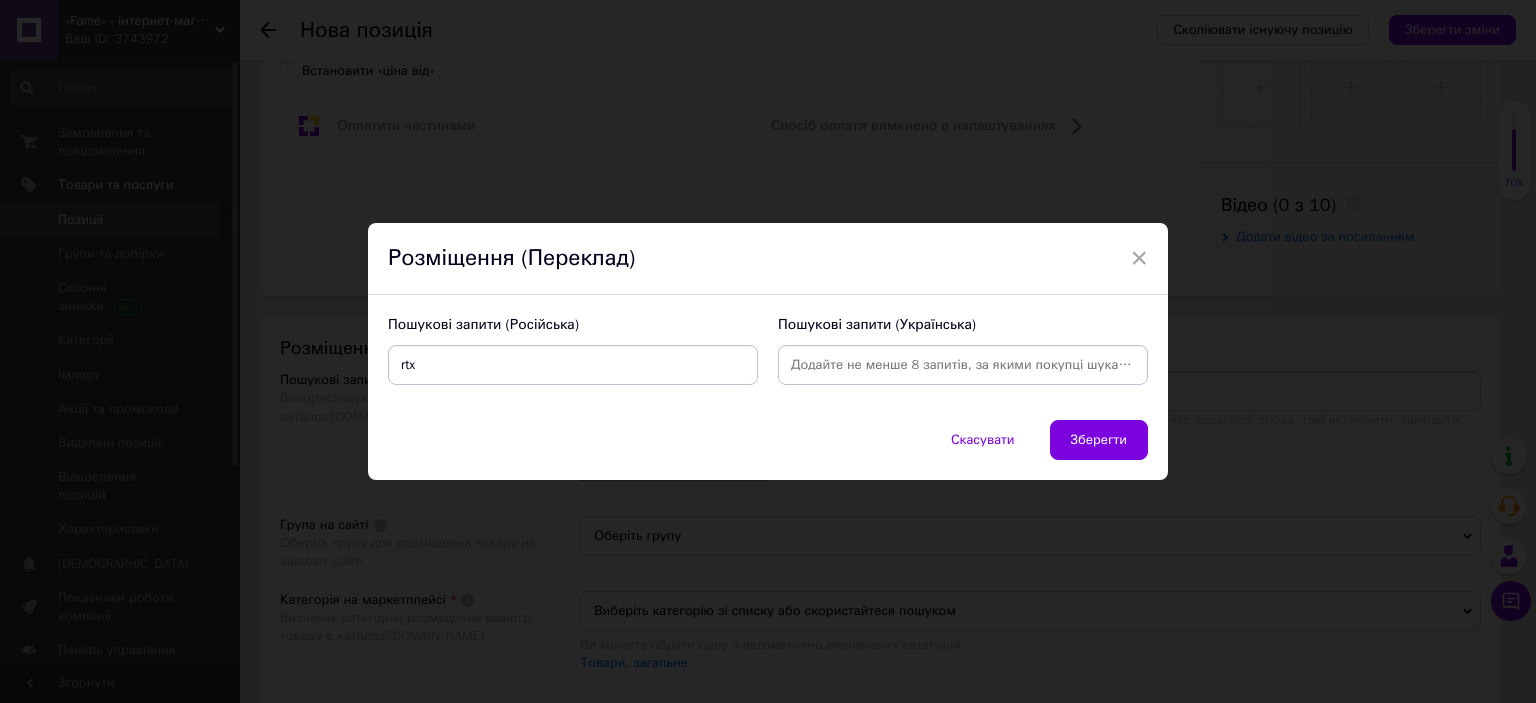 type on "rtx" 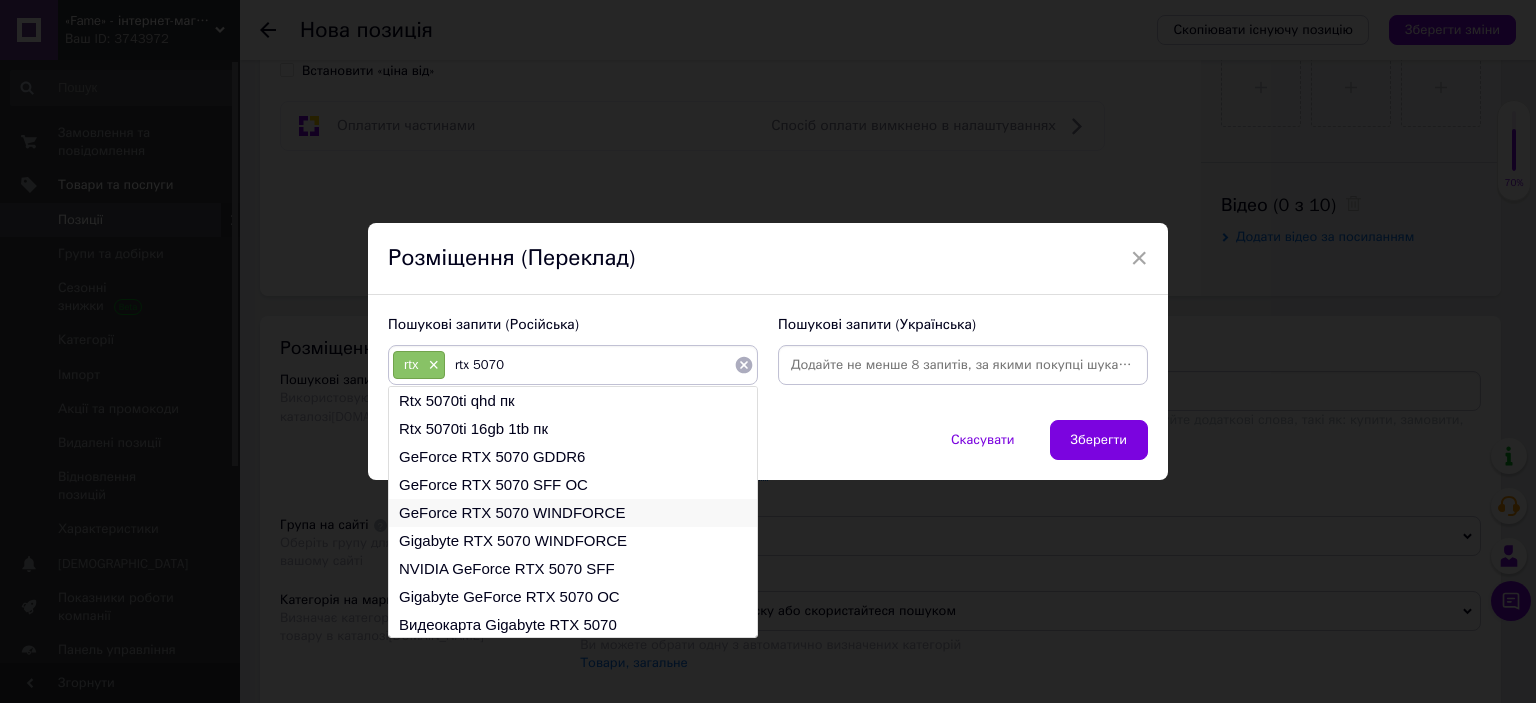 type on "rtx 5070" 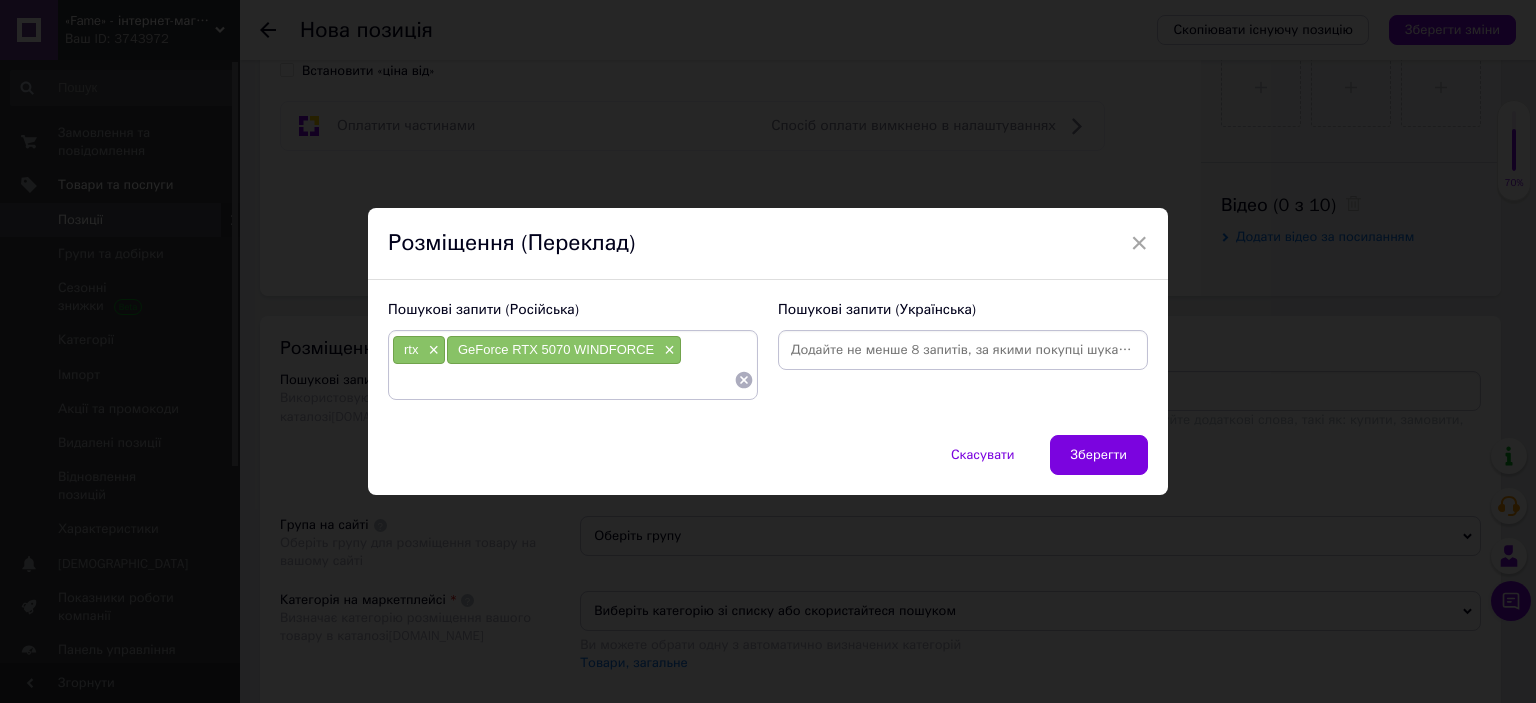 click at bounding box center [563, 380] 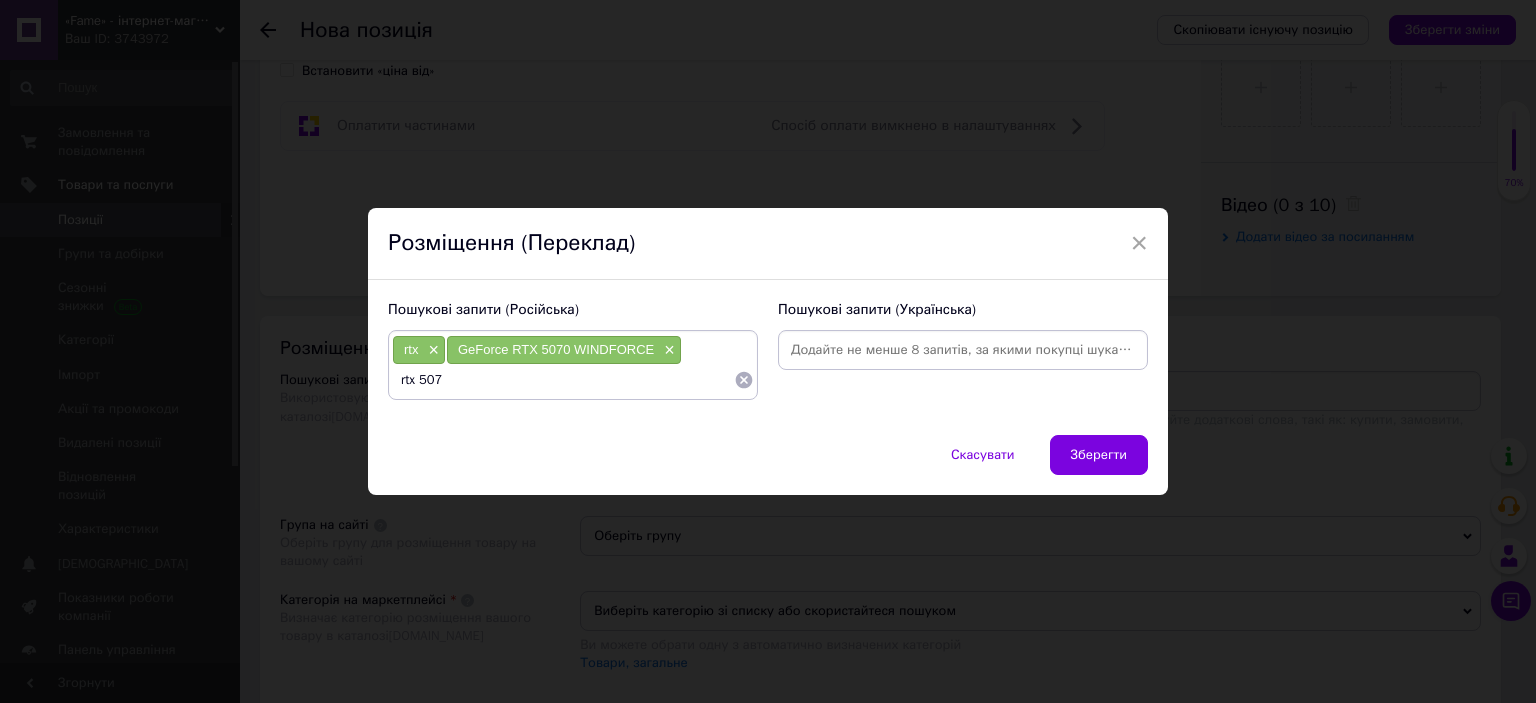 type on "rtx 5070" 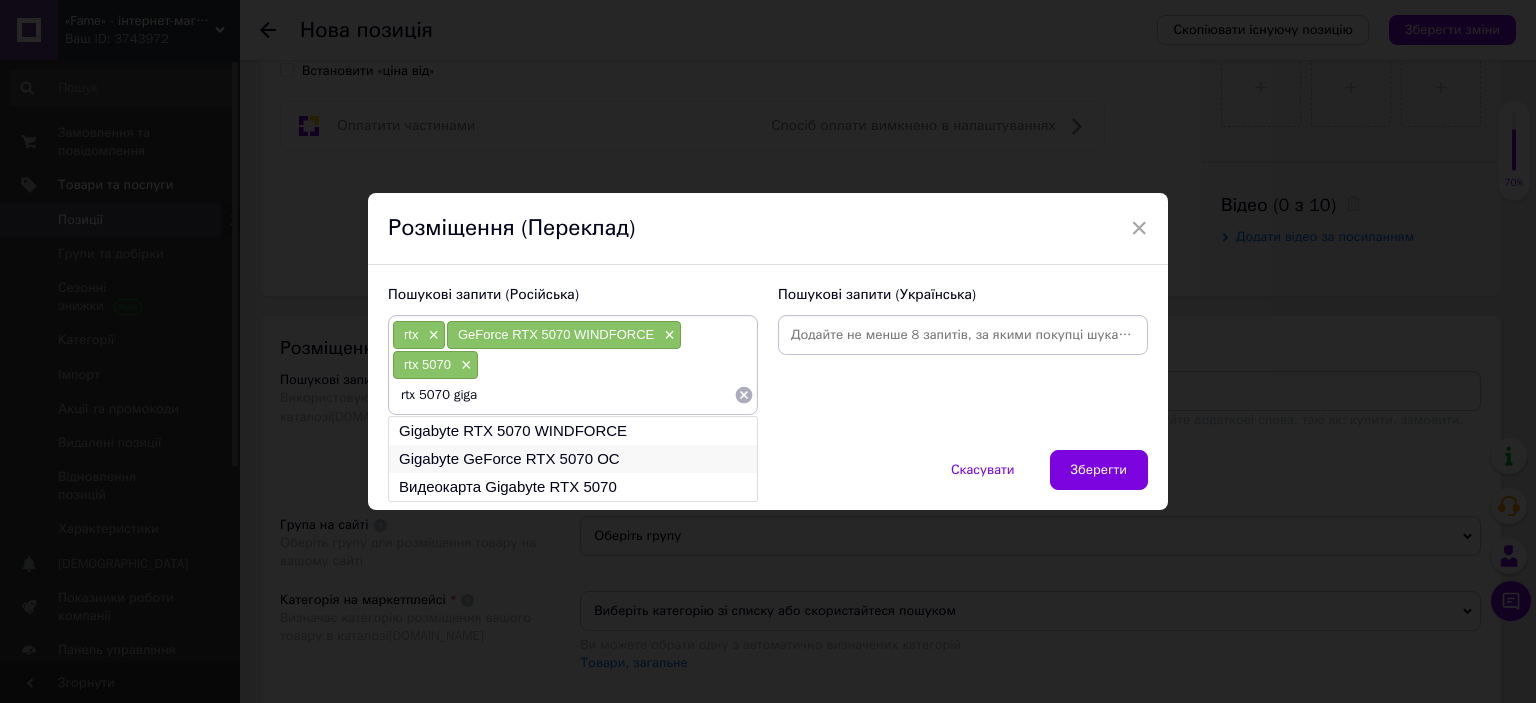 type on "rtx 5070 giga" 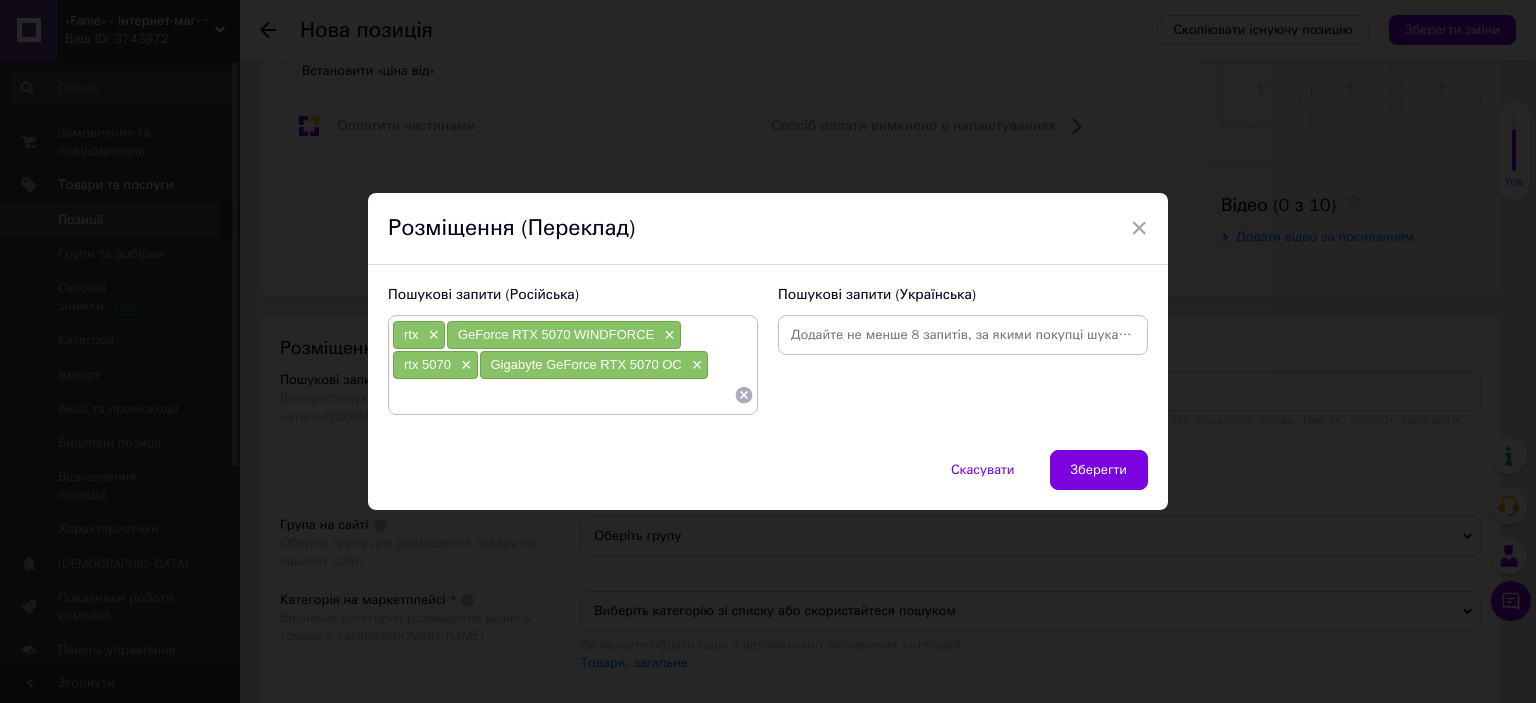 click at bounding box center [563, 395] 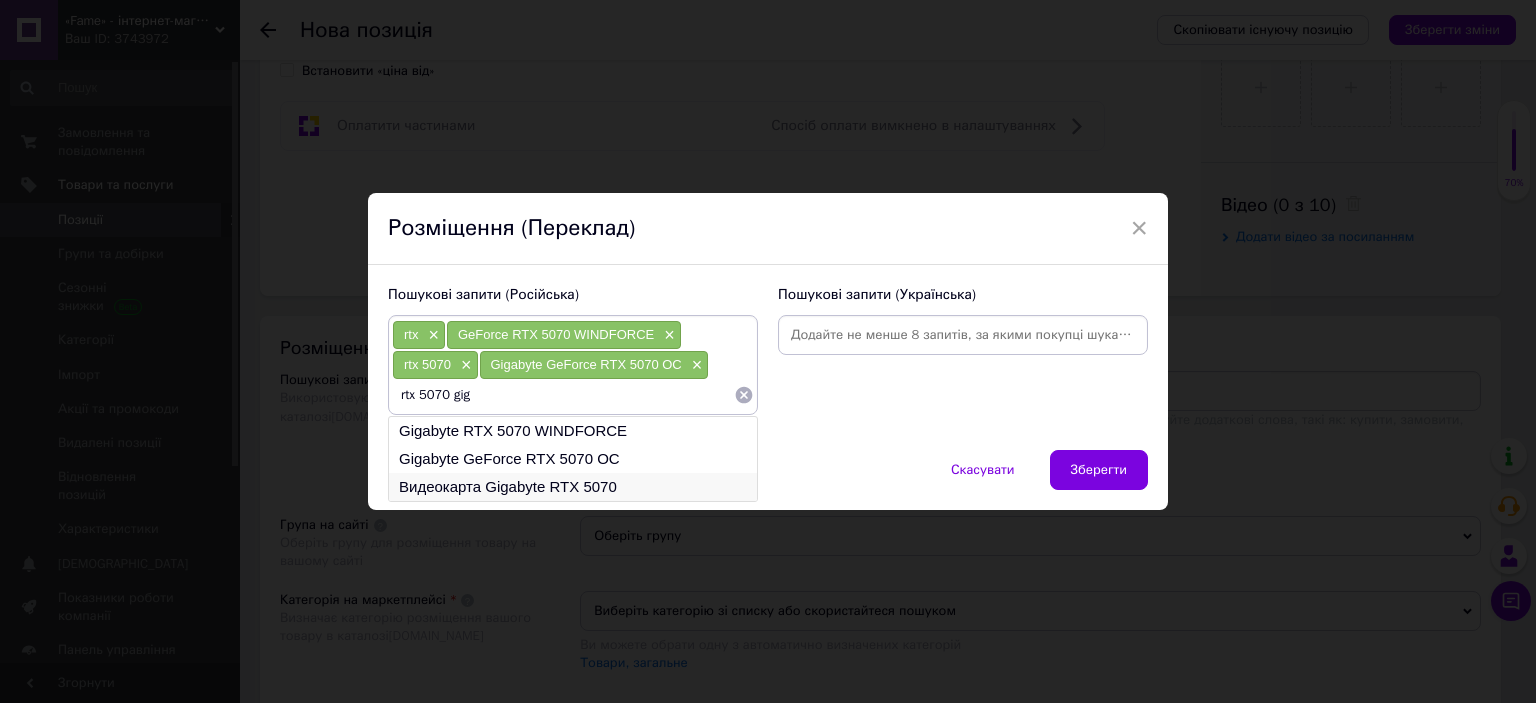 type on "rtx 5070 gig" 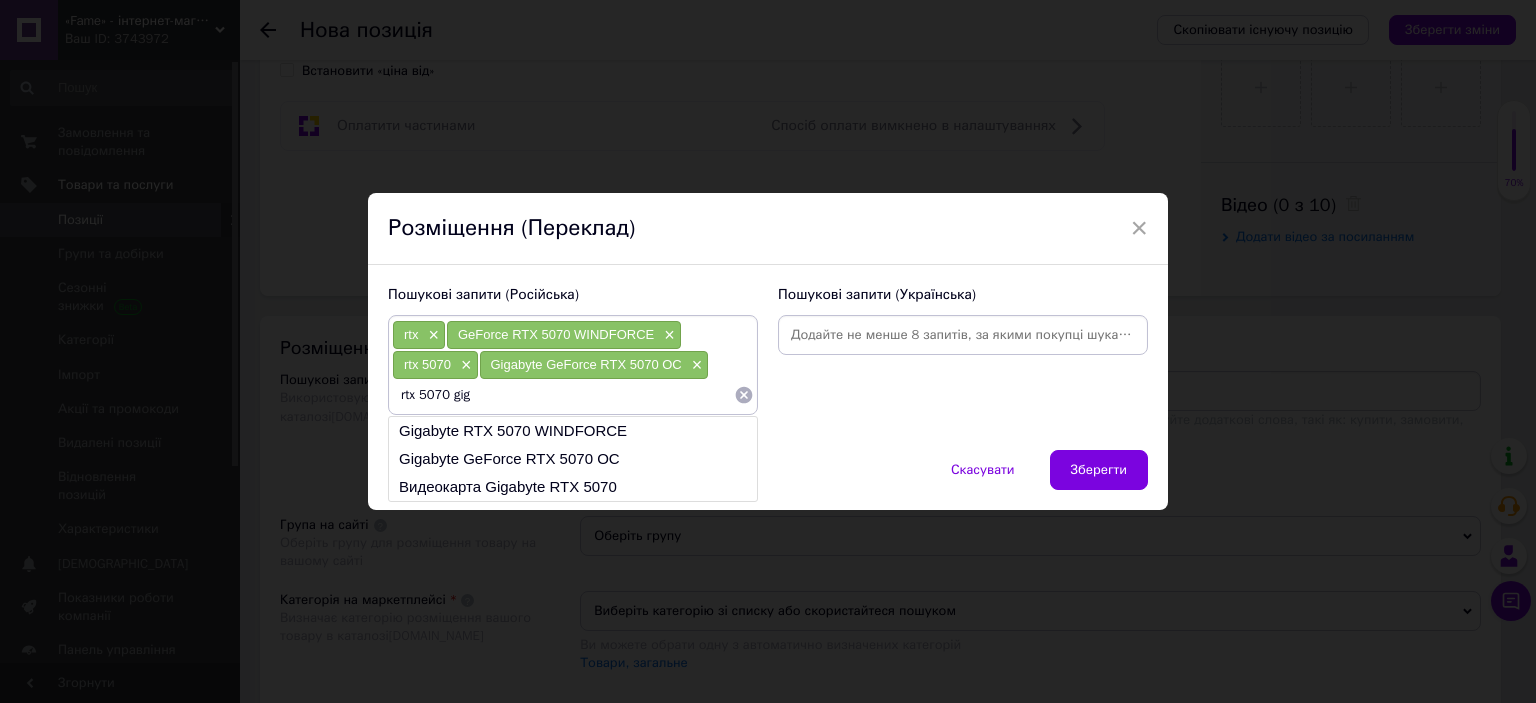 click on "Видеокарта Gigabyte RTX 5070" at bounding box center [573, 487] 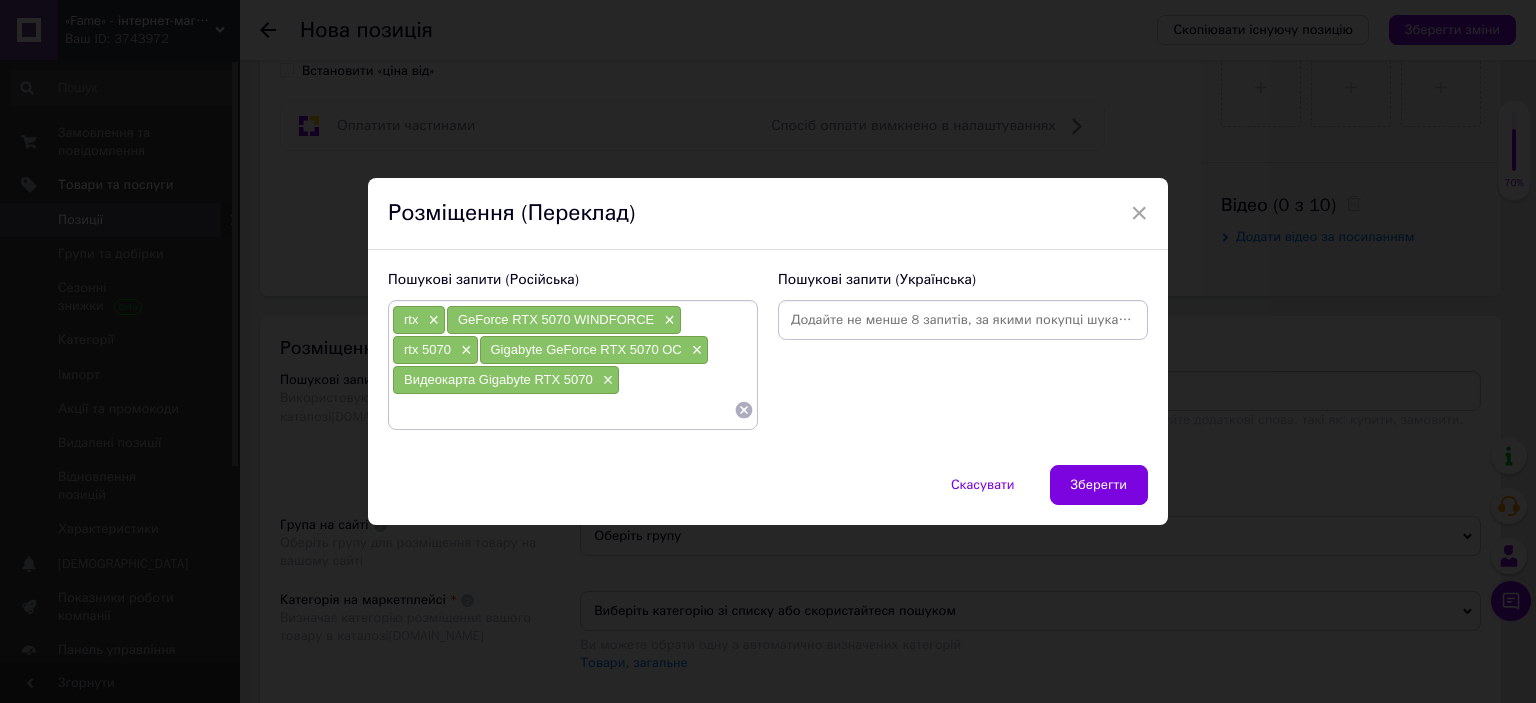 click at bounding box center (563, 410) 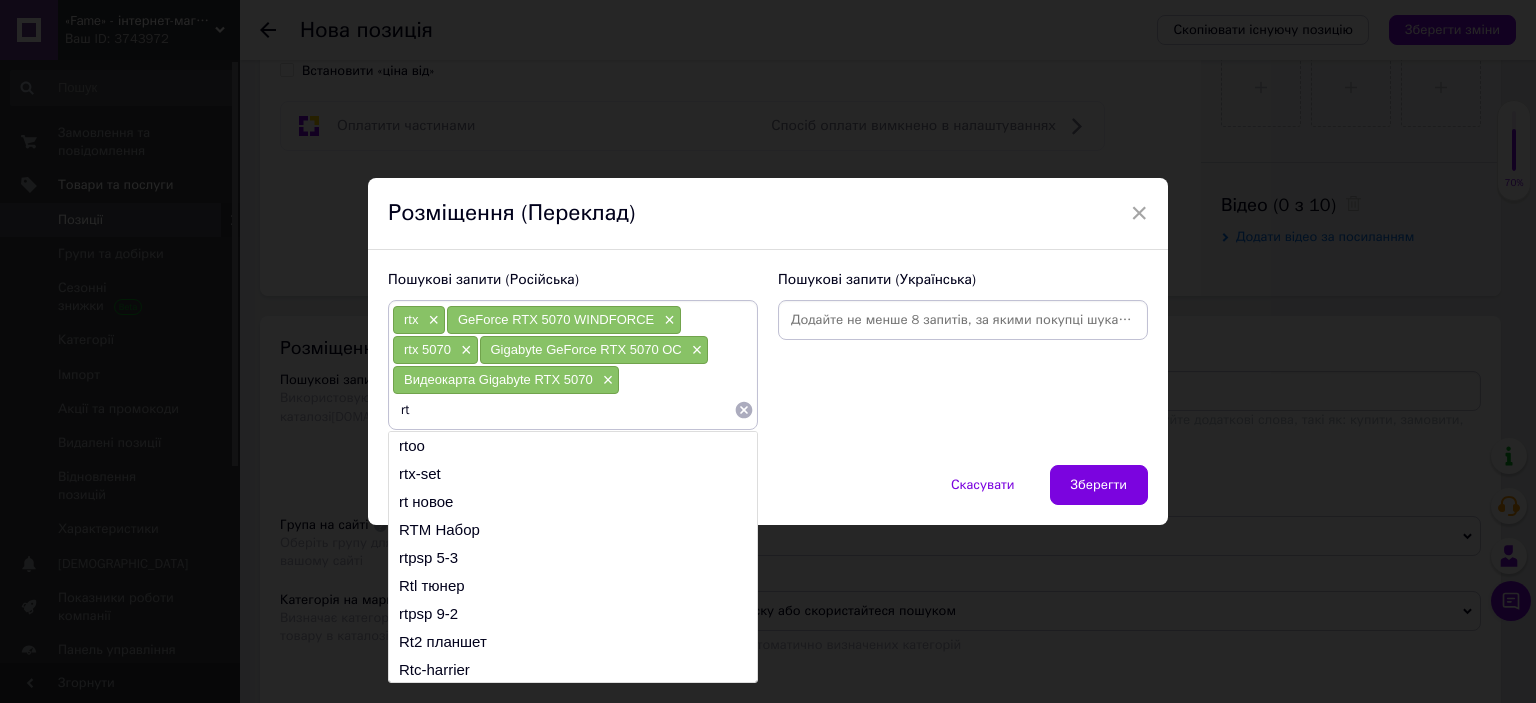 type on "r" 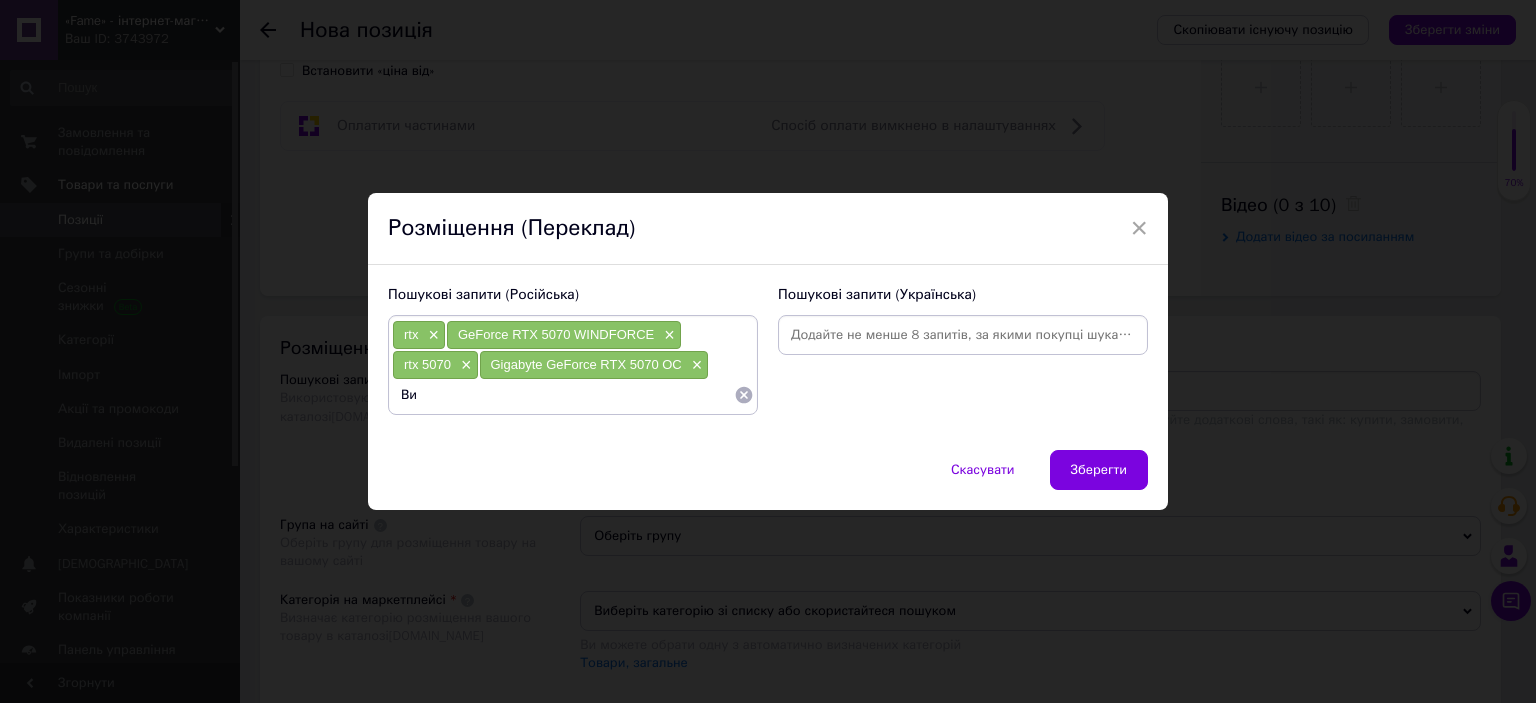 type on "В" 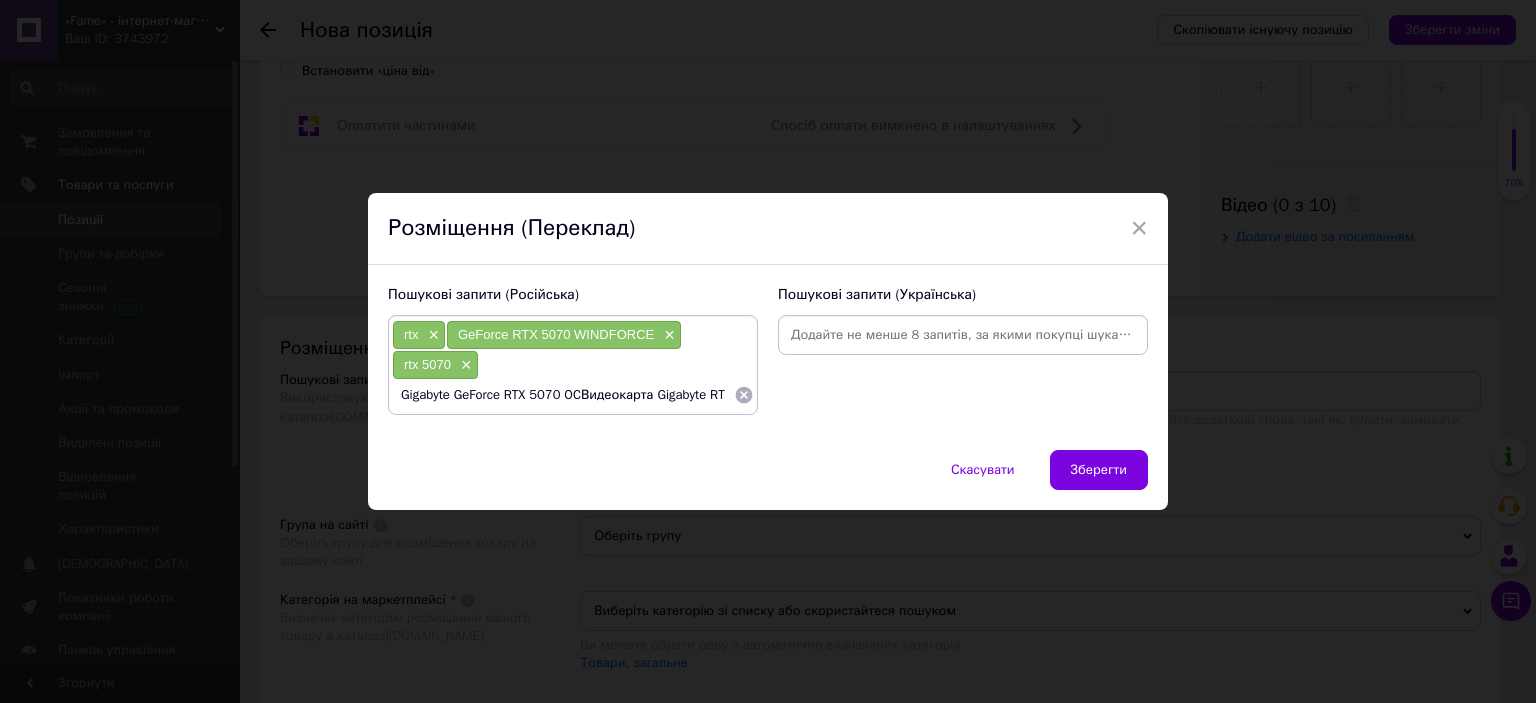 type on "Gigabyte GeForce RTX 5070 OCВидеокарта Gigabyte RTX 5070r" 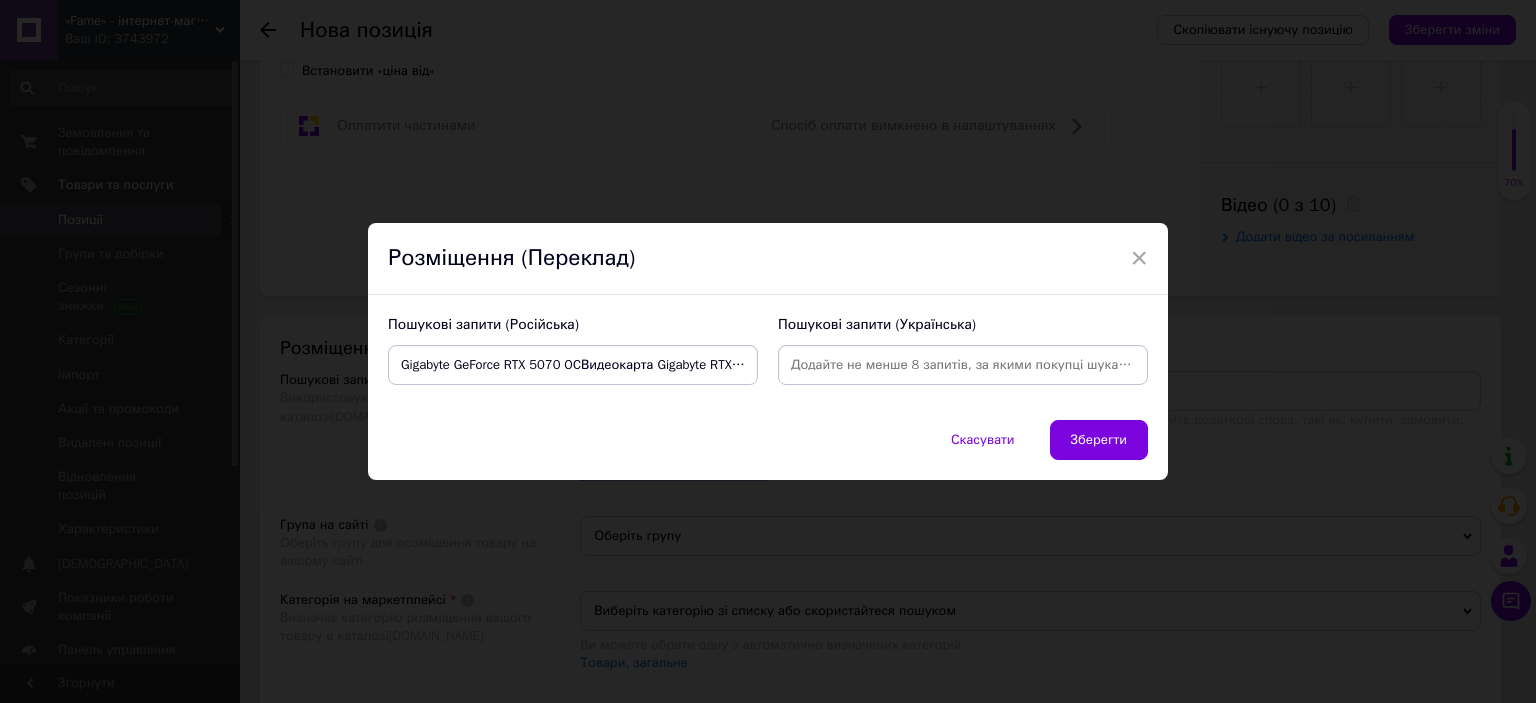 click on "Gigabyte GeForce RTX 5070 OCВидеокарта Gigabyte RTX 5070r" at bounding box center (573, 365) 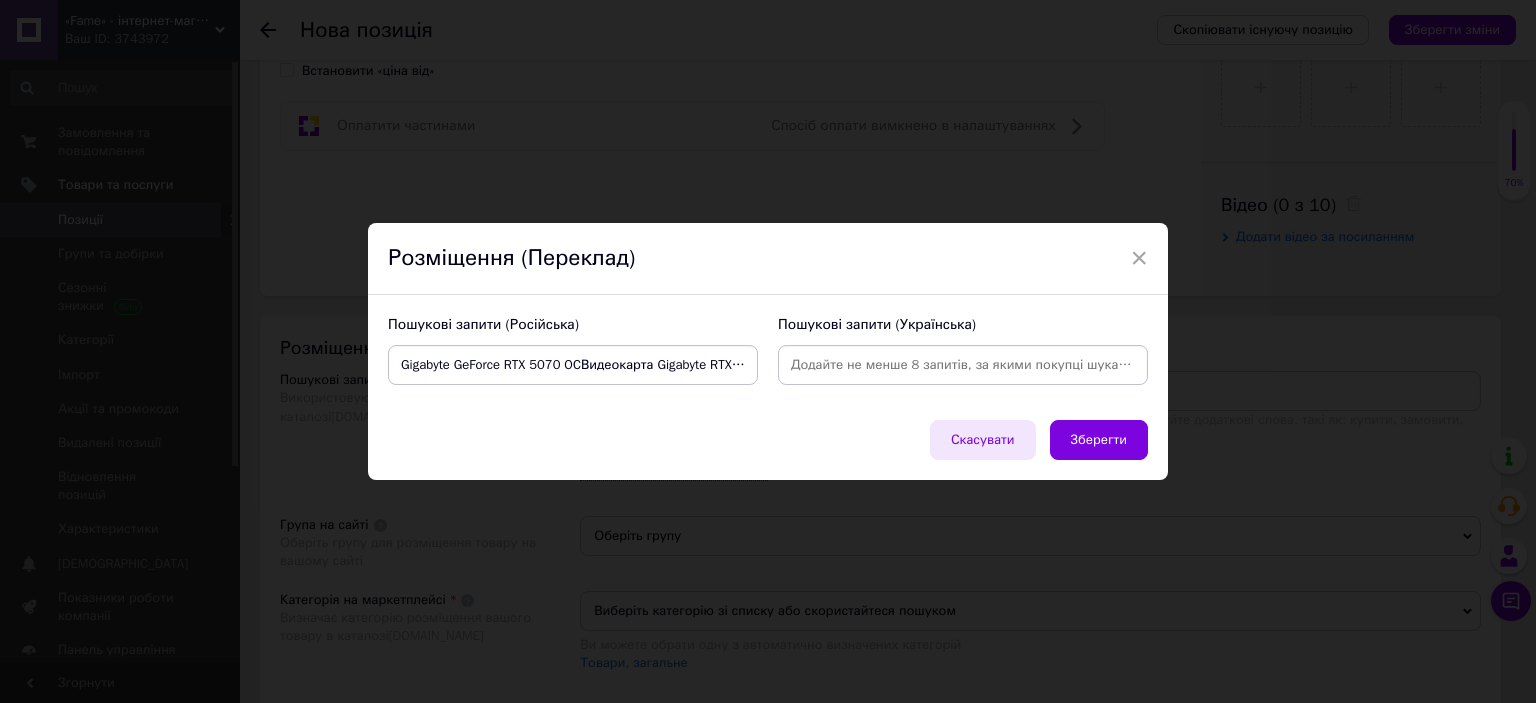 click on "Скасувати" at bounding box center (983, 440) 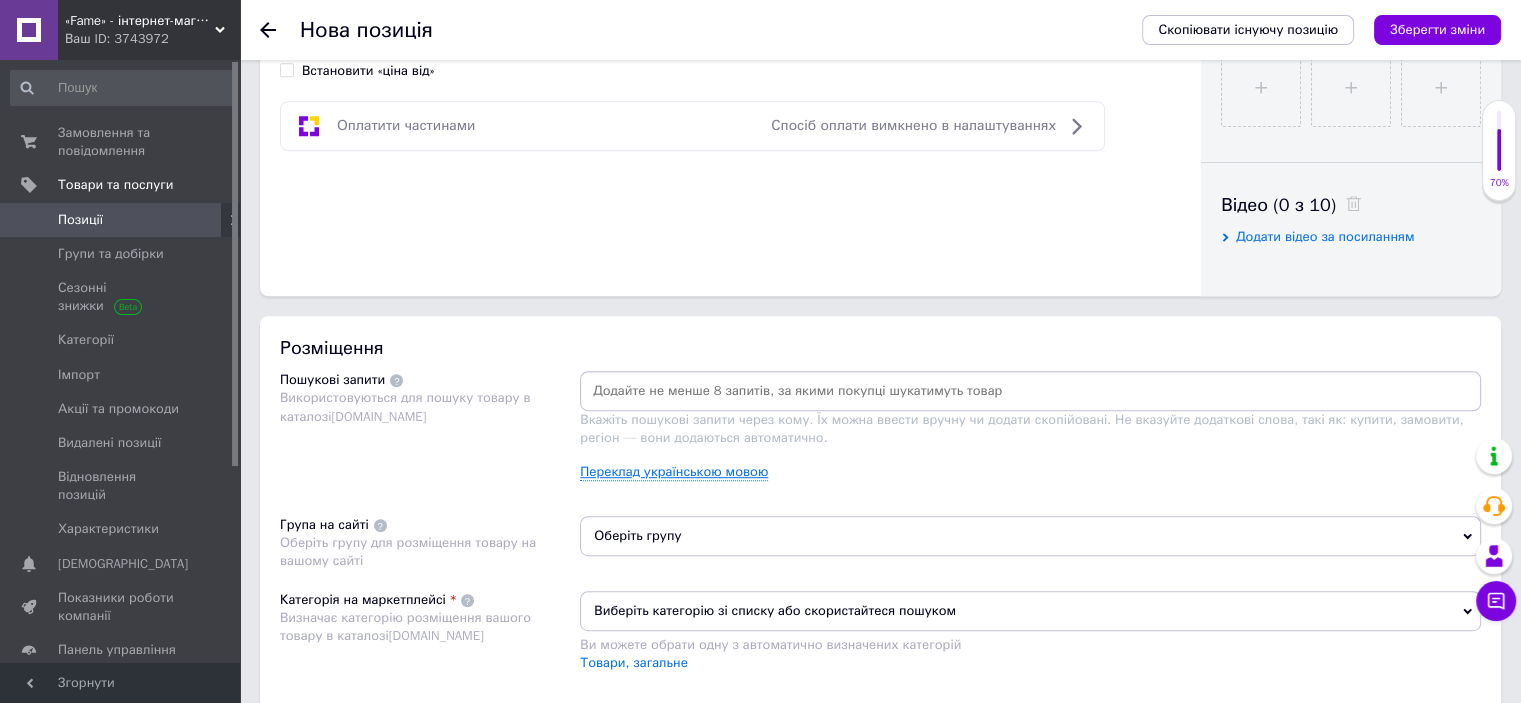 drag, startPoint x: 690, startPoint y: 480, endPoint x: 686, endPoint y: 462, distance: 18.439089 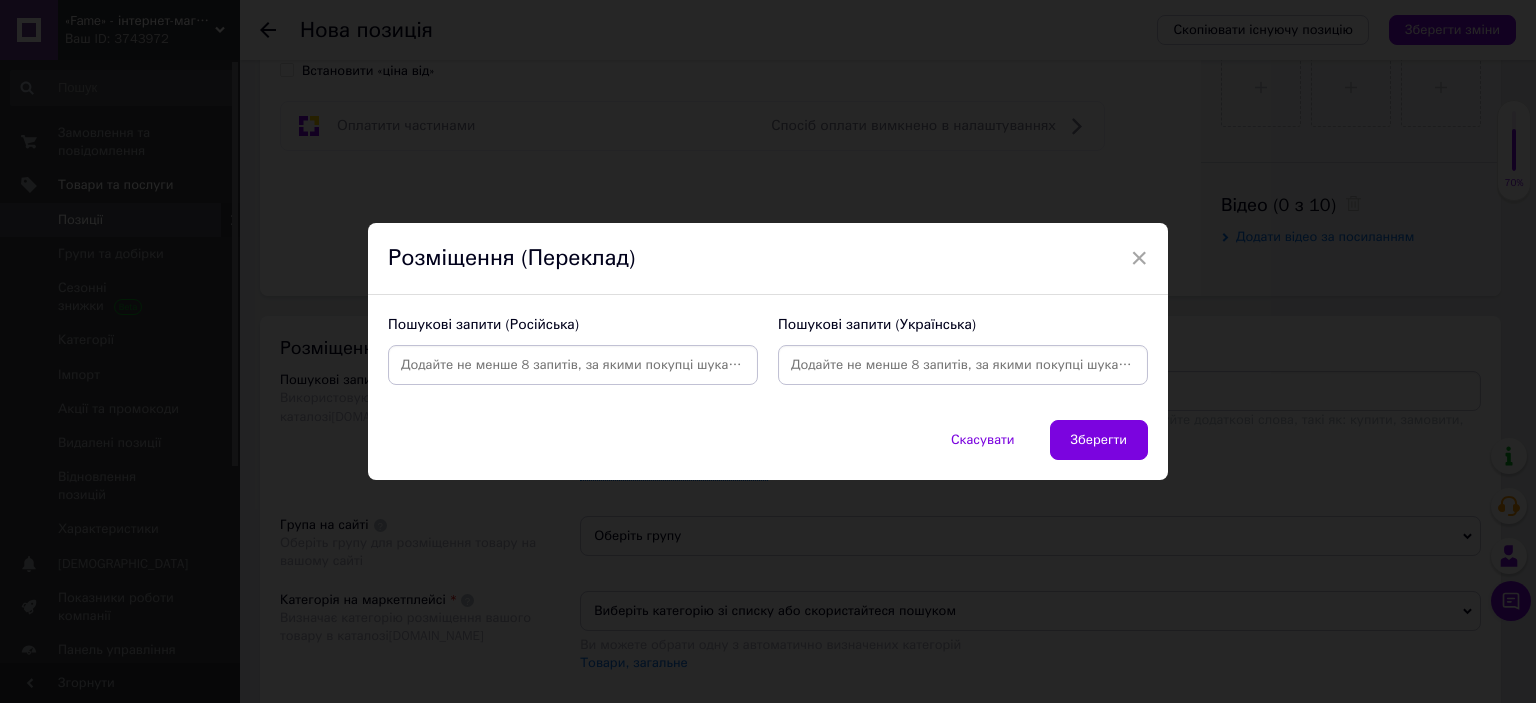 drag, startPoint x: 639, startPoint y: 387, endPoint x: 643, endPoint y: 371, distance: 16.492422 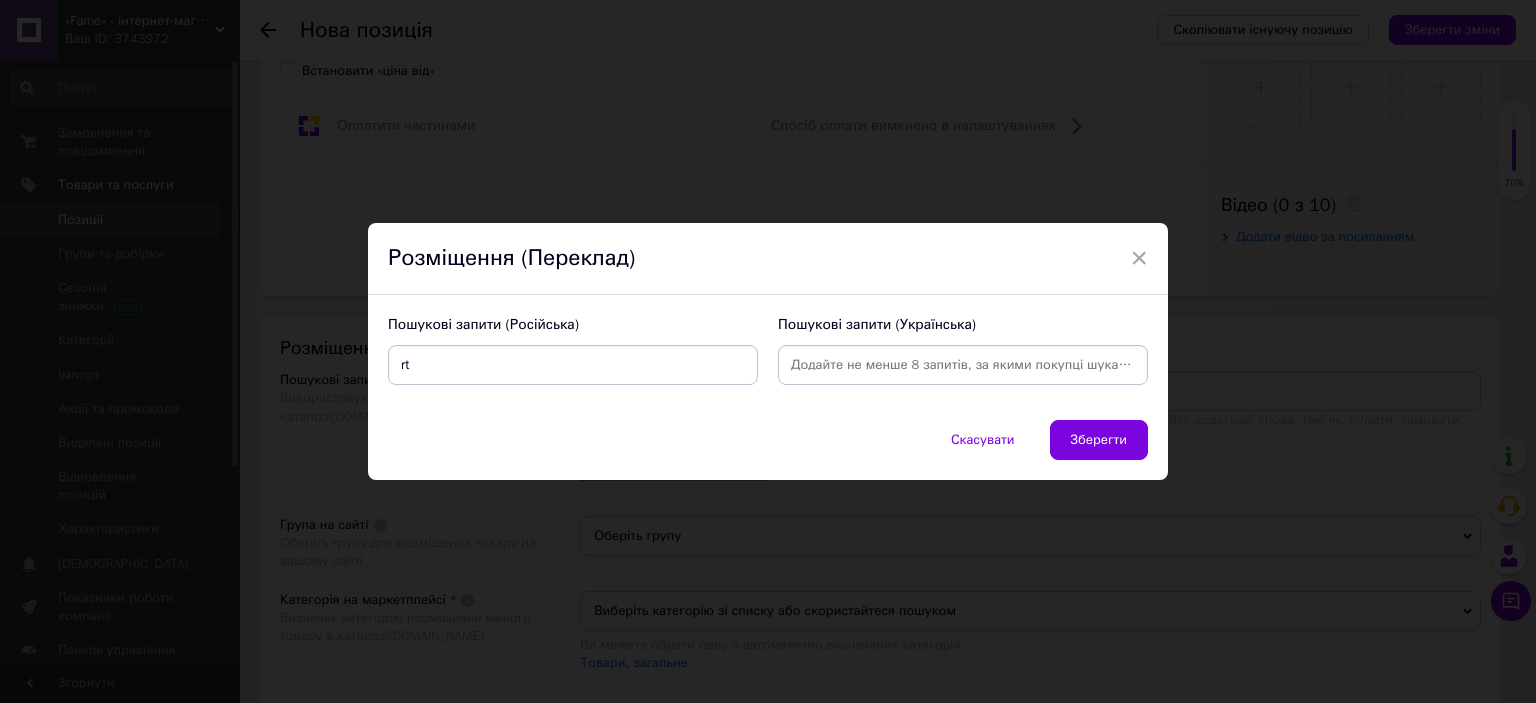 type on "rtx" 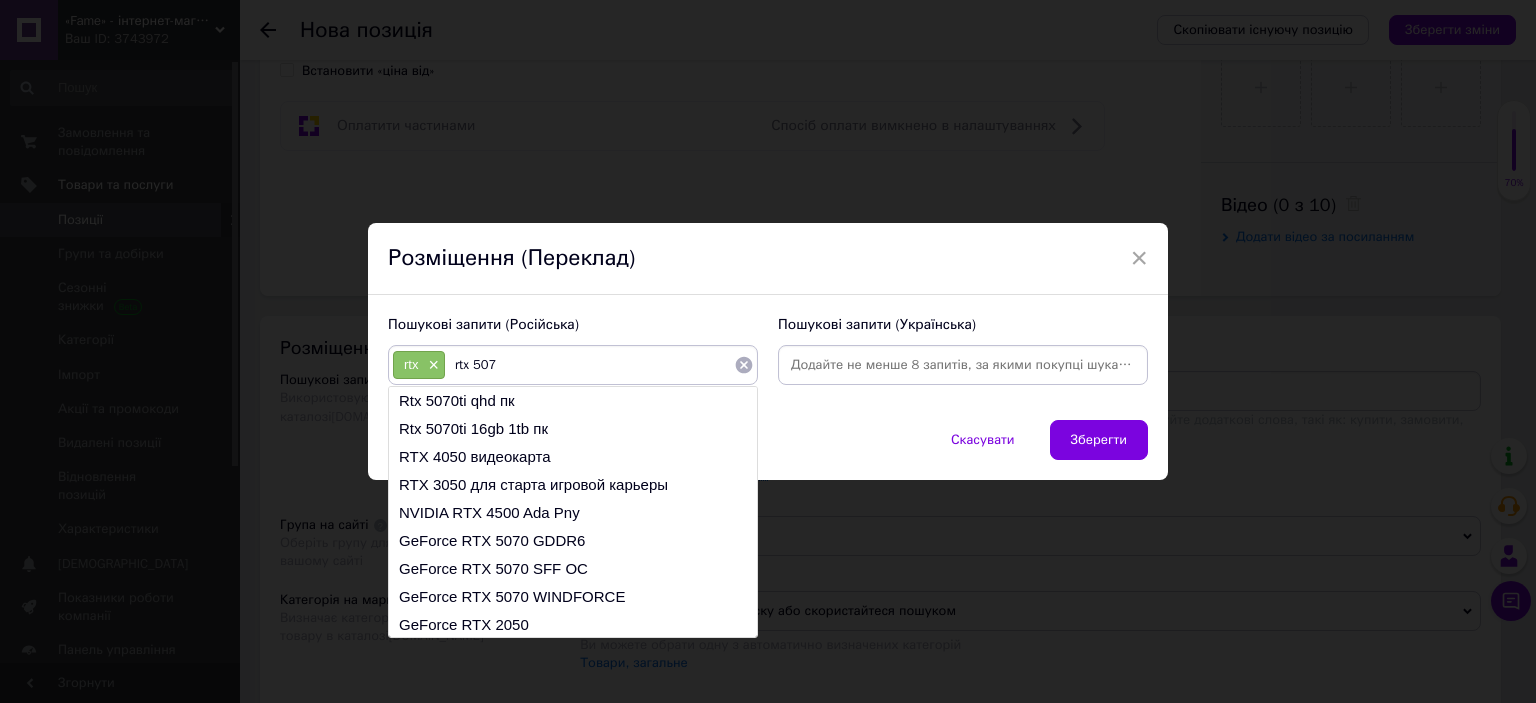 type on "rtx 5070" 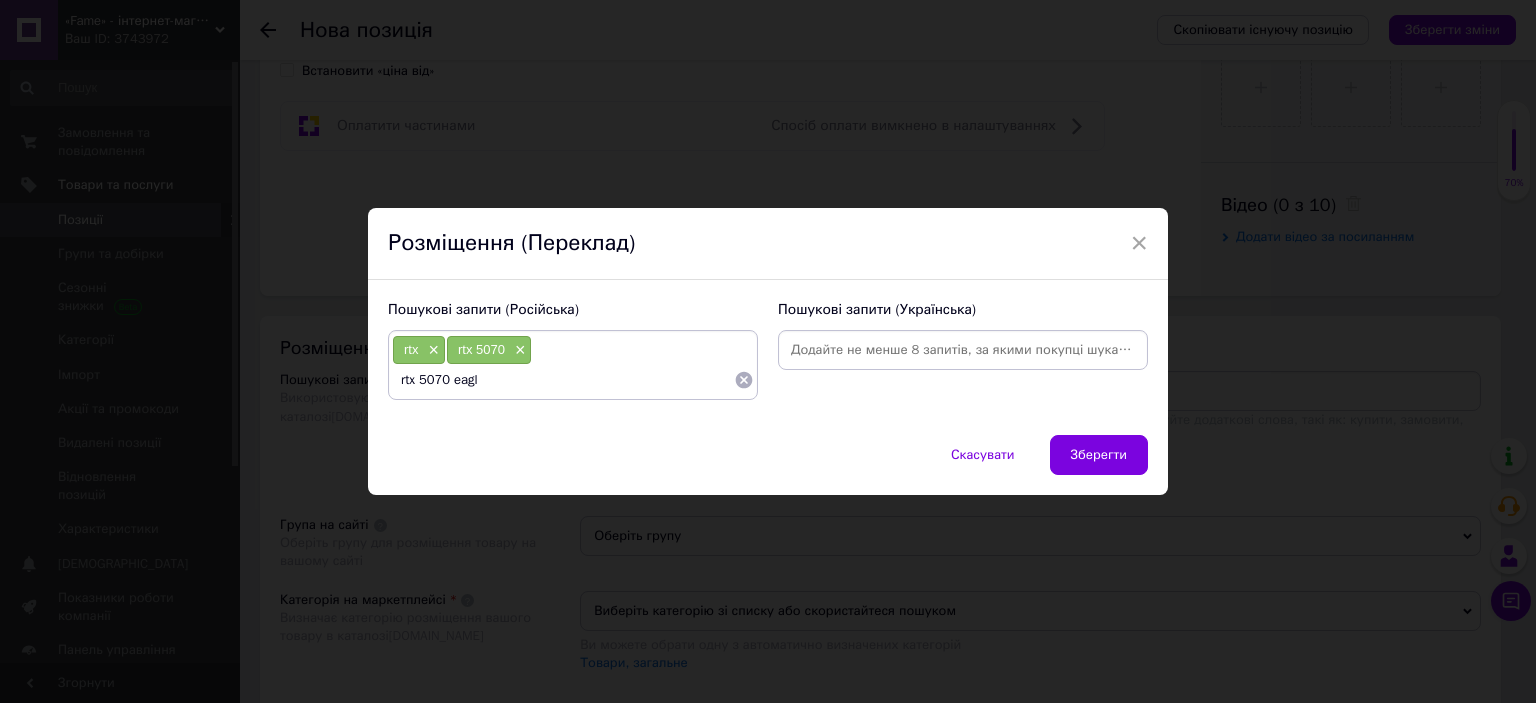 type on "rtx 5070 eagle" 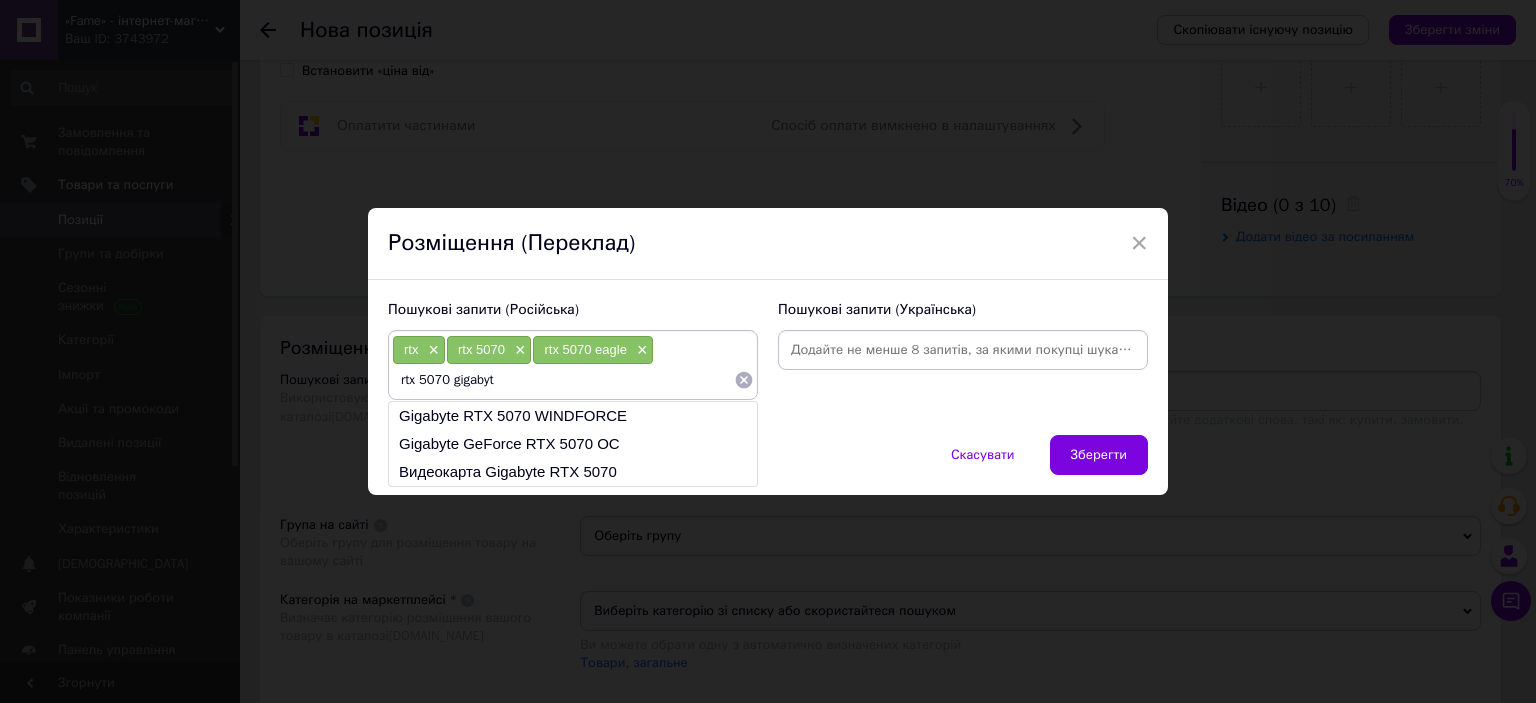 type on "rtx 5070 gigabyte" 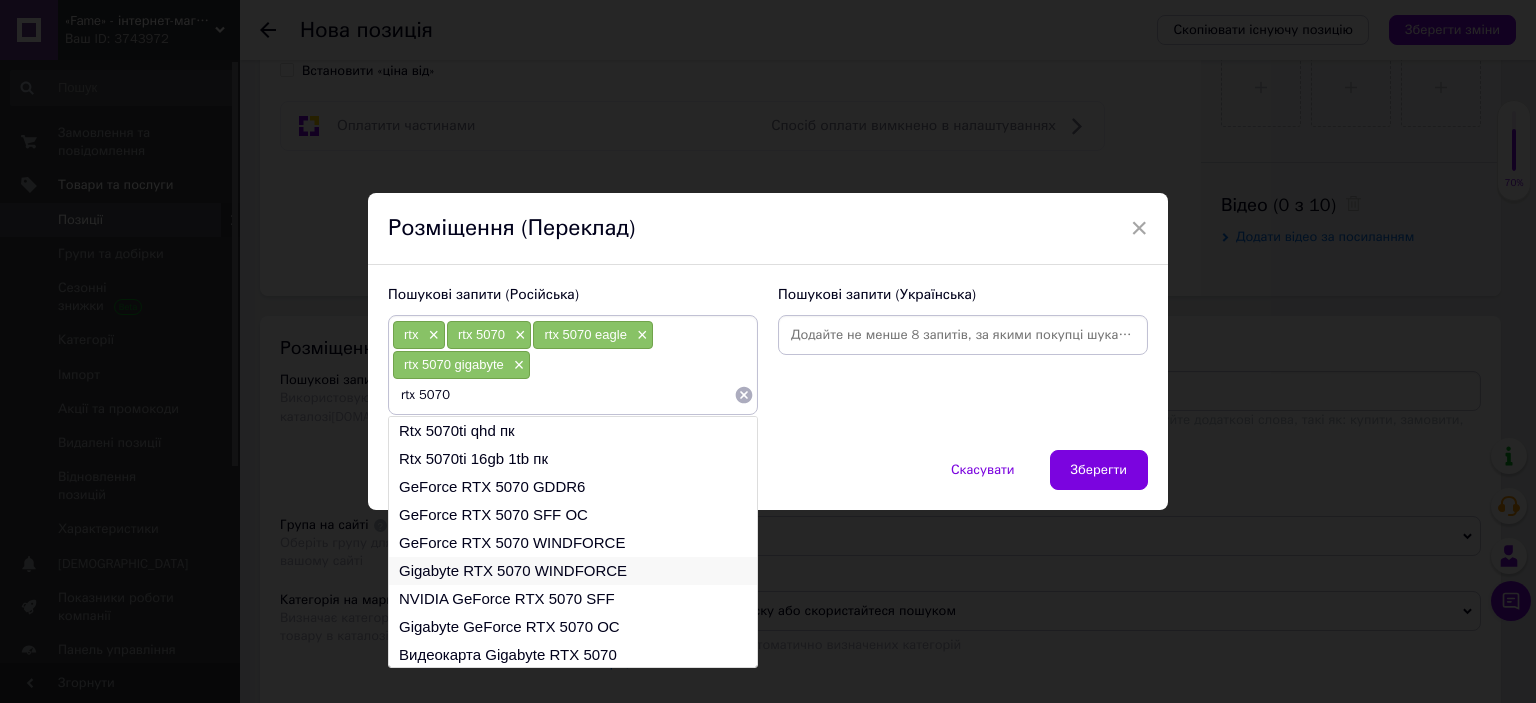 type on "rtx 5070" 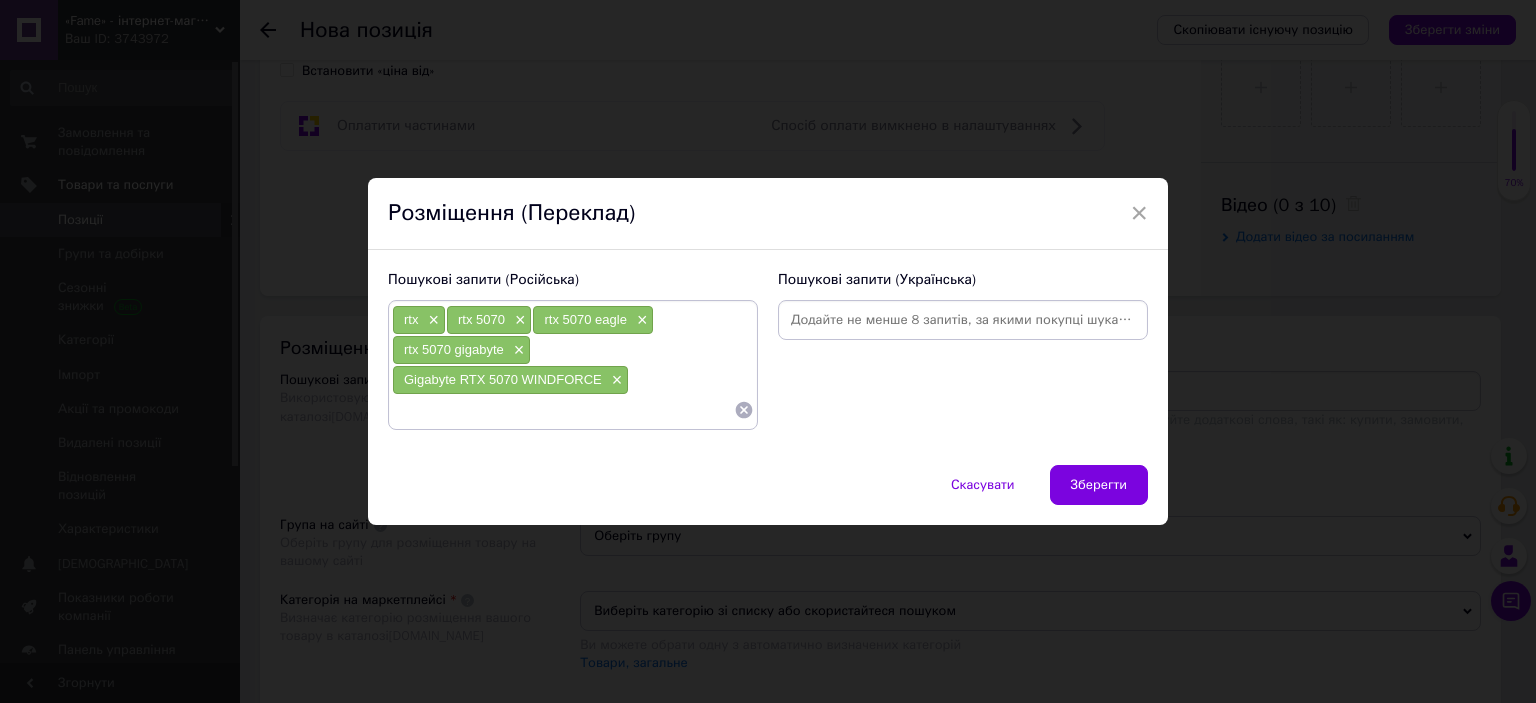 click at bounding box center [563, 410] 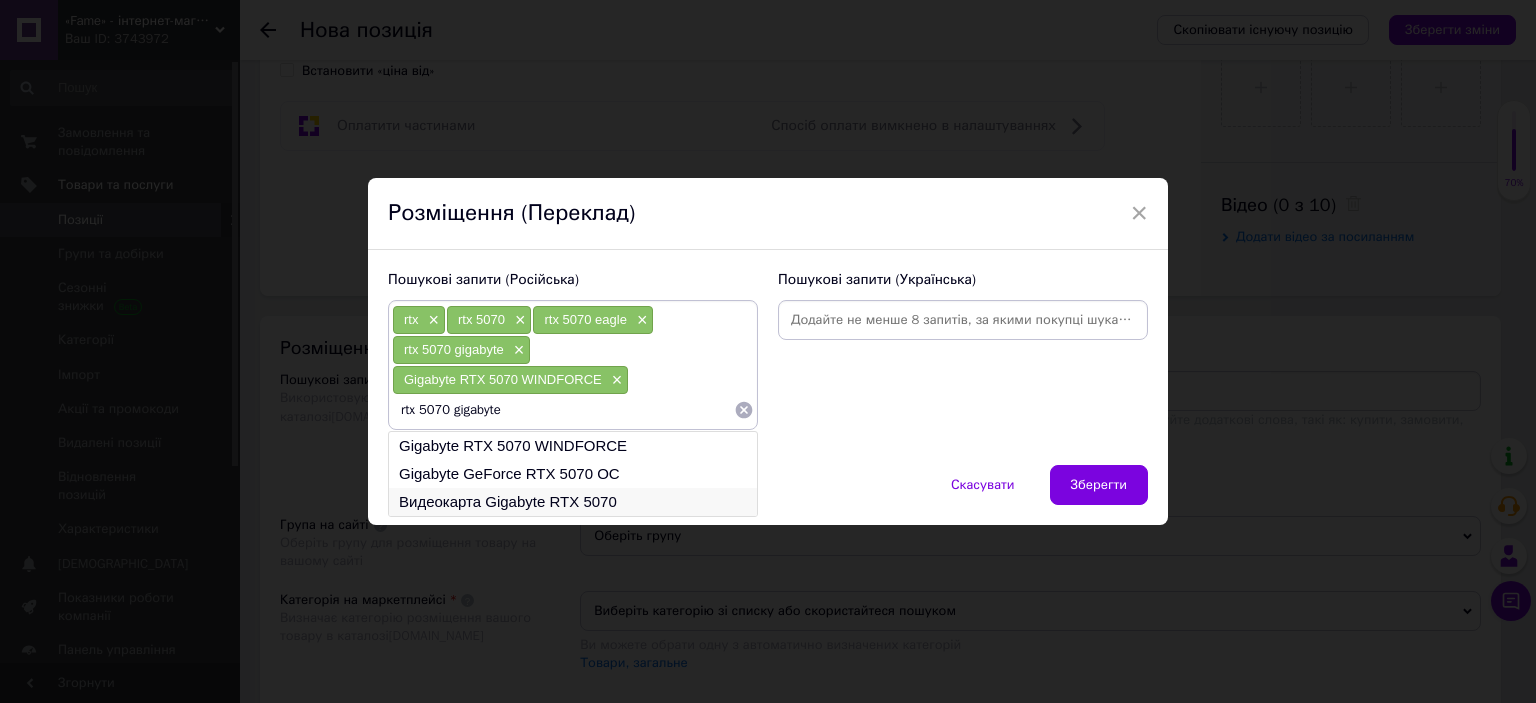 type on "rtx 5070 gigabyte" 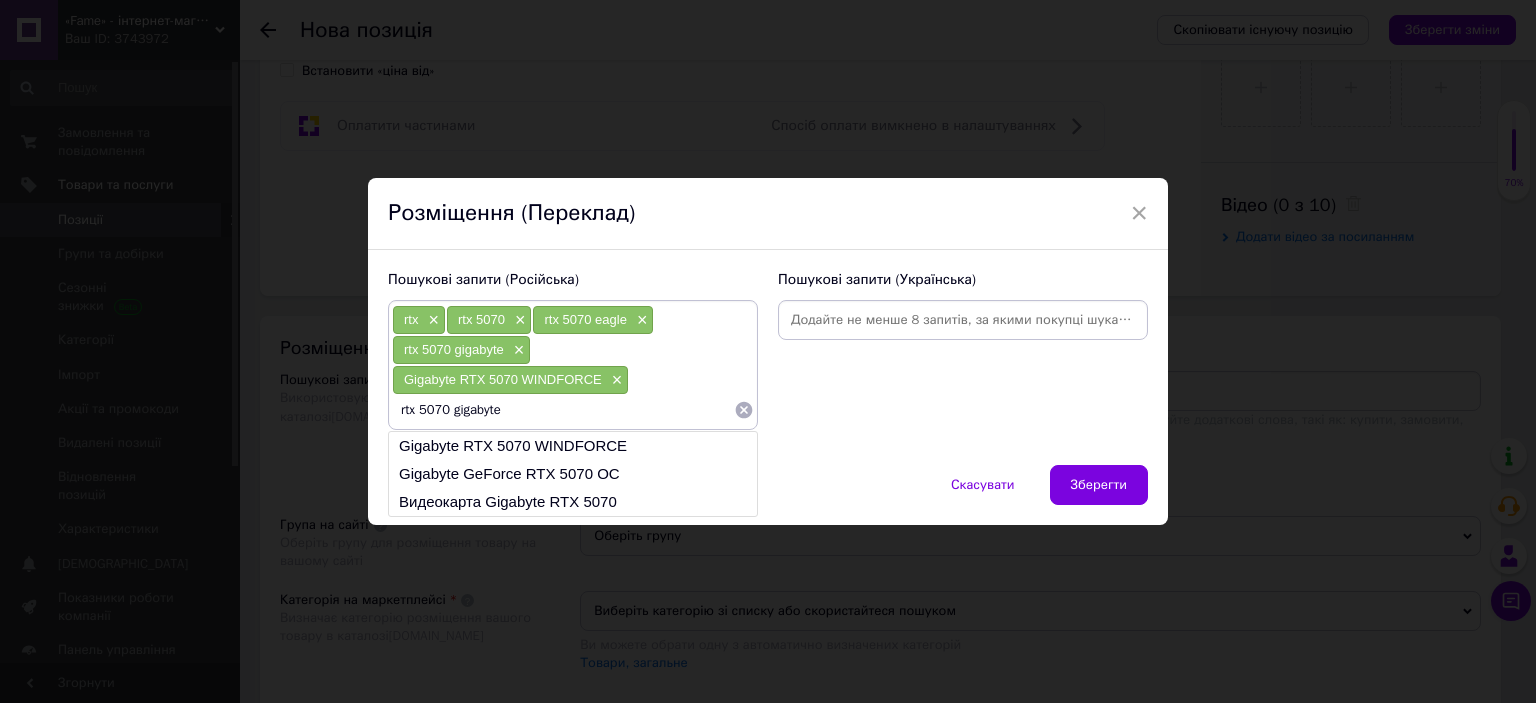 click on "Видеокарта Gigabyte RTX 5070" at bounding box center (573, 502) 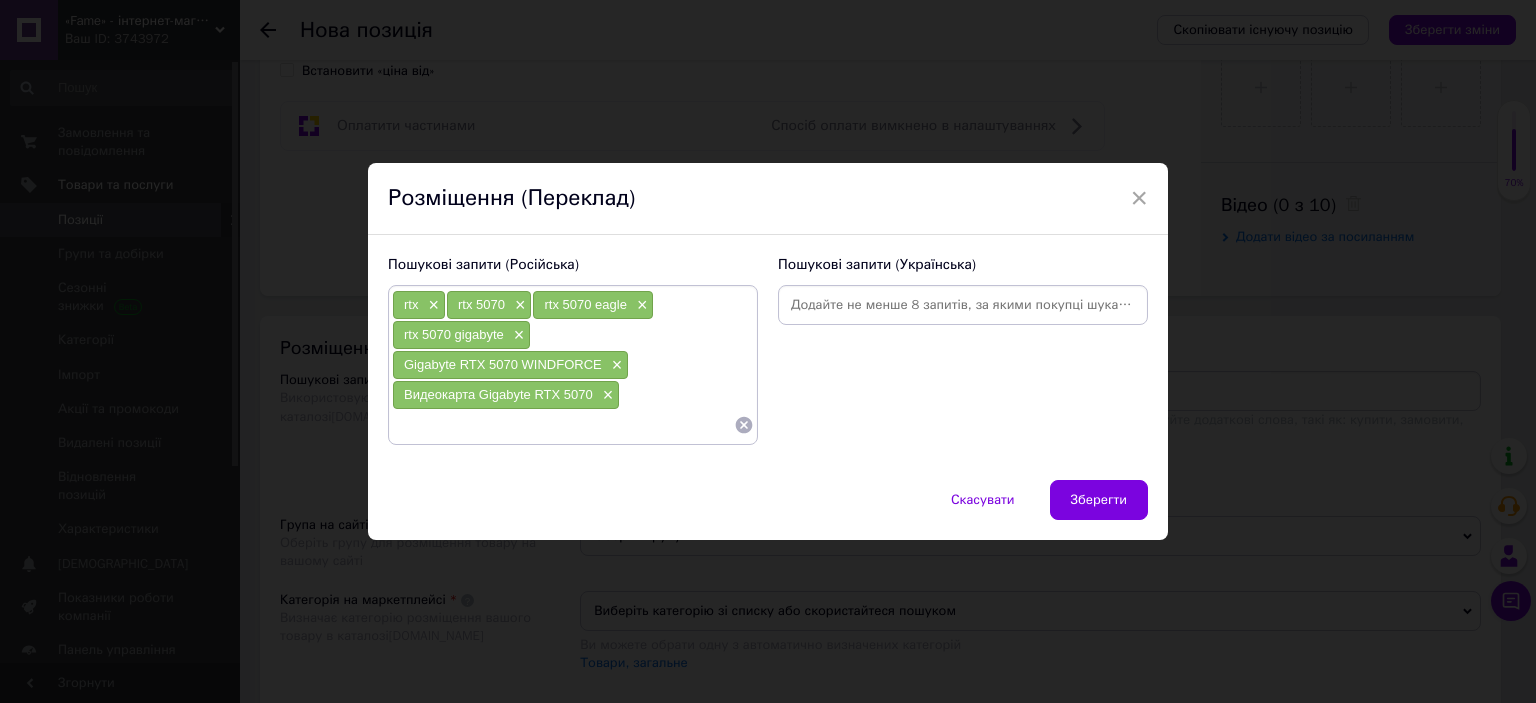 click at bounding box center [563, 425] 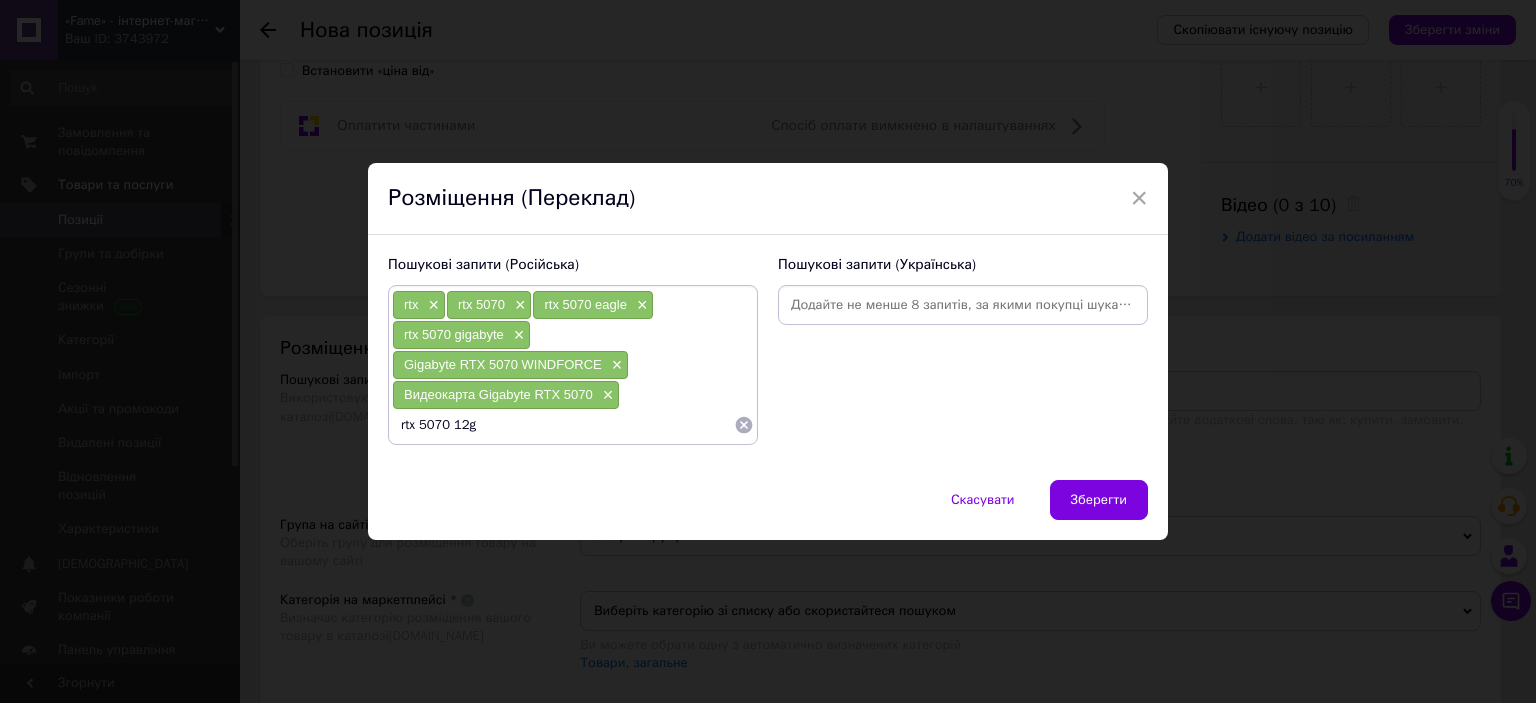 type on "rtx 5070 12gb" 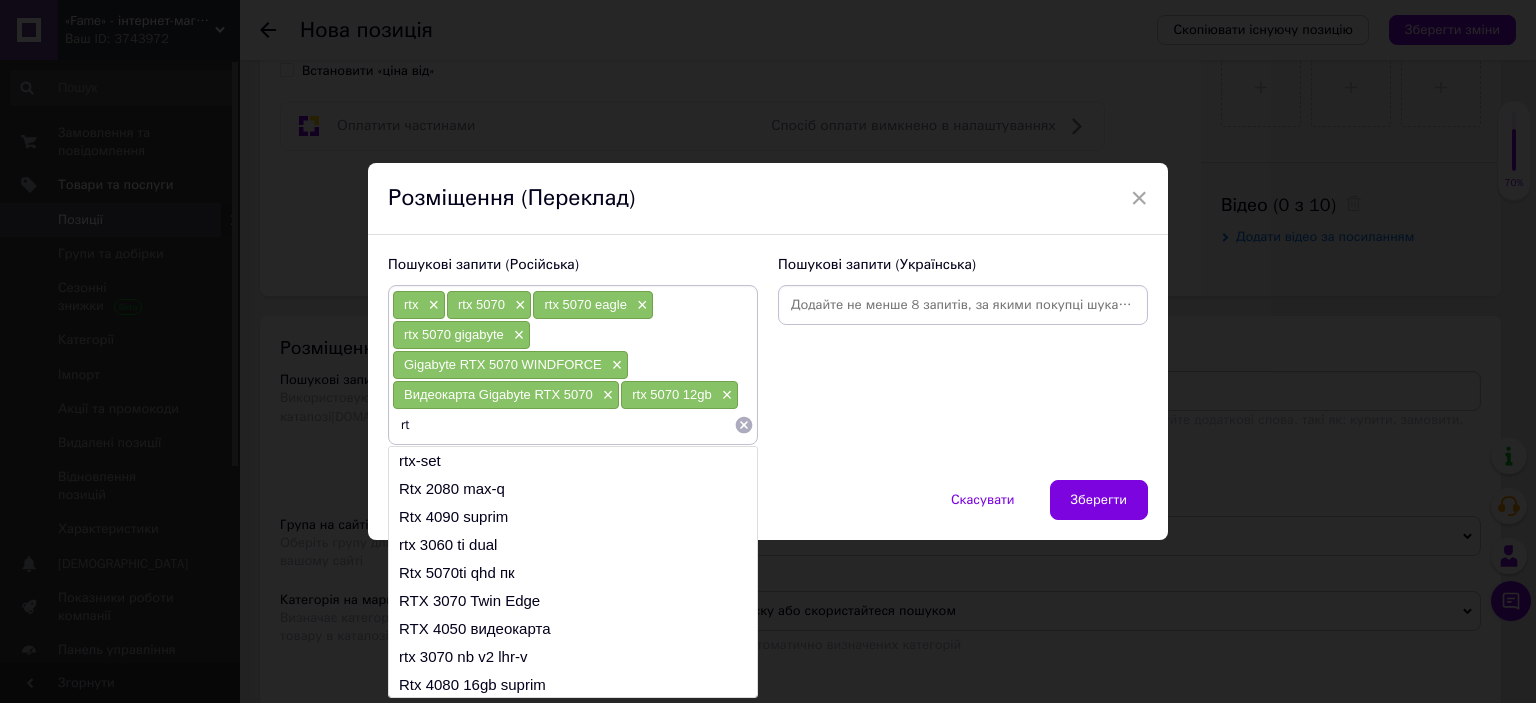 type on "r" 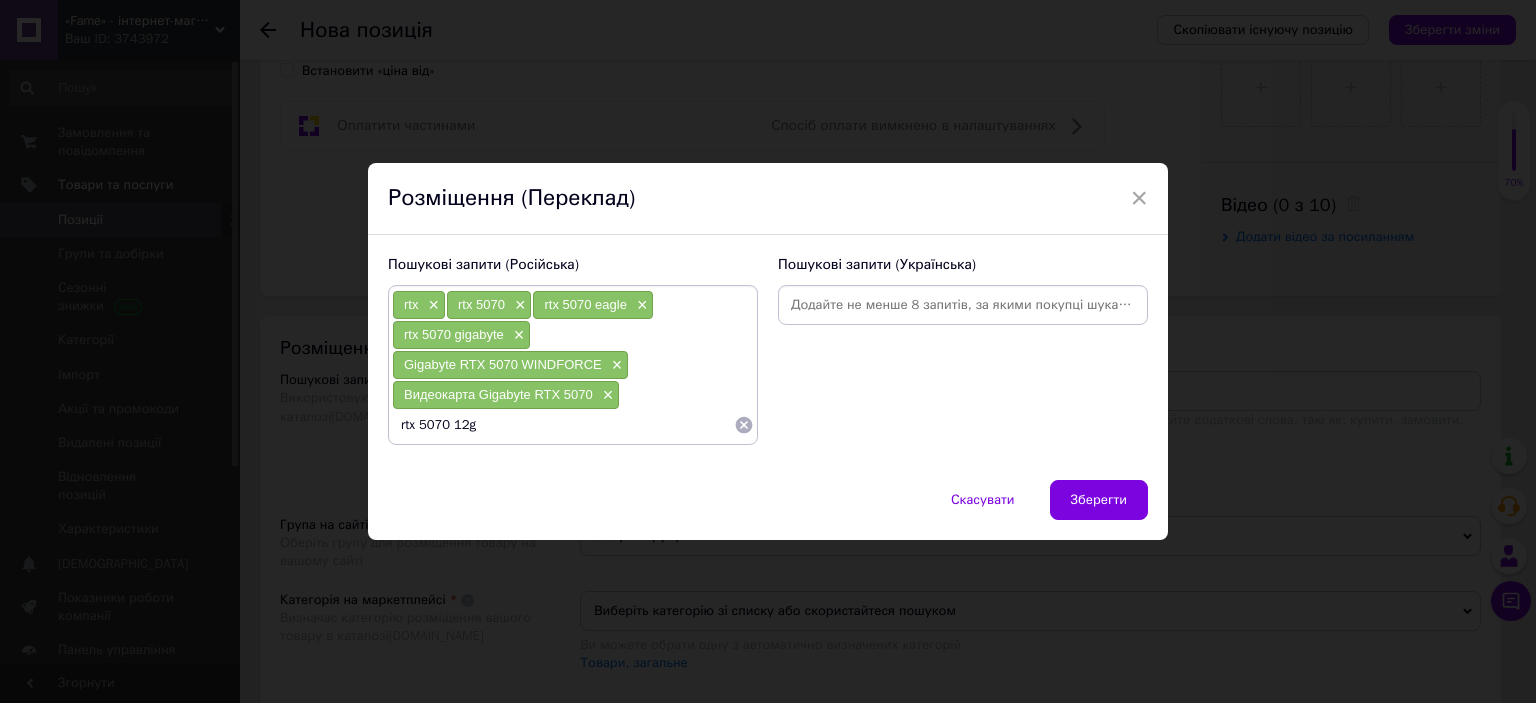 type on "rtx 5070 12gb" 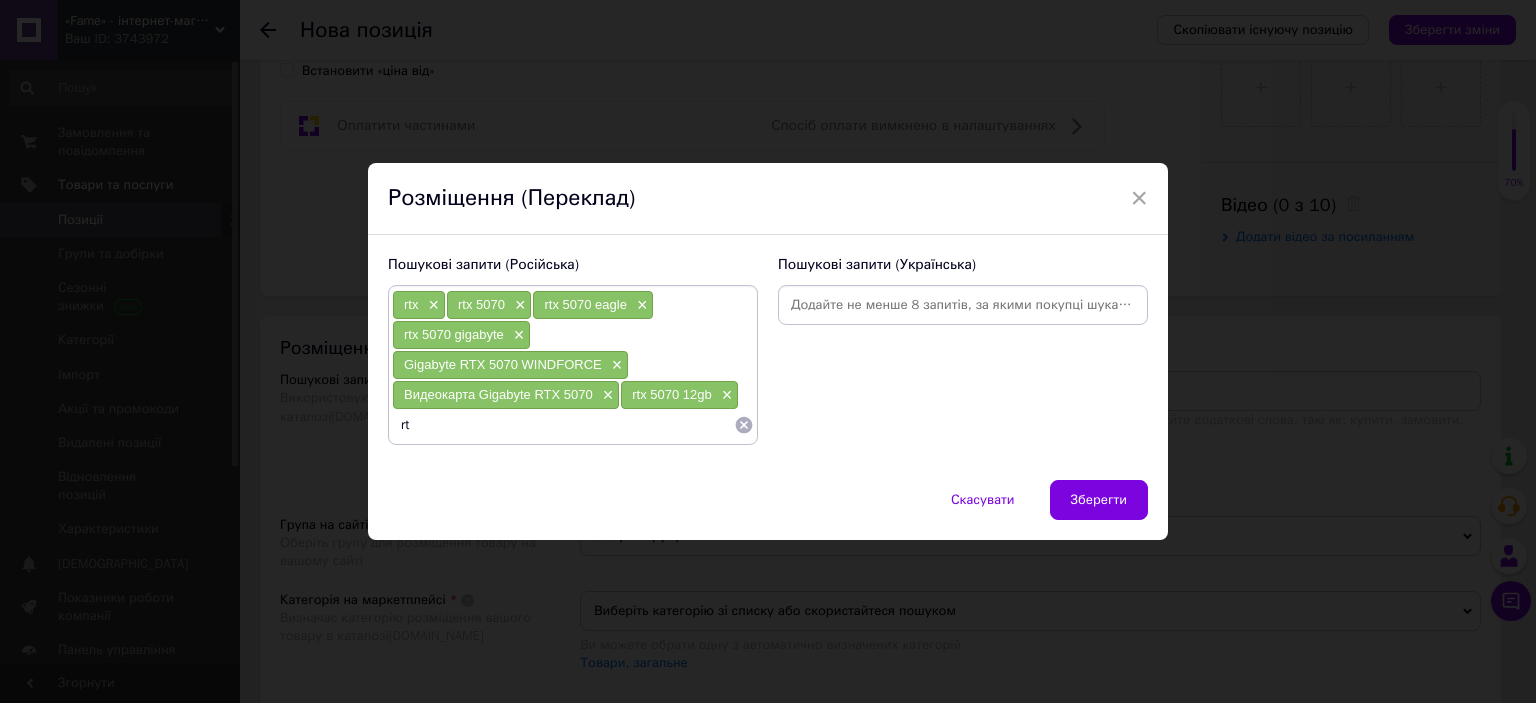 type on "r" 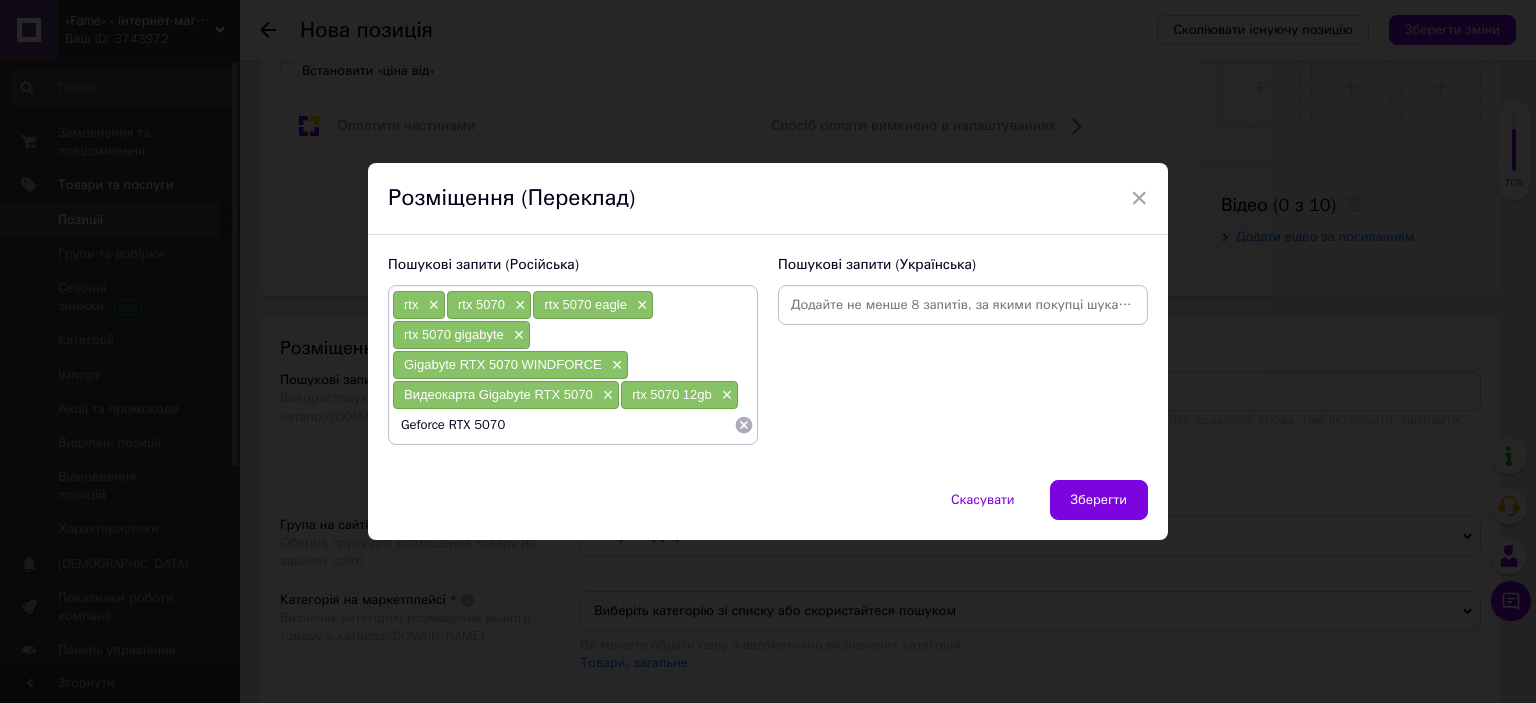 type on "Geforce RTX 5070" 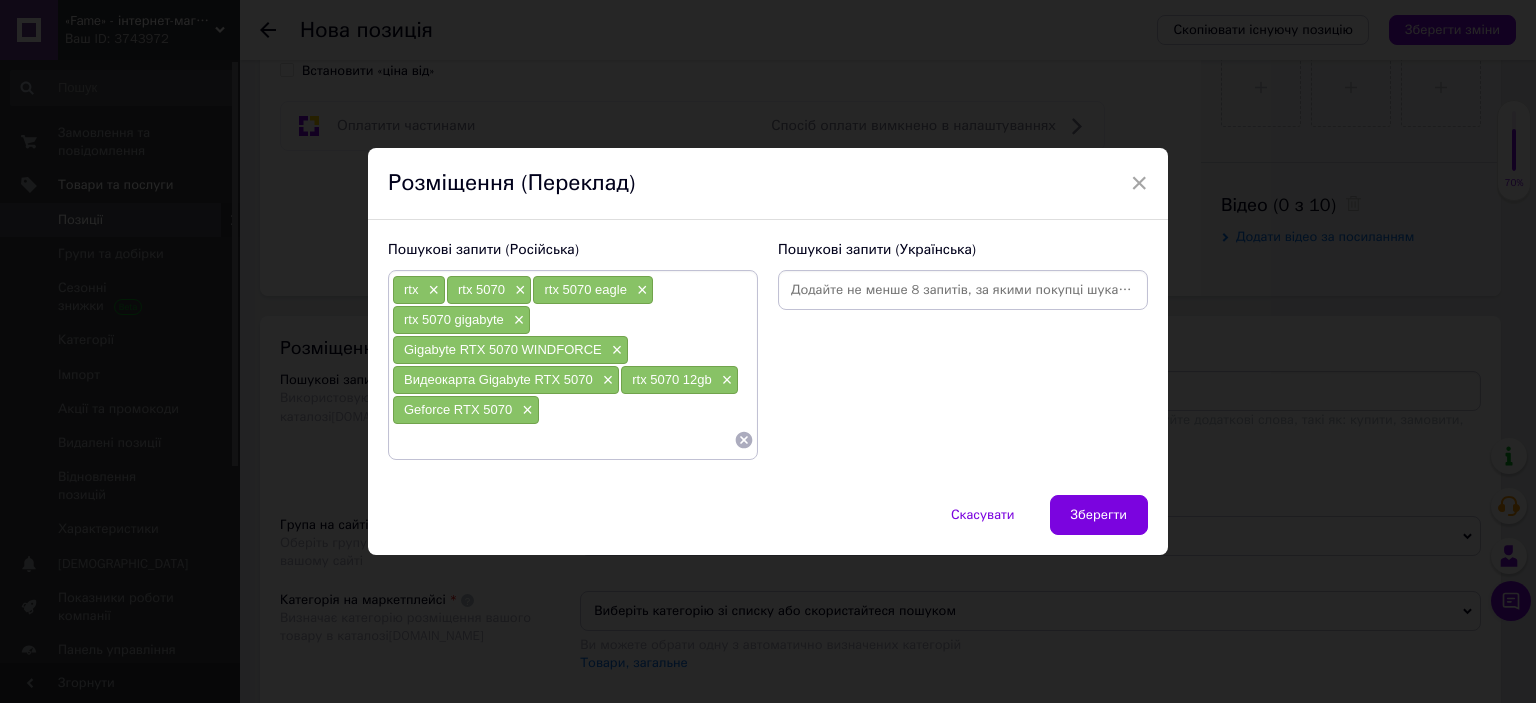 type on "R" 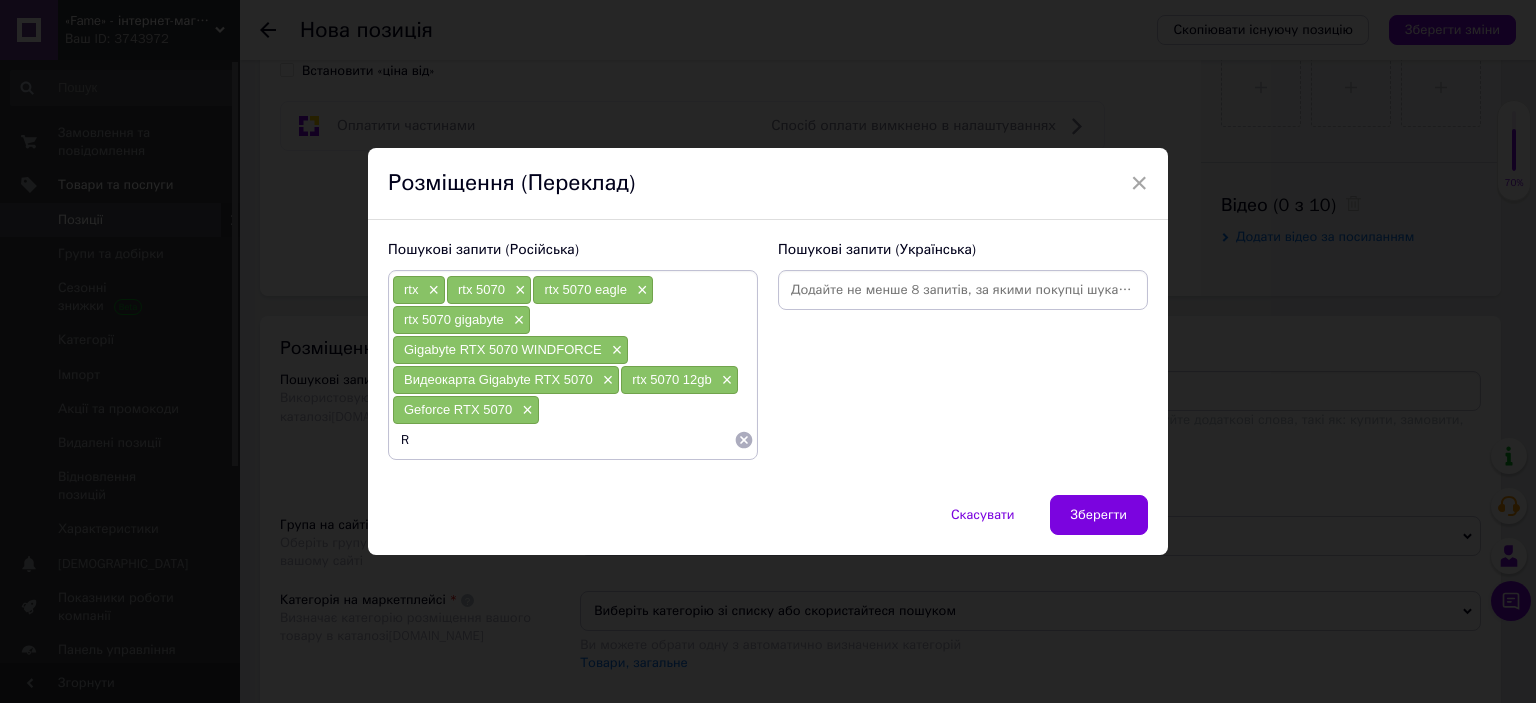 type 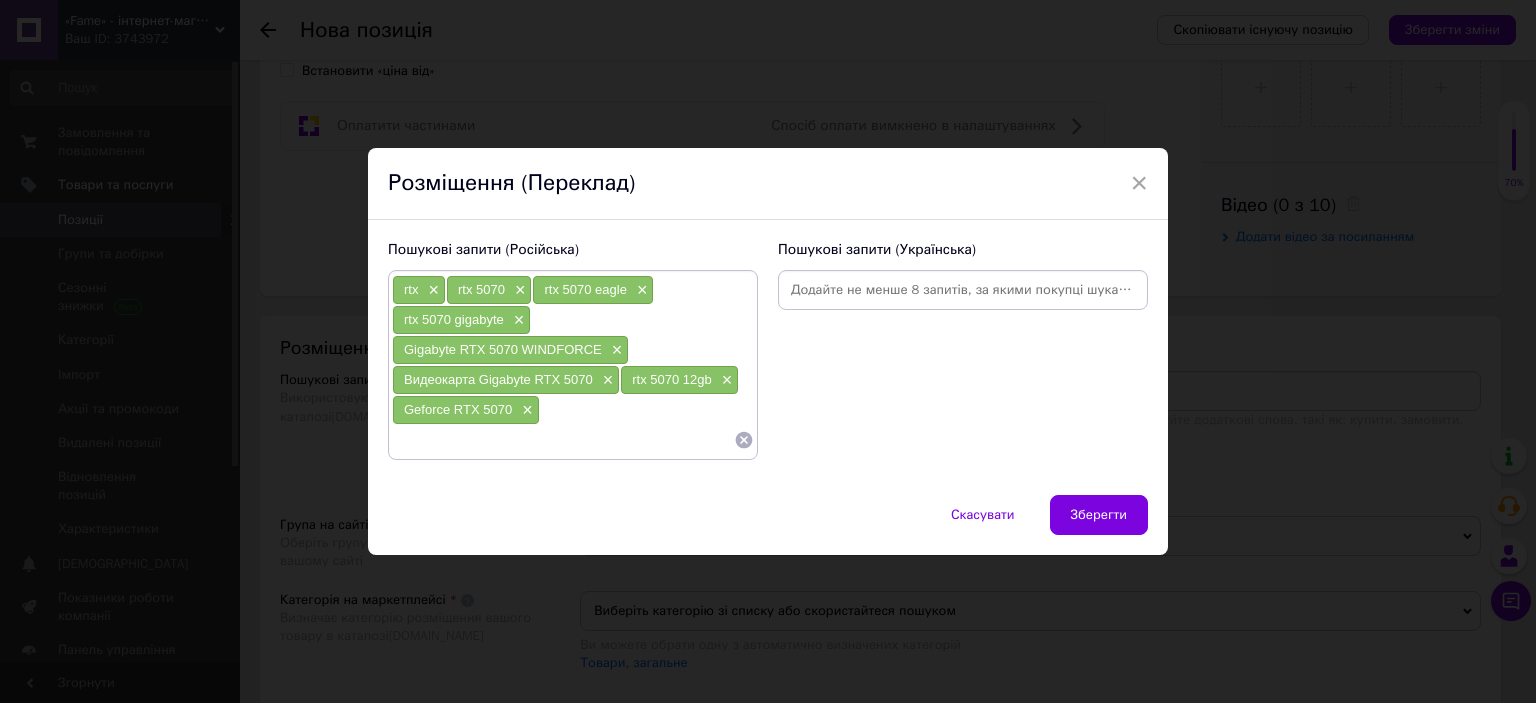 click at bounding box center (963, 290) 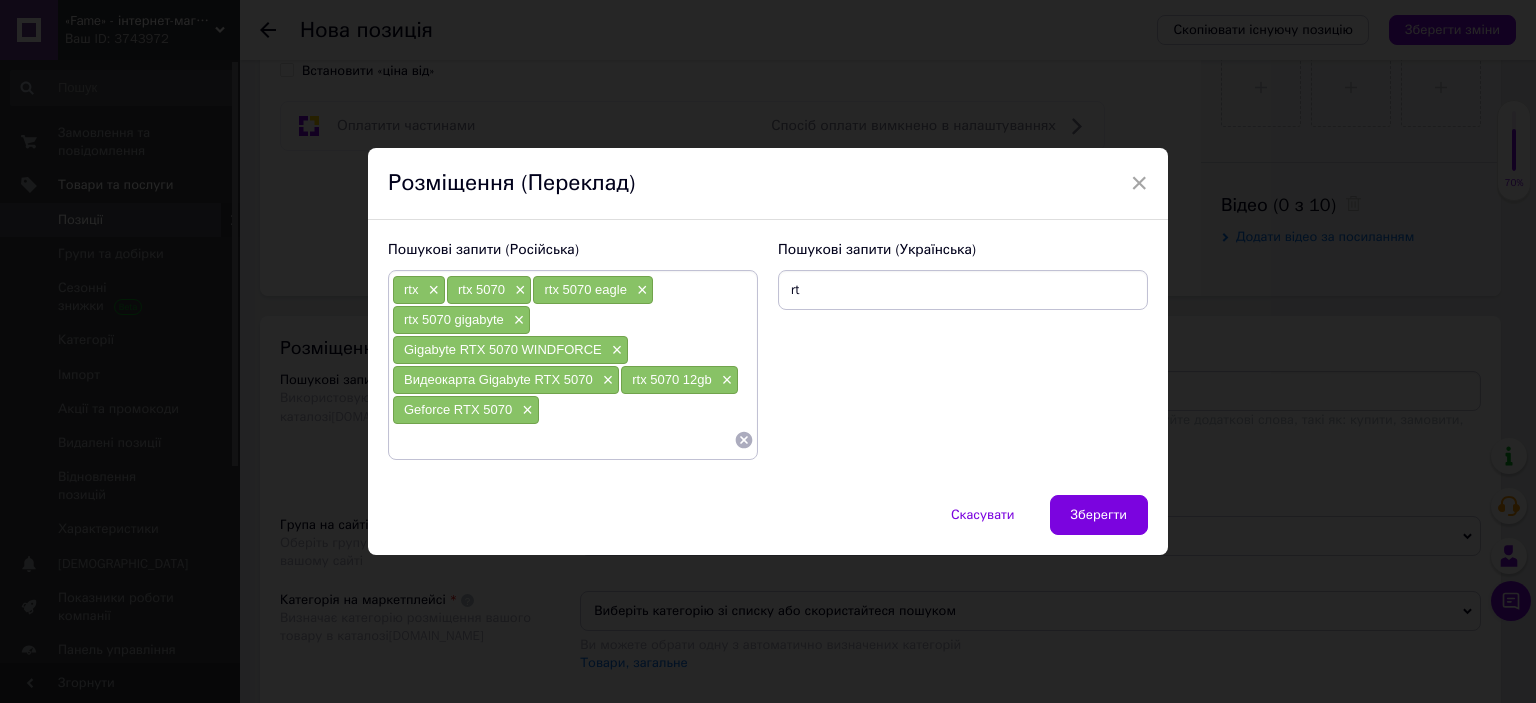 type on "rtx" 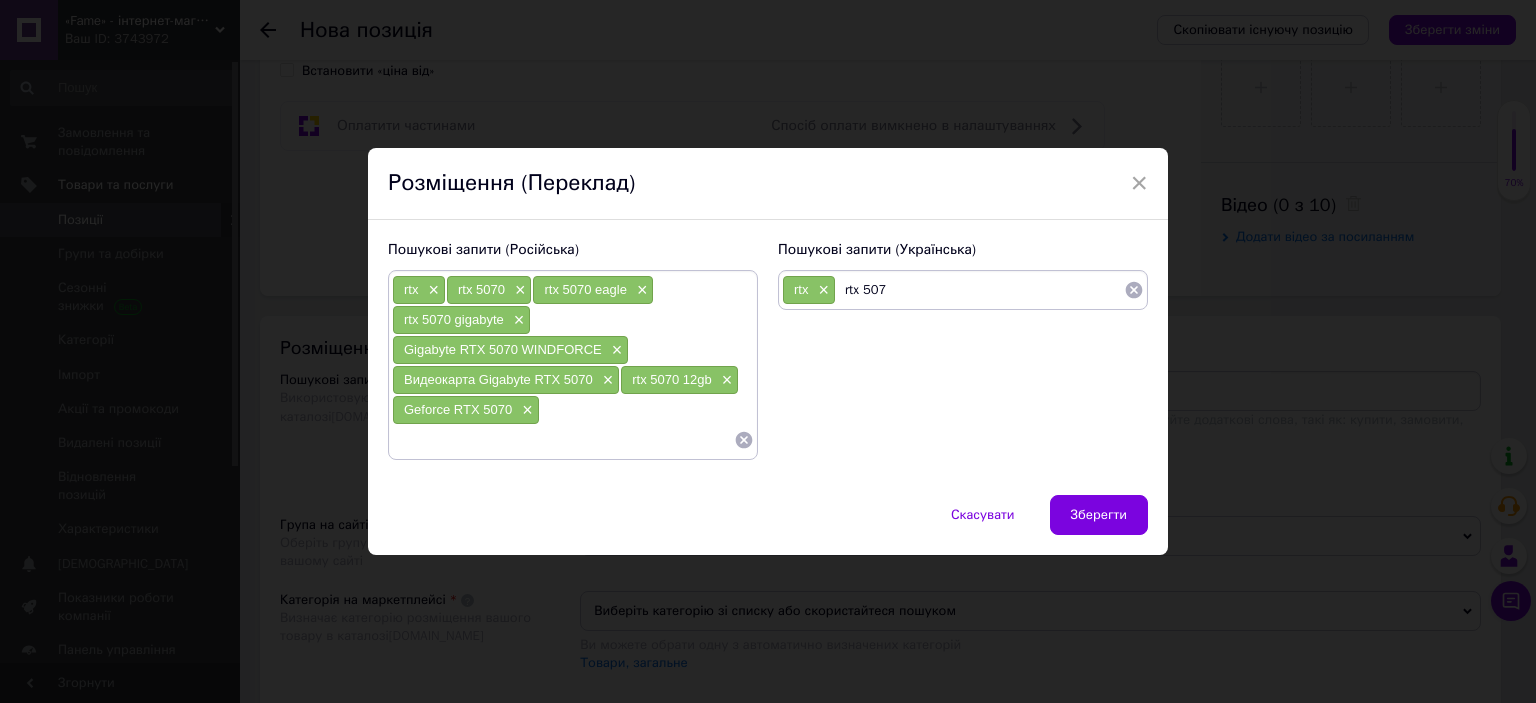 type on "rtx 5070" 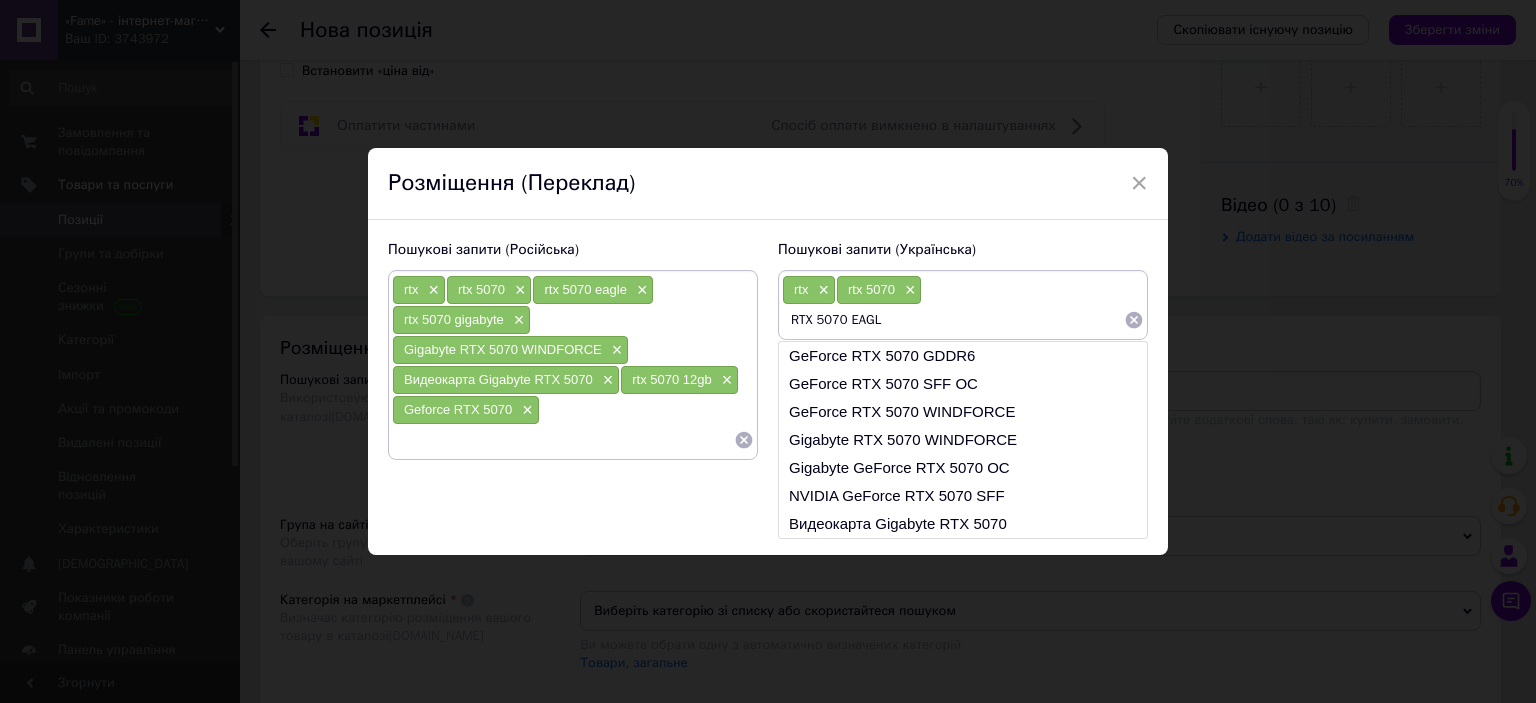 type on "RTX 5070 EAGLE" 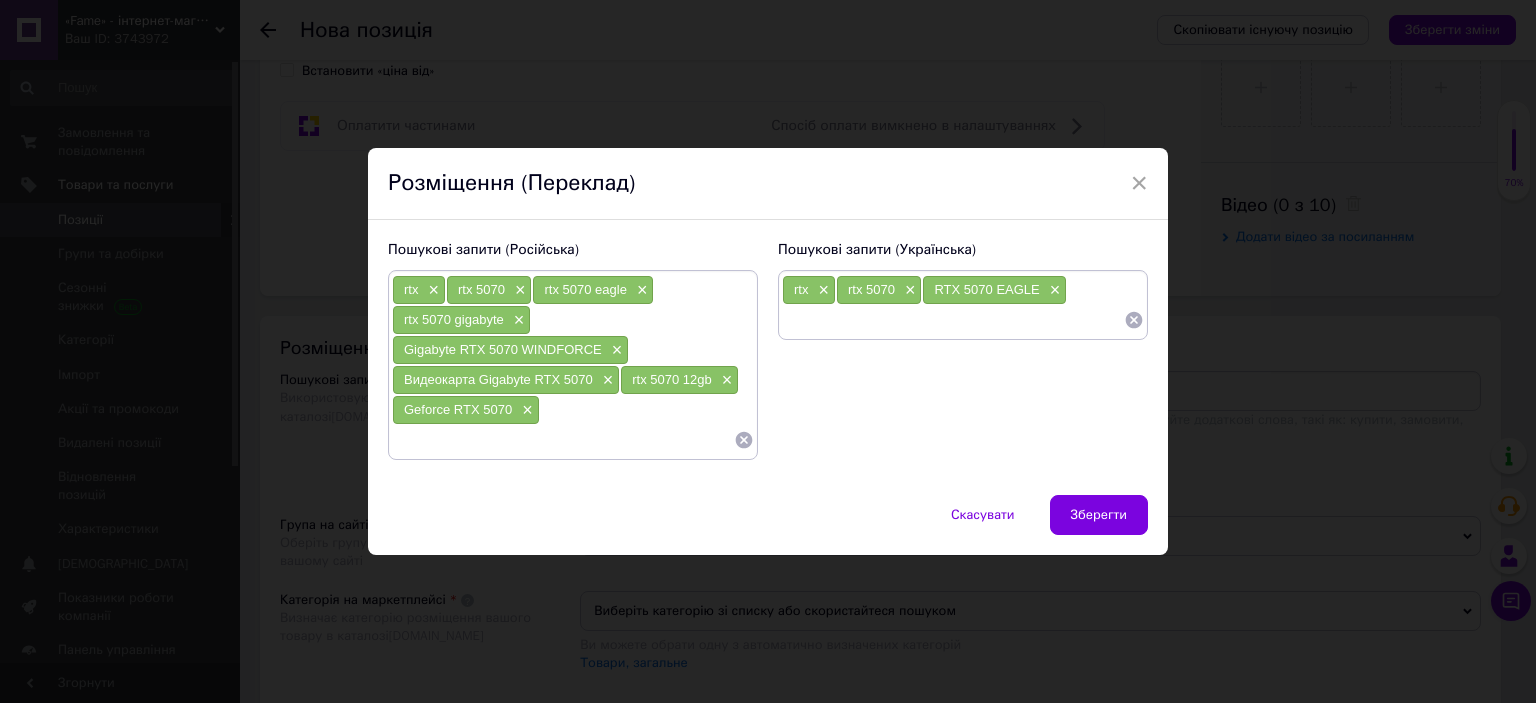 type on "R" 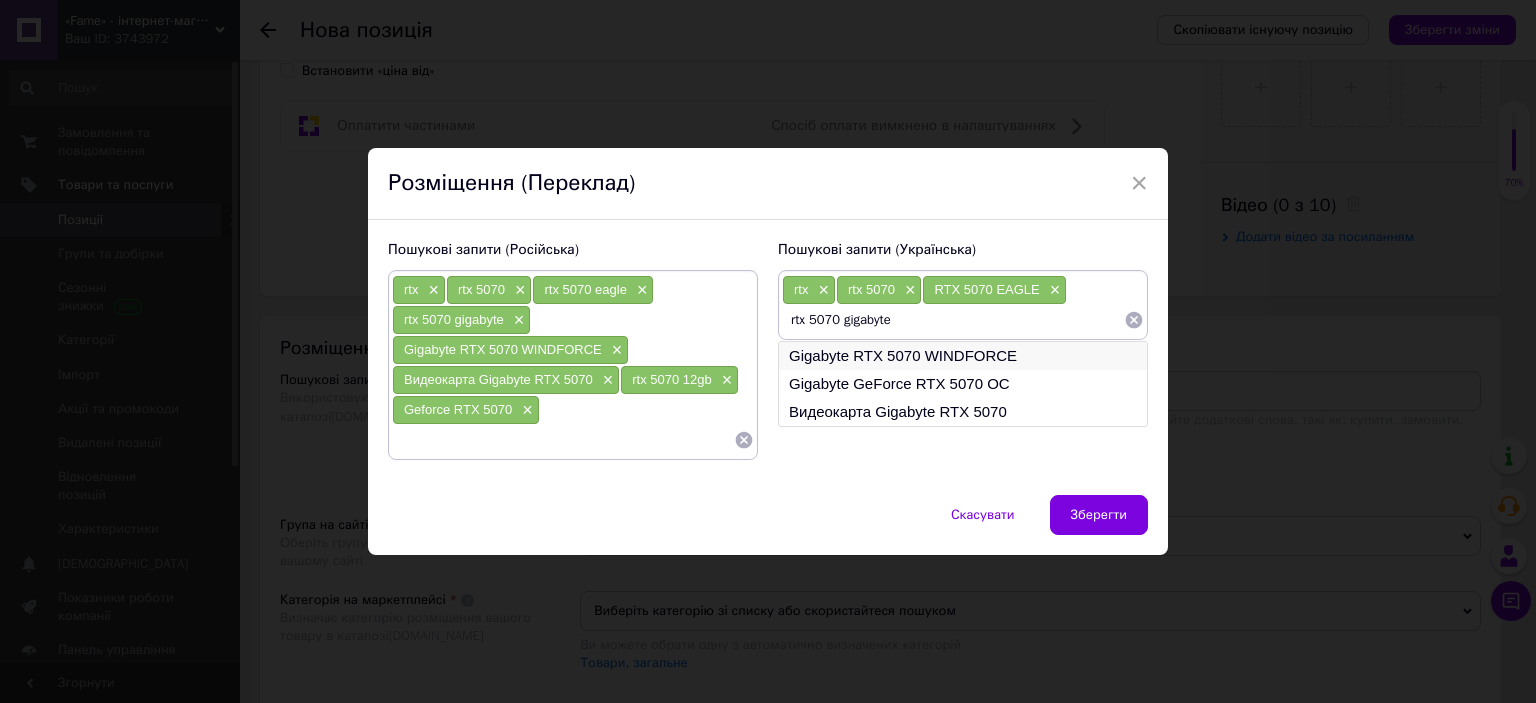 type on "rtx 5070 gigabyte" 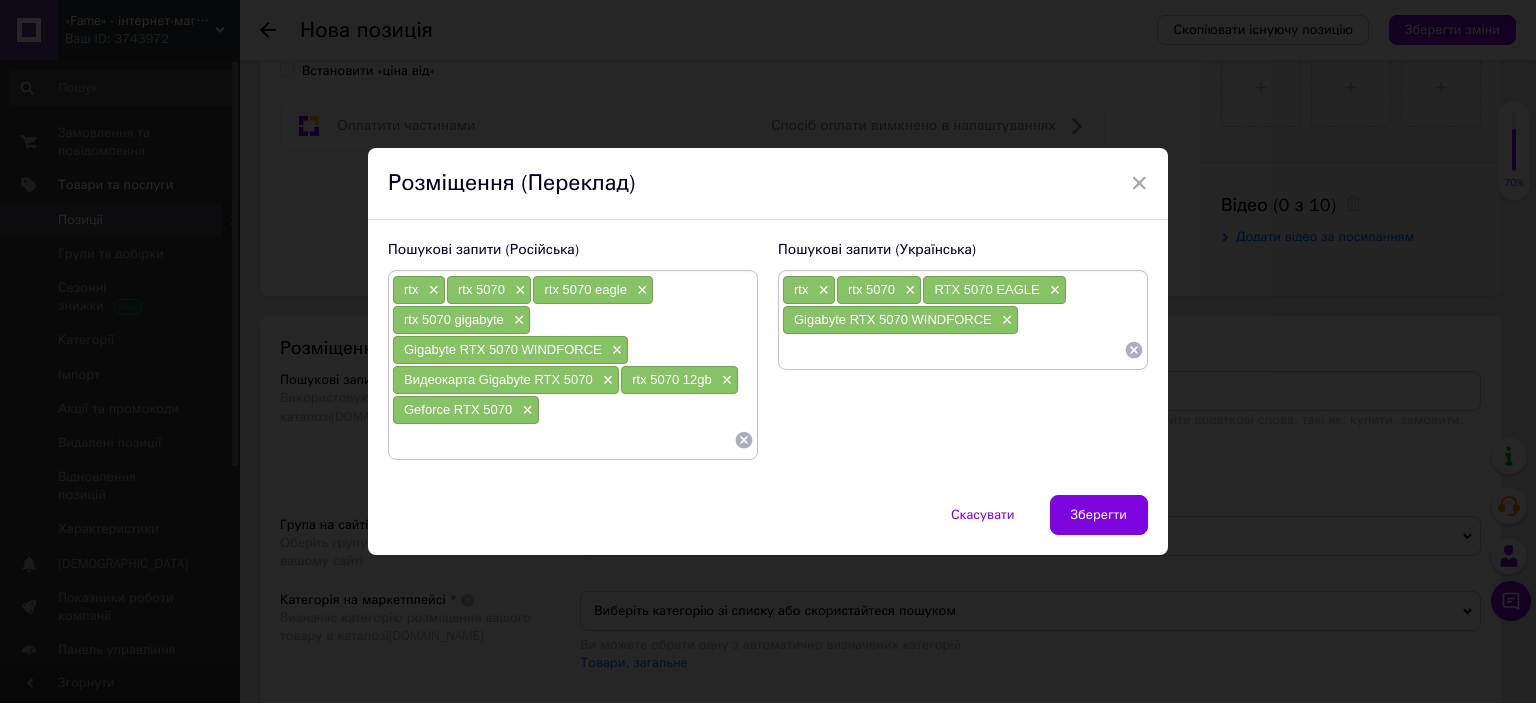 drag, startPoint x: 822, startPoint y: 345, endPoint x: 832, endPoint y: 351, distance: 11.661903 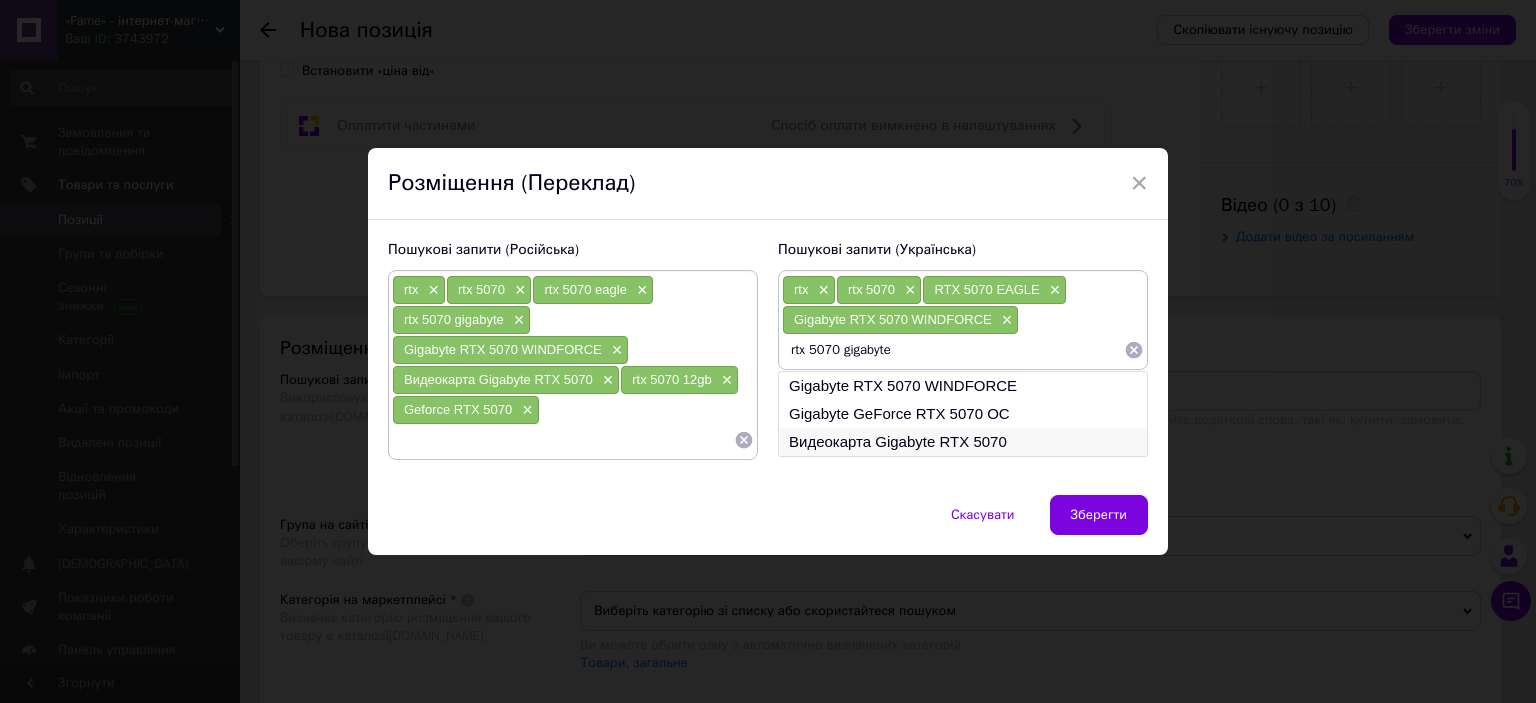 type on "rtx 5070 gigabyte" 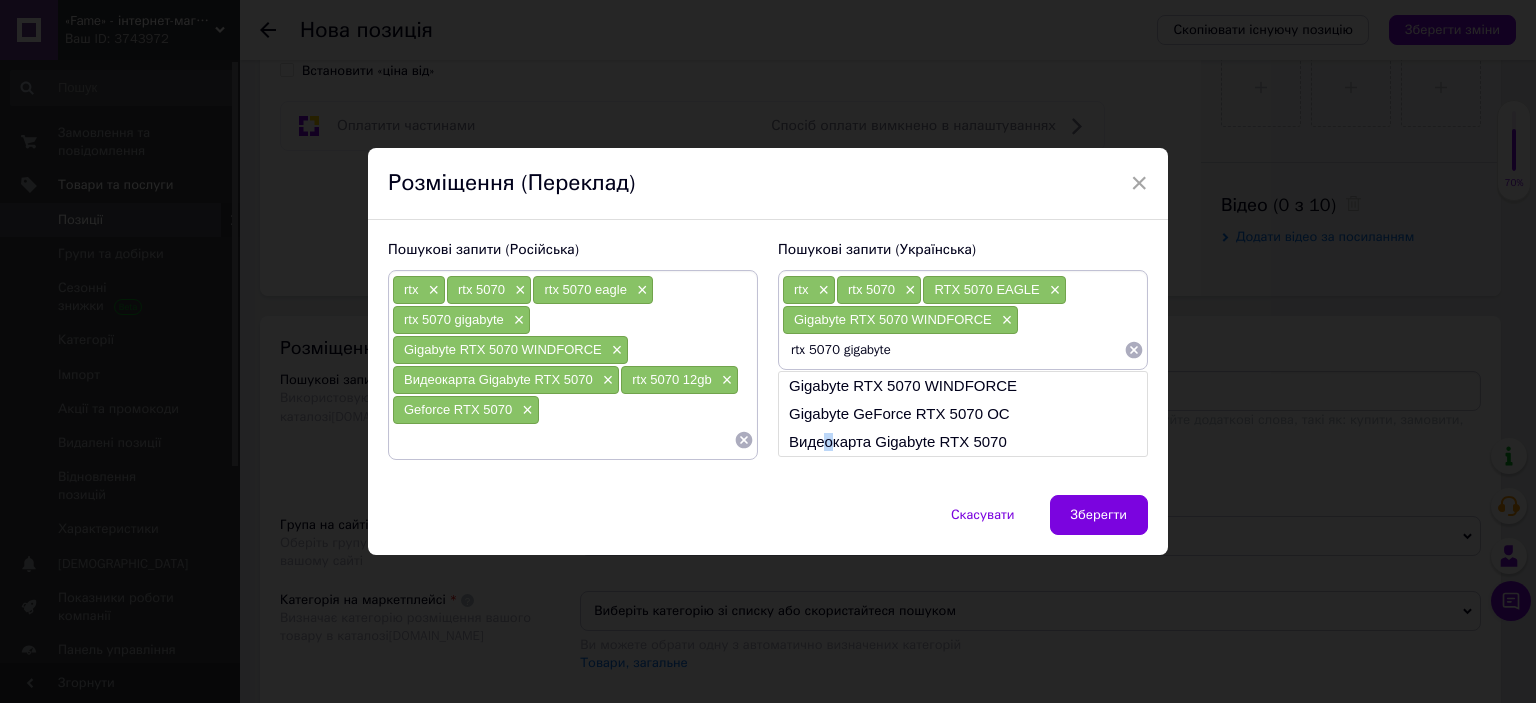 click on "Видеокарта Gigabyte RTX 5070" at bounding box center [963, 442] 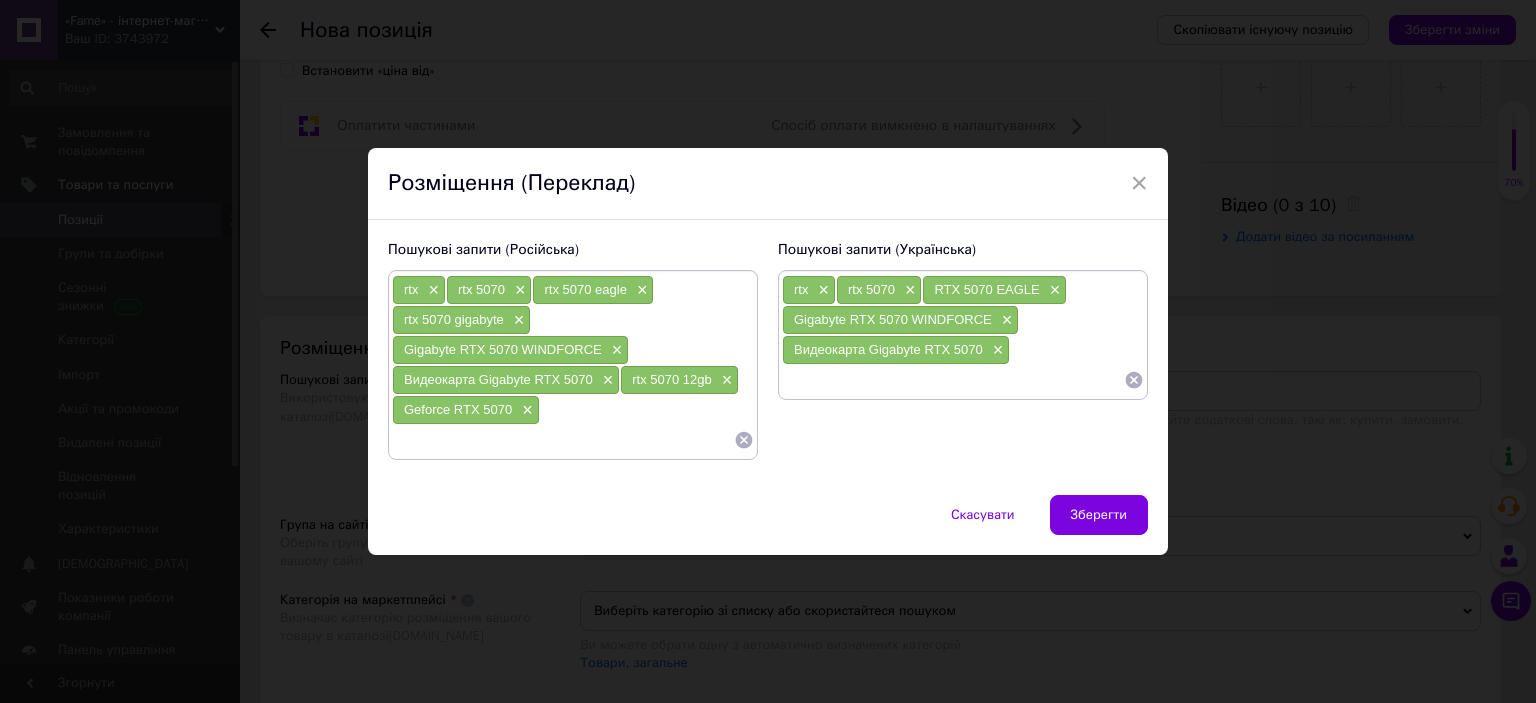 click at bounding box center [953, 380] 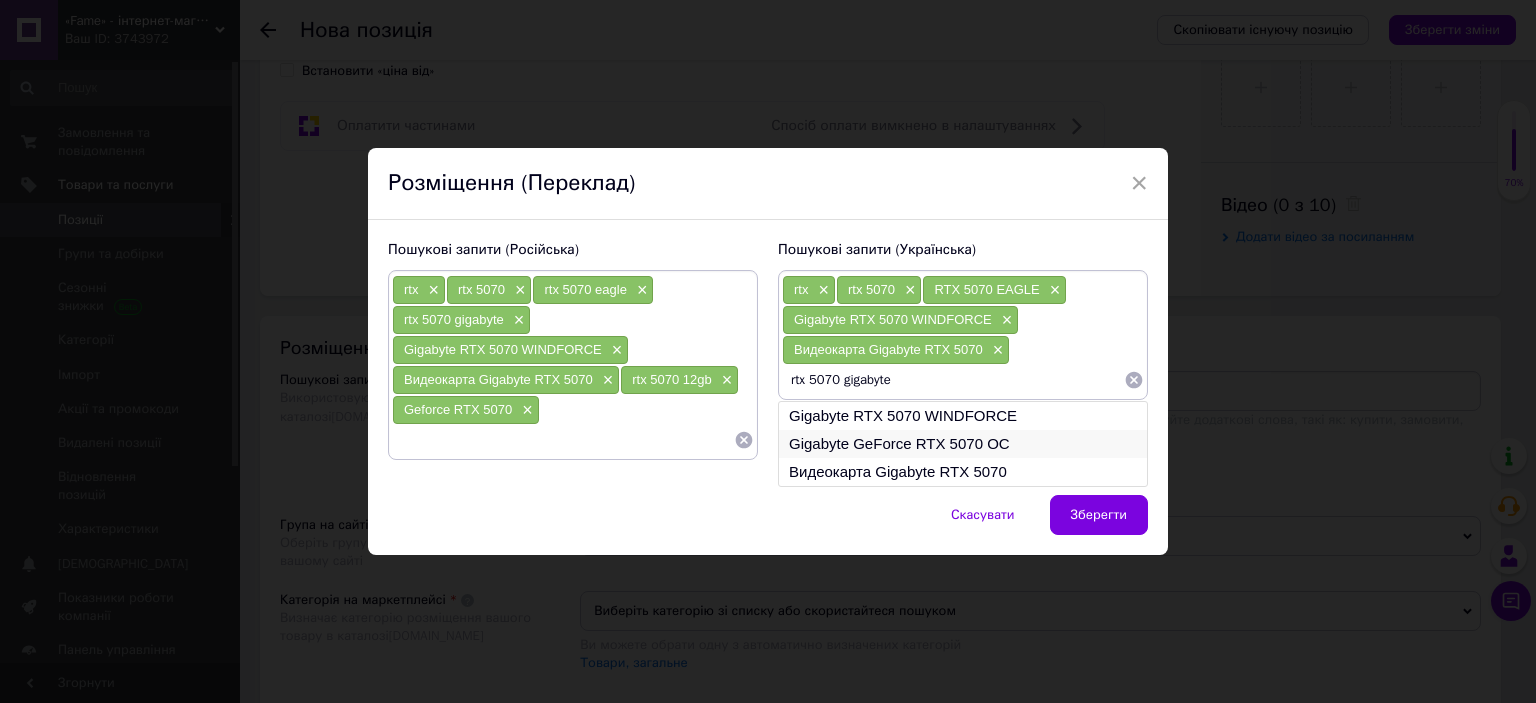 type on "rtx 5070 gigabyte" 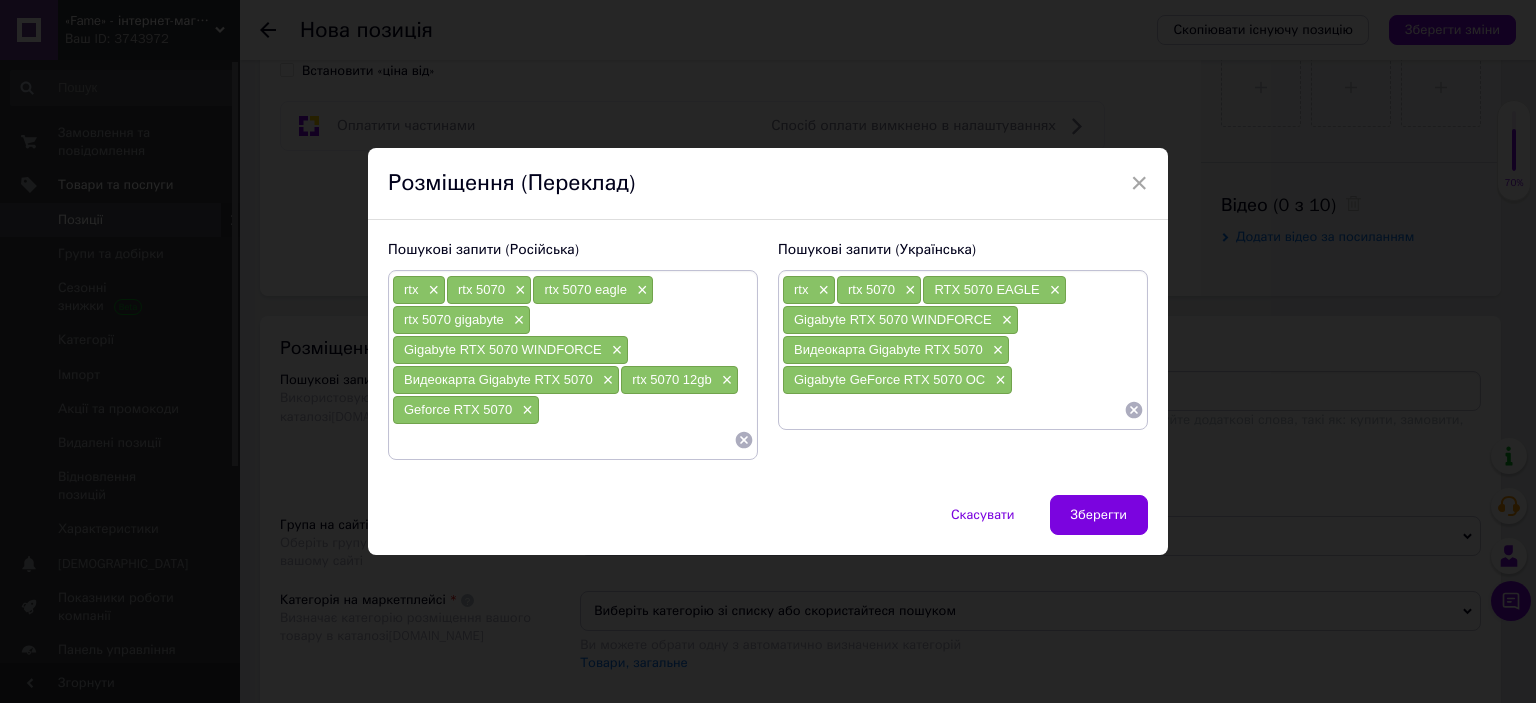 click at bounding box center [953, 410] 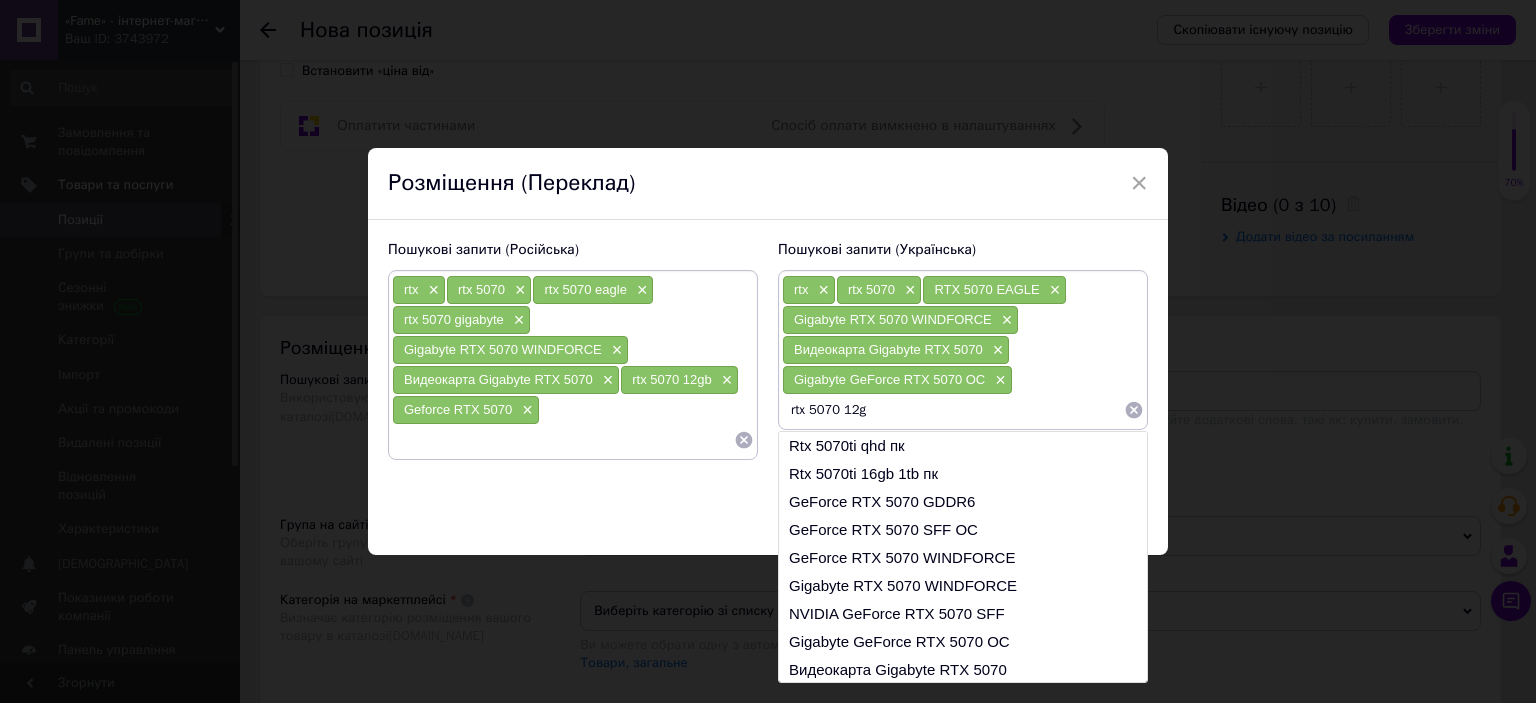 type on "rtx 5070 12gb" 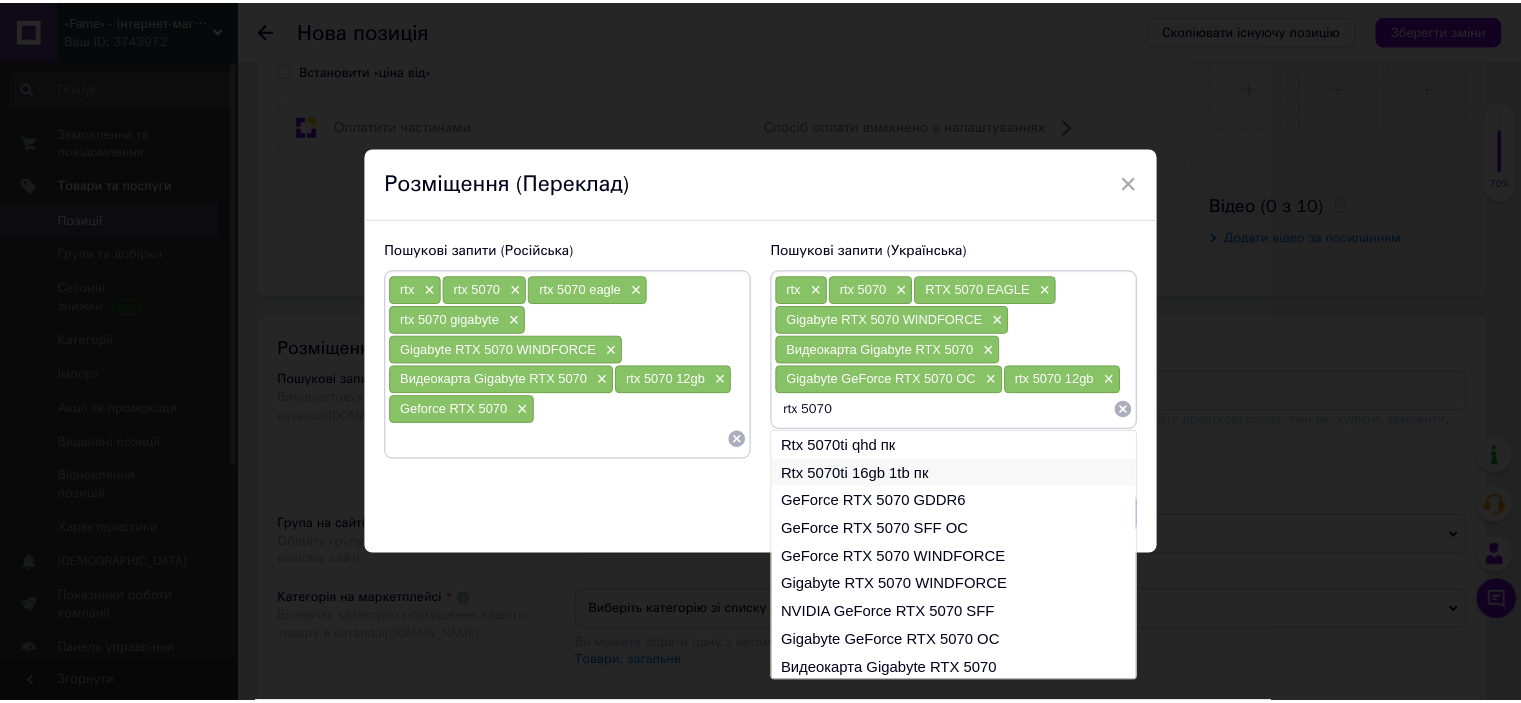 scroll, scrollTop: 0, scrollLeft: 0, axis: both 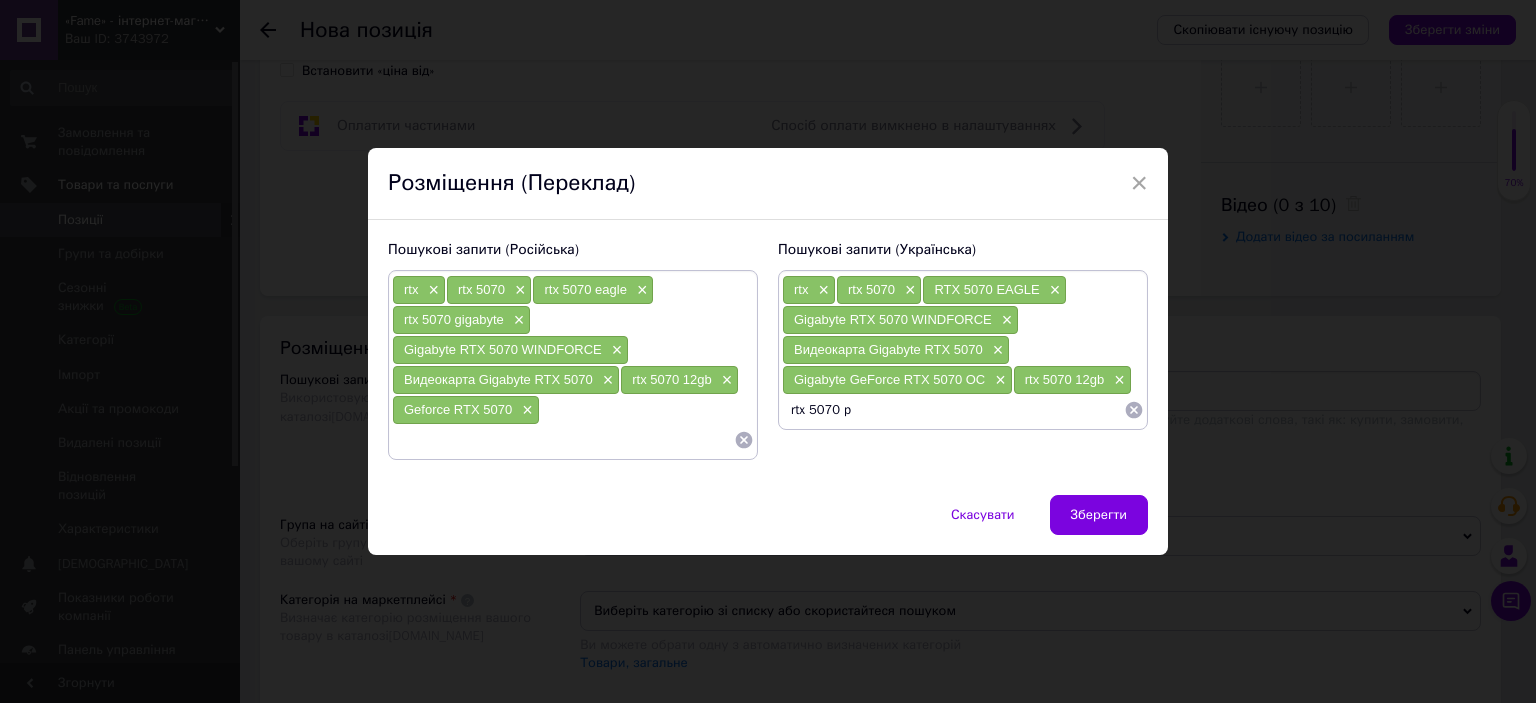 type on "rtx 5070 pc" 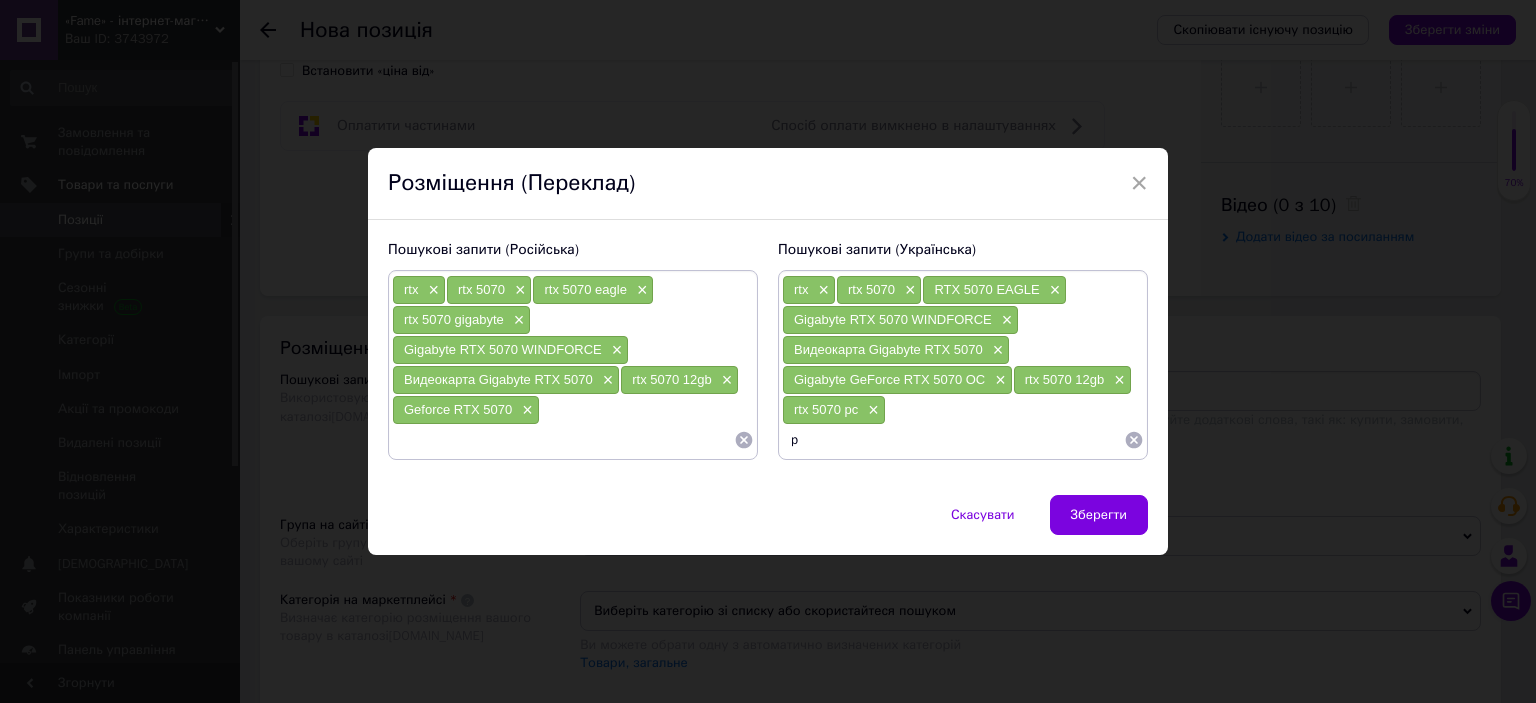 type on "pc" 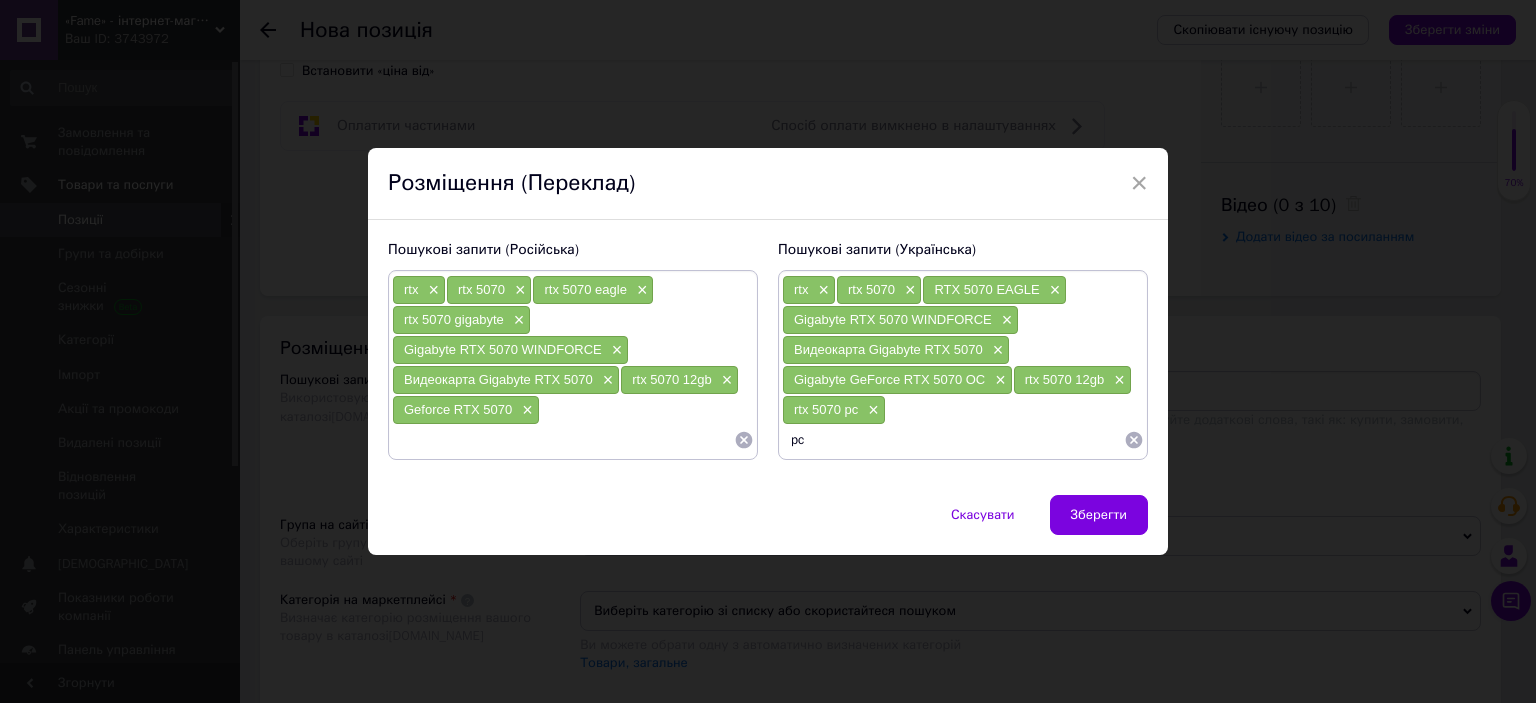 type 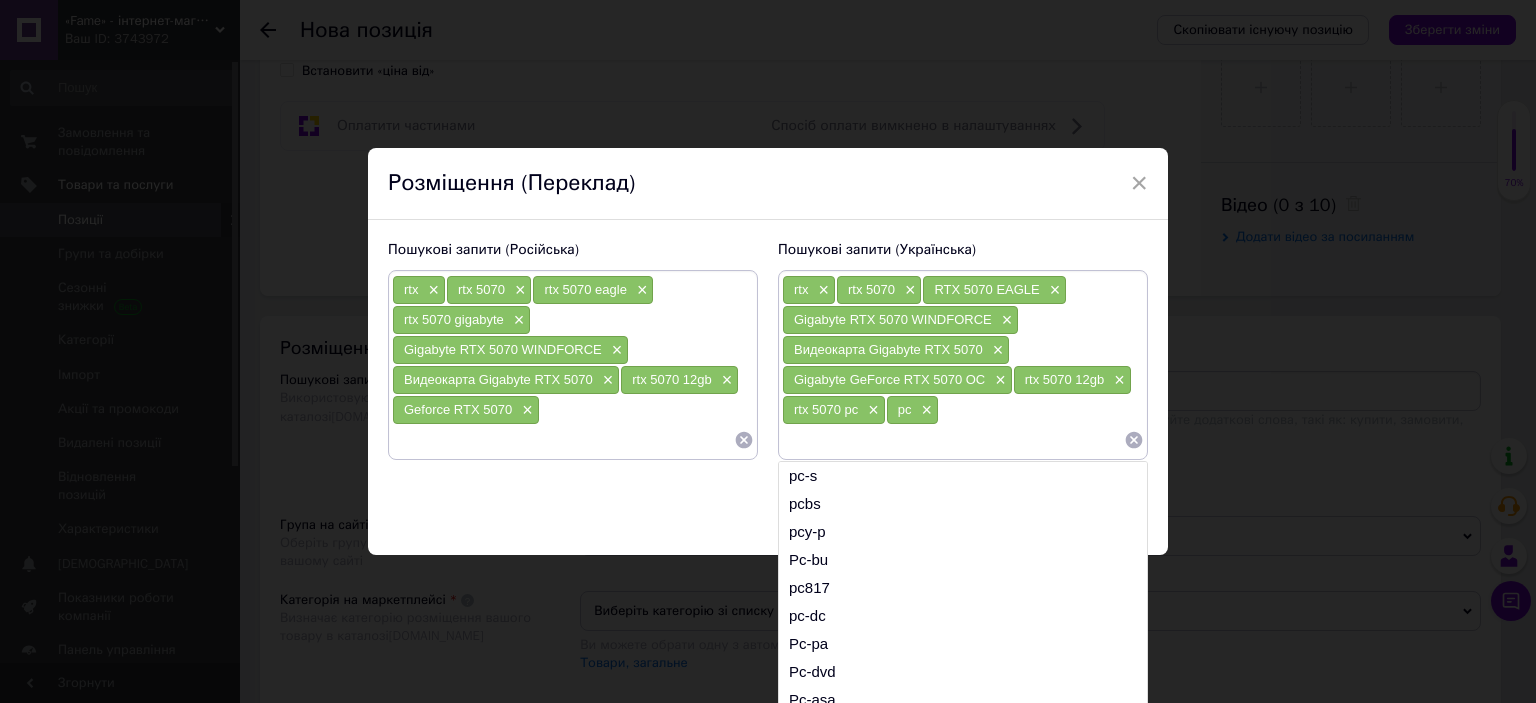 click at bounding box center [563, 440] 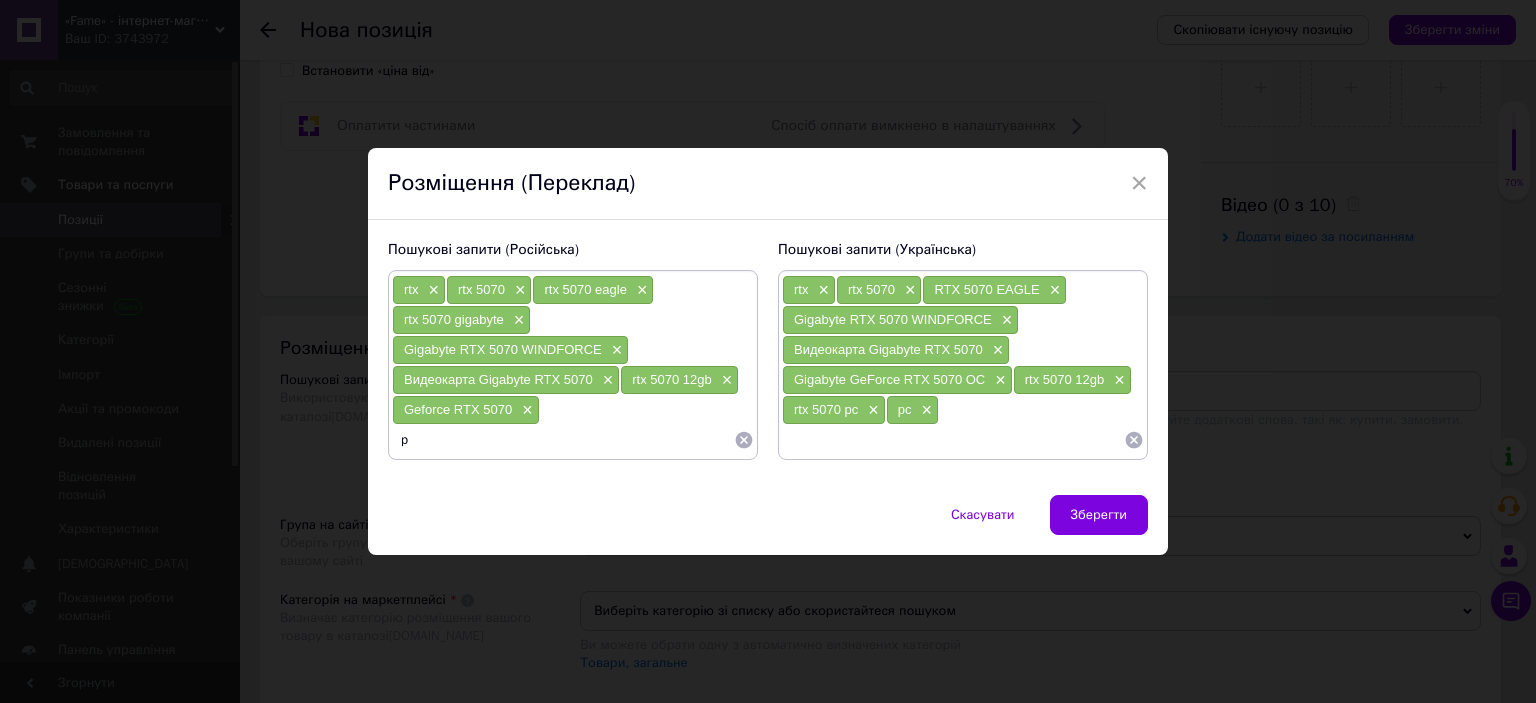type on "pc" 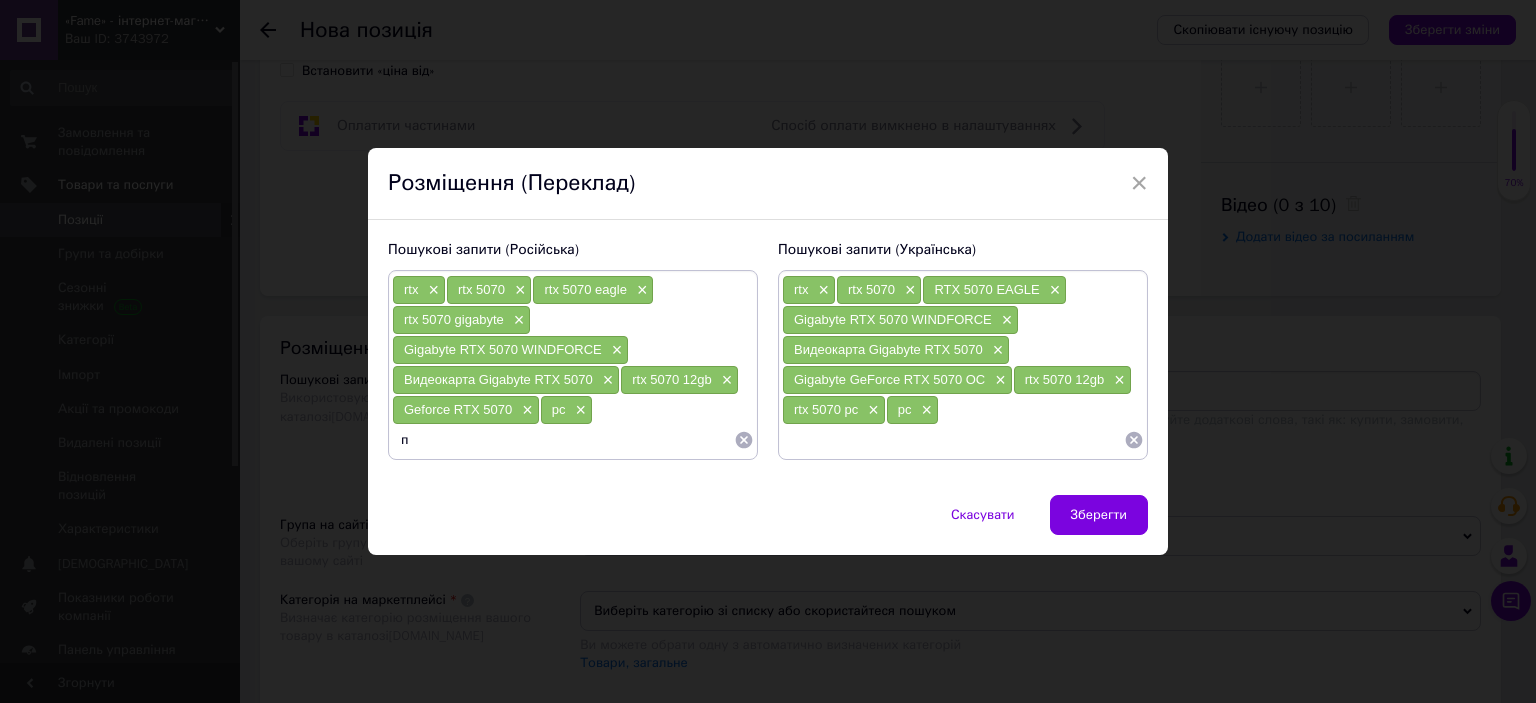 type on "пк" 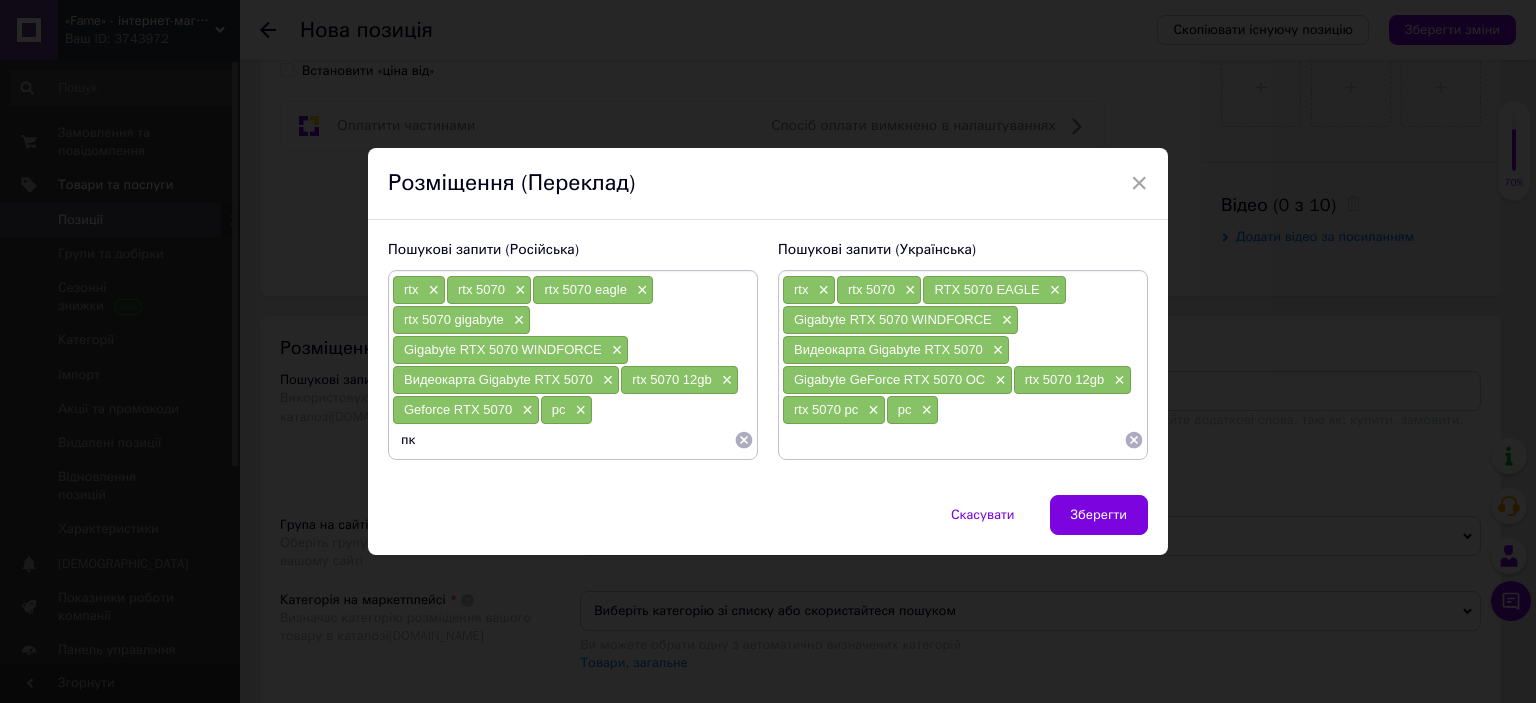 type 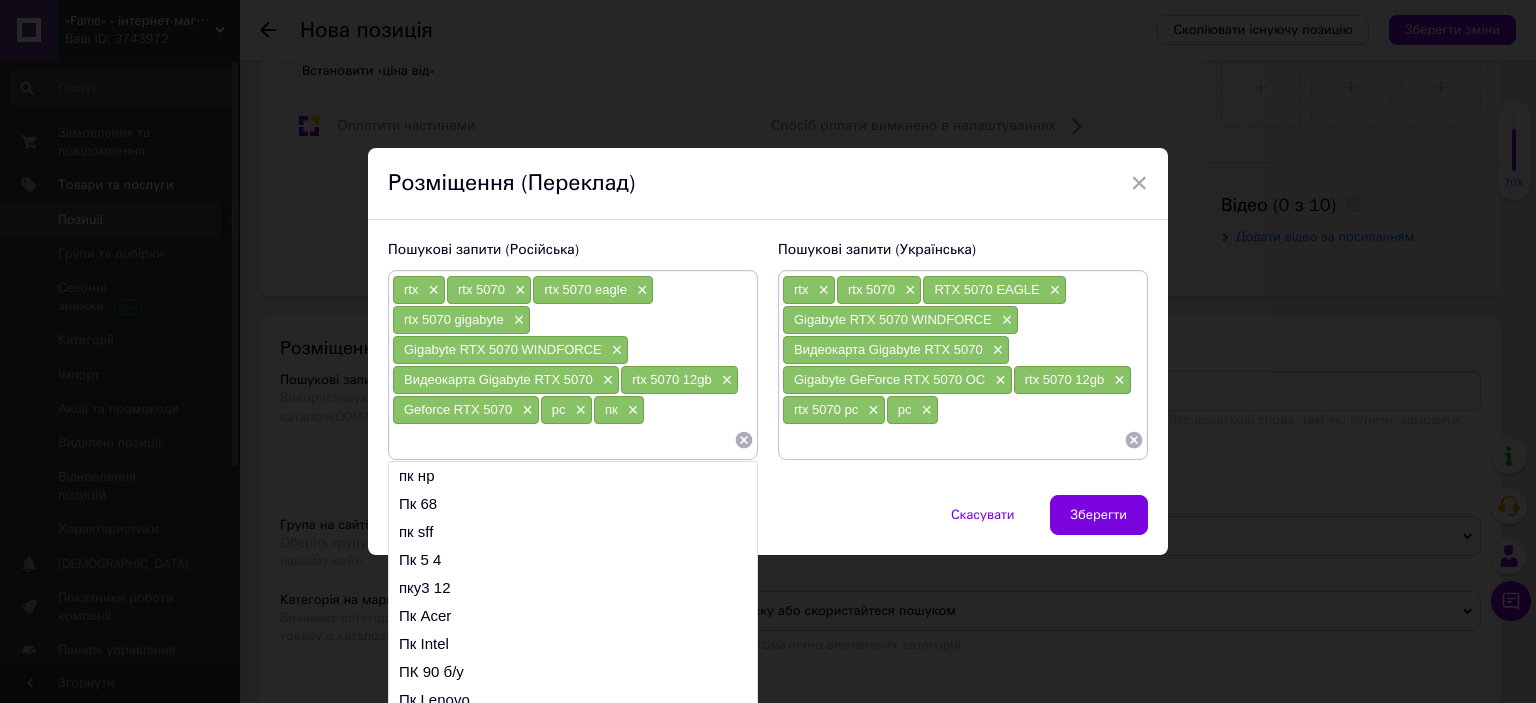 click at bounding box center [953, 440] 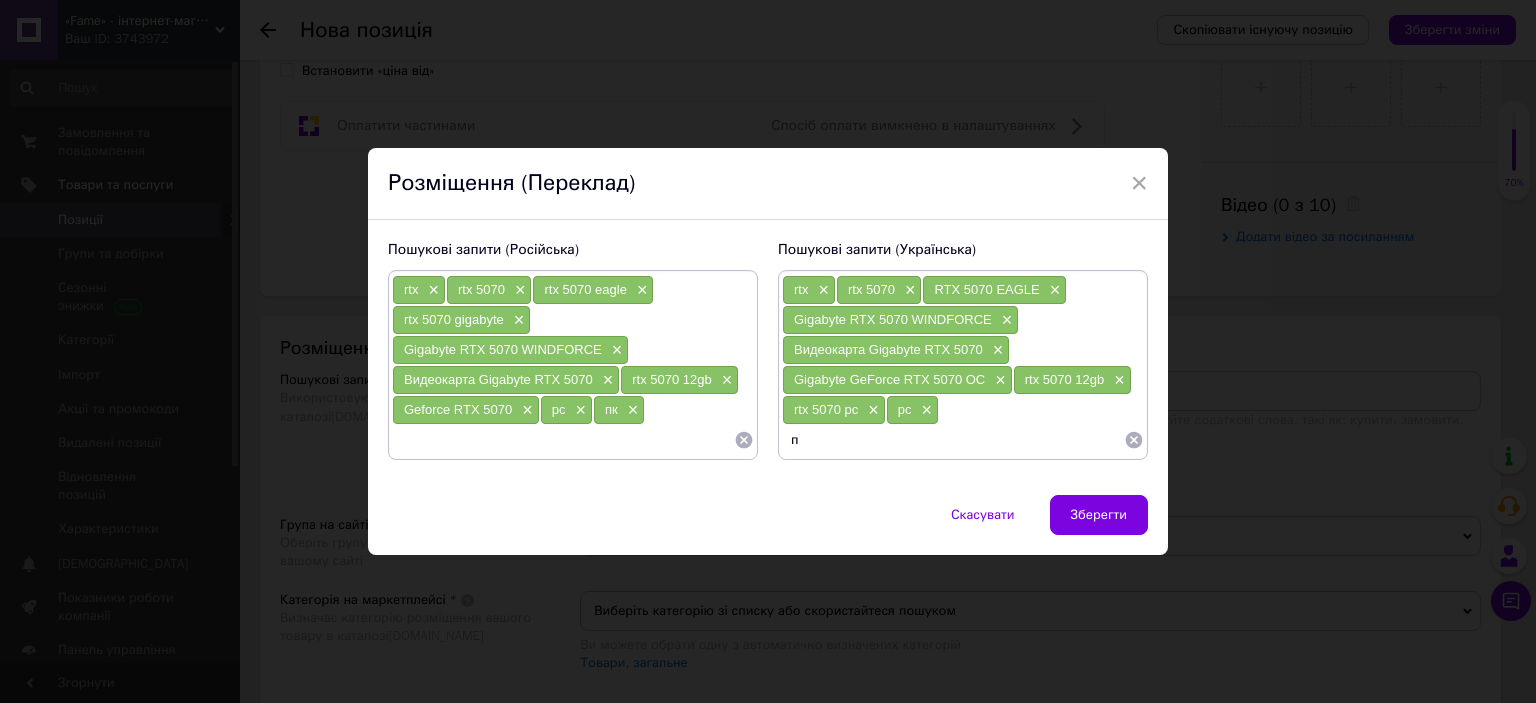 type on "пк" 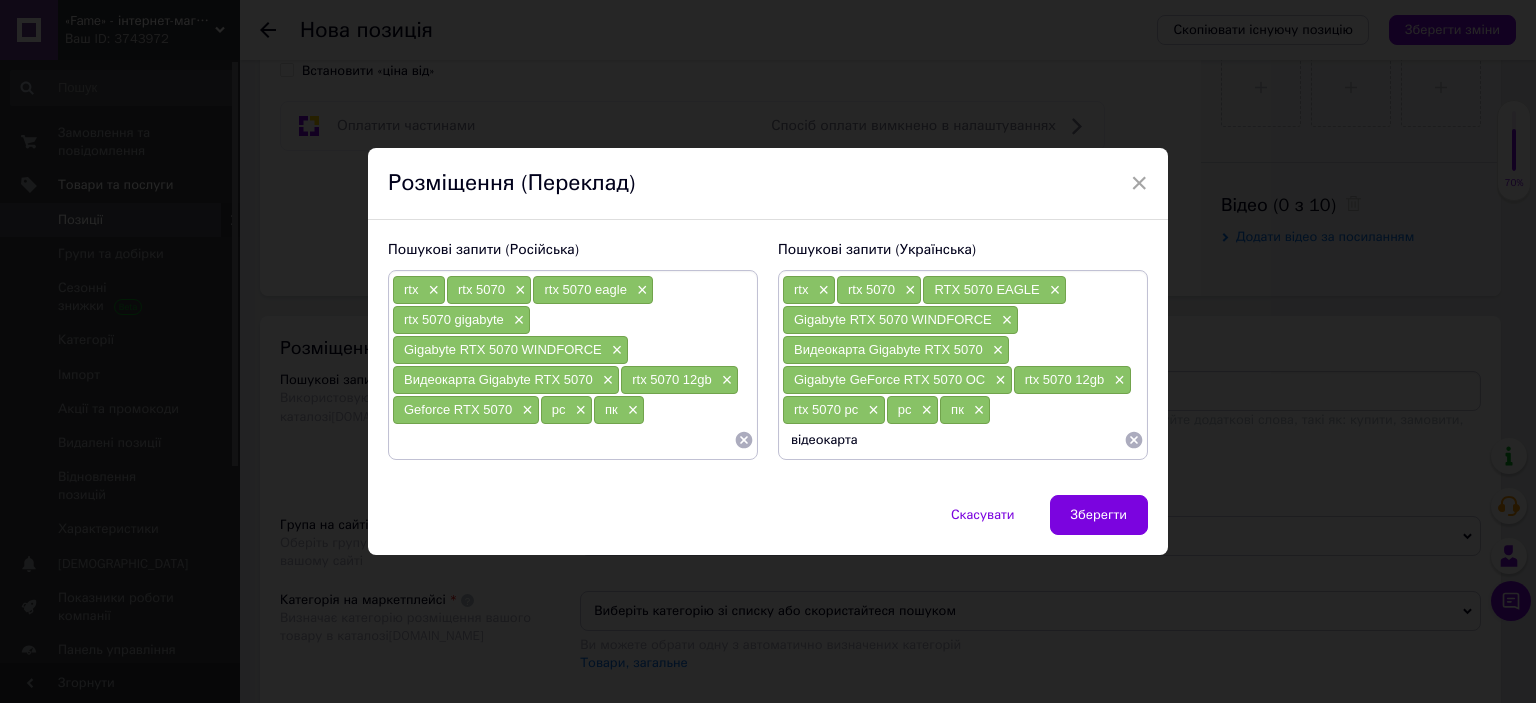 type on "відеокарта" 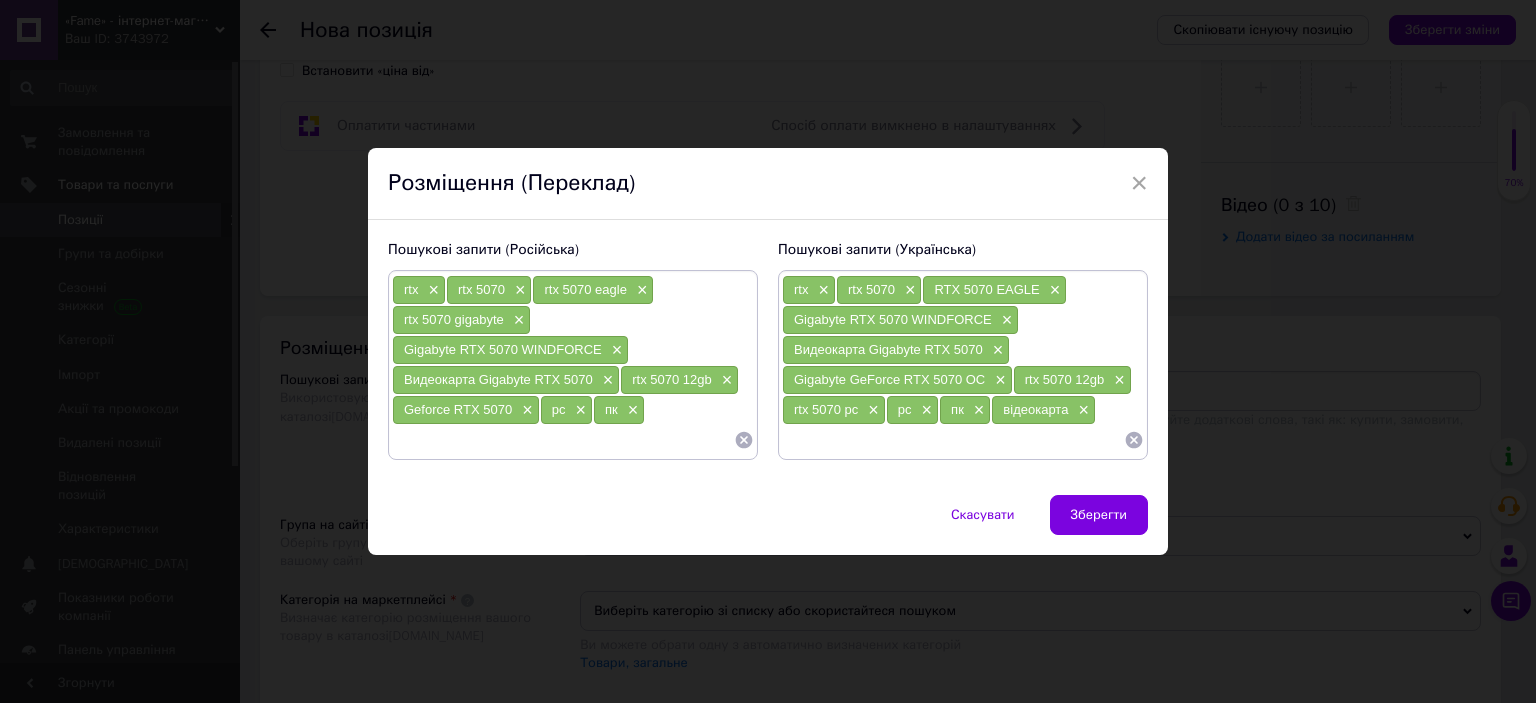 click at bounding box center (563, 440) 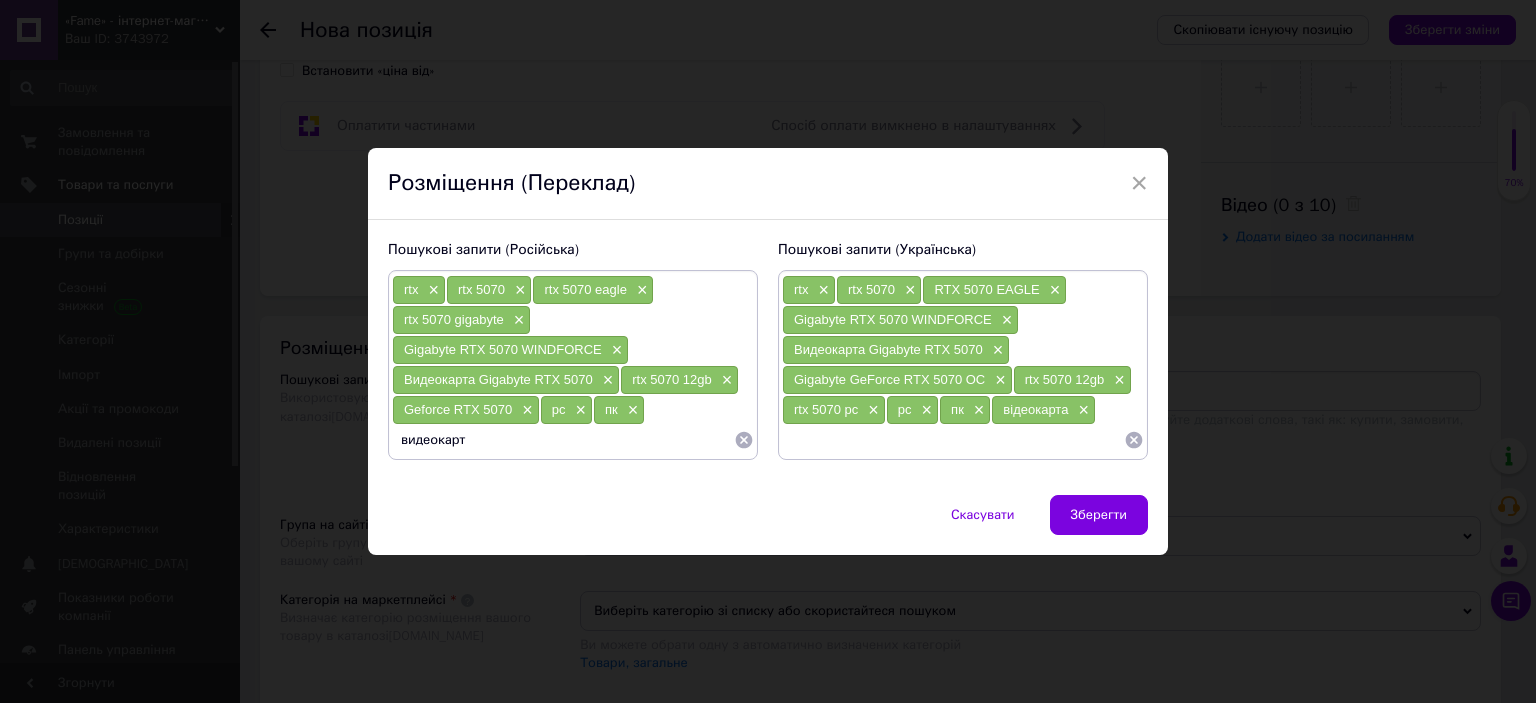 type on "видеокарта" 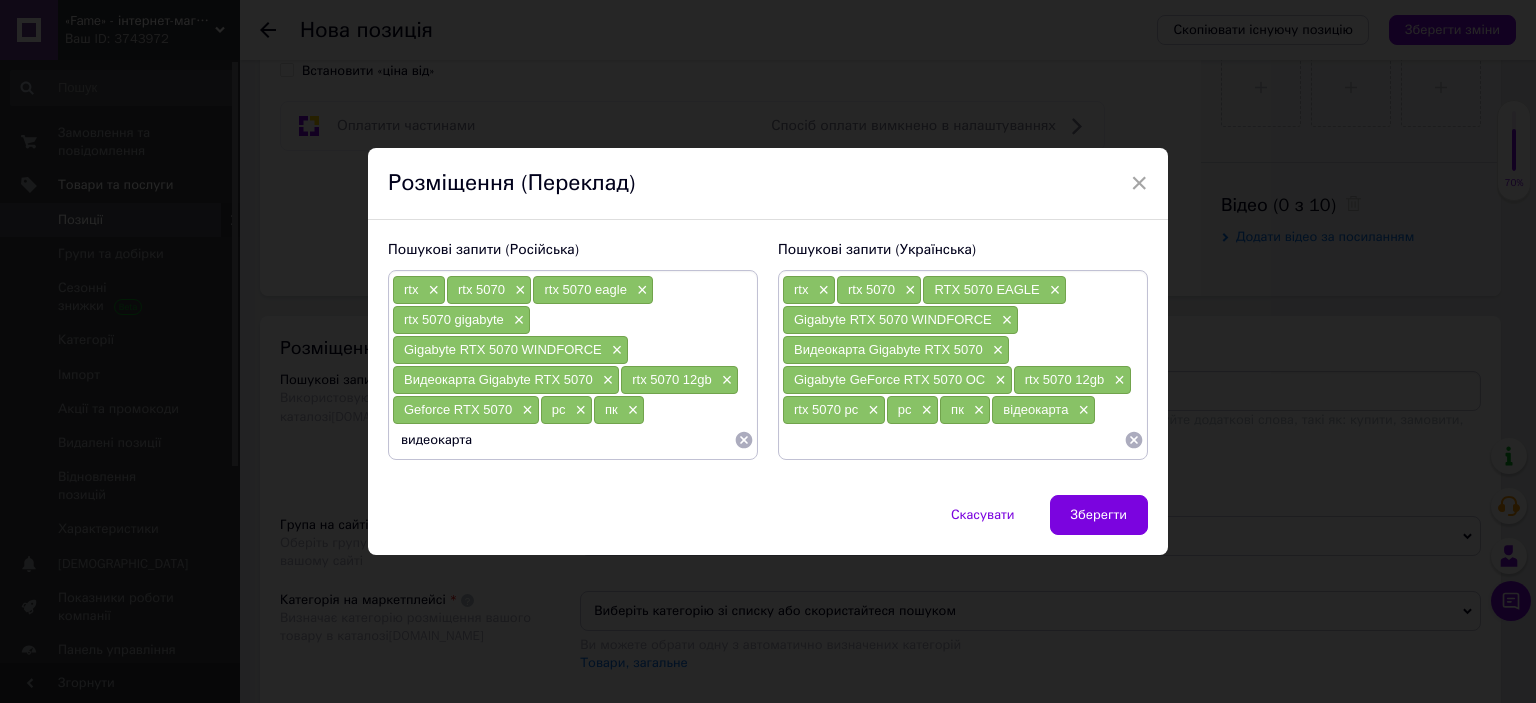 type 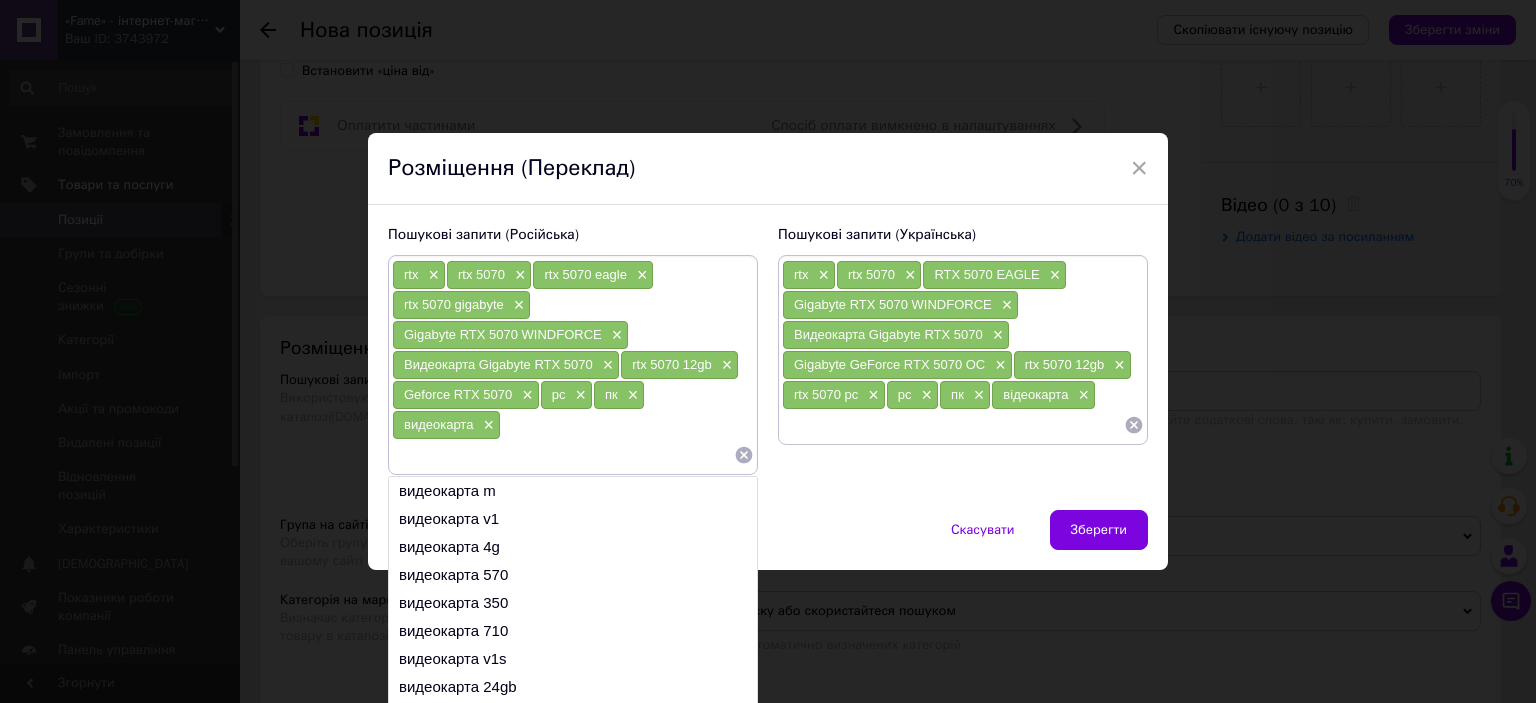 click on "Зберегти" at bounding box center [1099, 530] 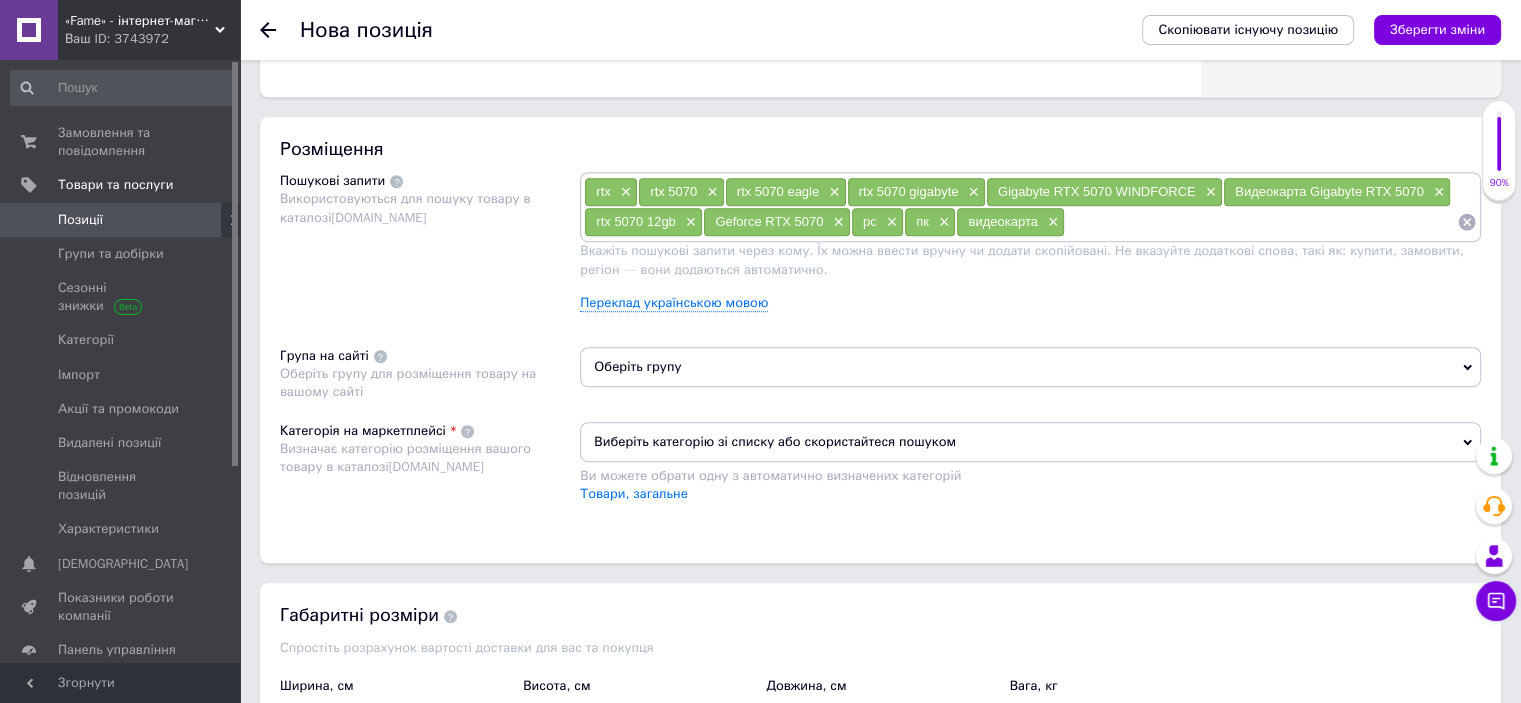 scroll, scrollTop: 1100, scrollLeft: 0, axis: vertical 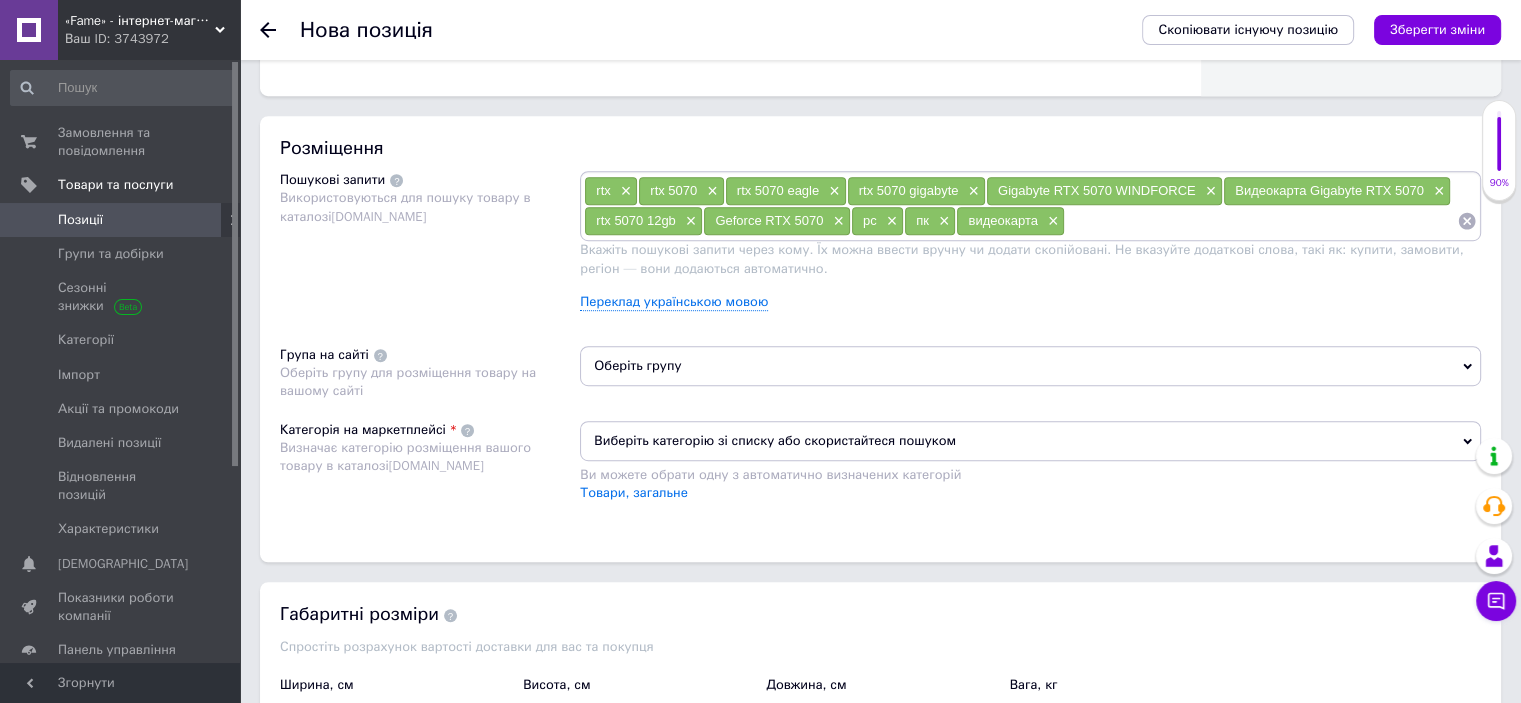 click on "Оберіть групу" at bounding box center [1030, 366] 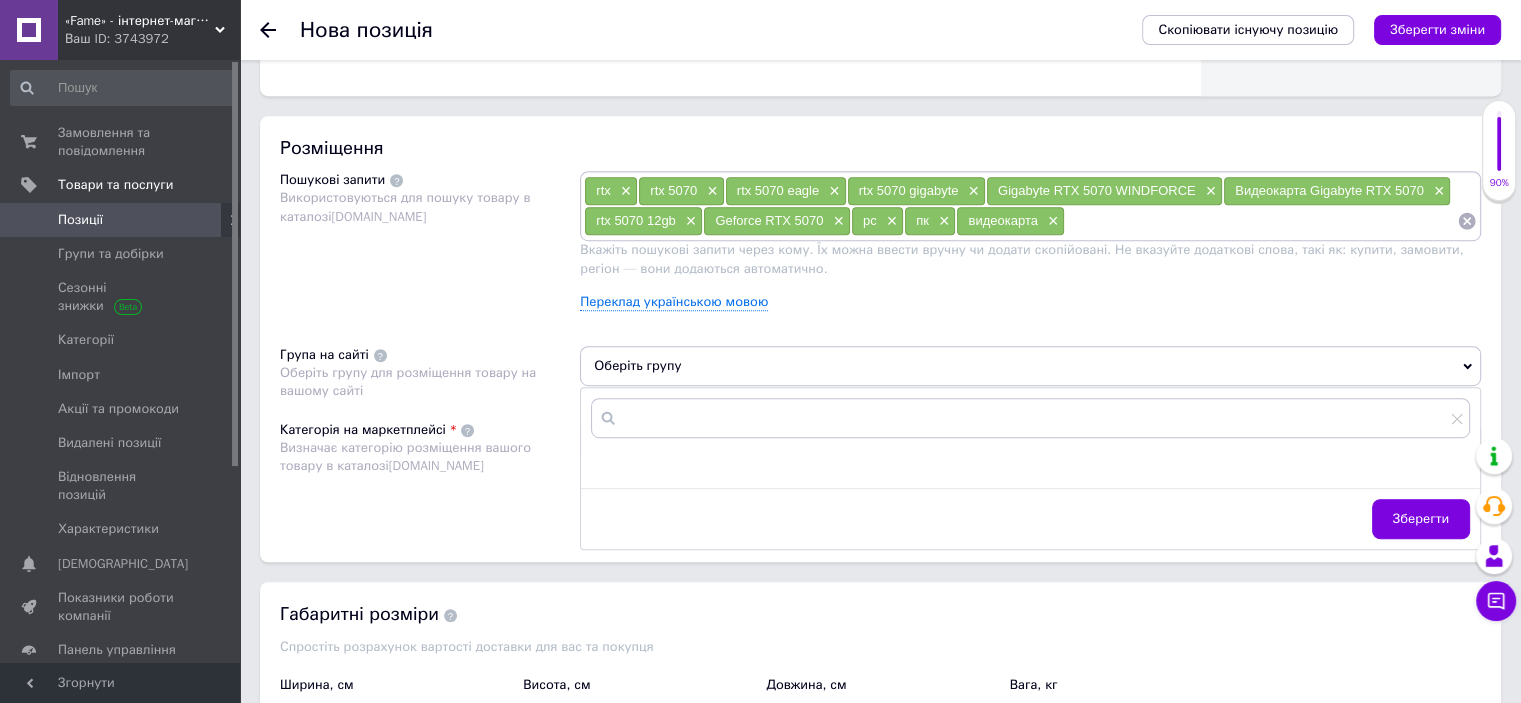click on "Оберіть групу" at bounding box center [1030, 366] 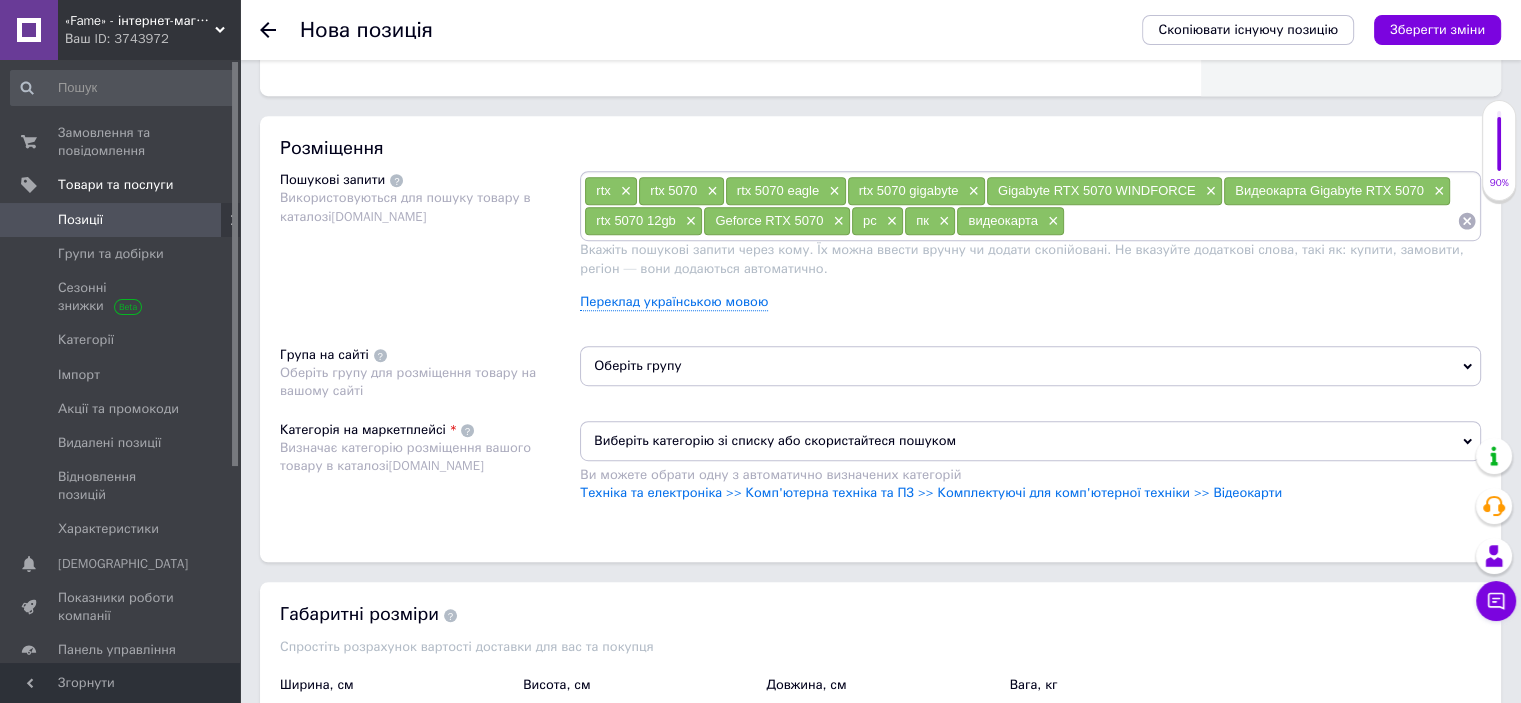 click on "Виберіть категорію зі списку або скористайтеся пошуком" at bounding box center [1030, 441] 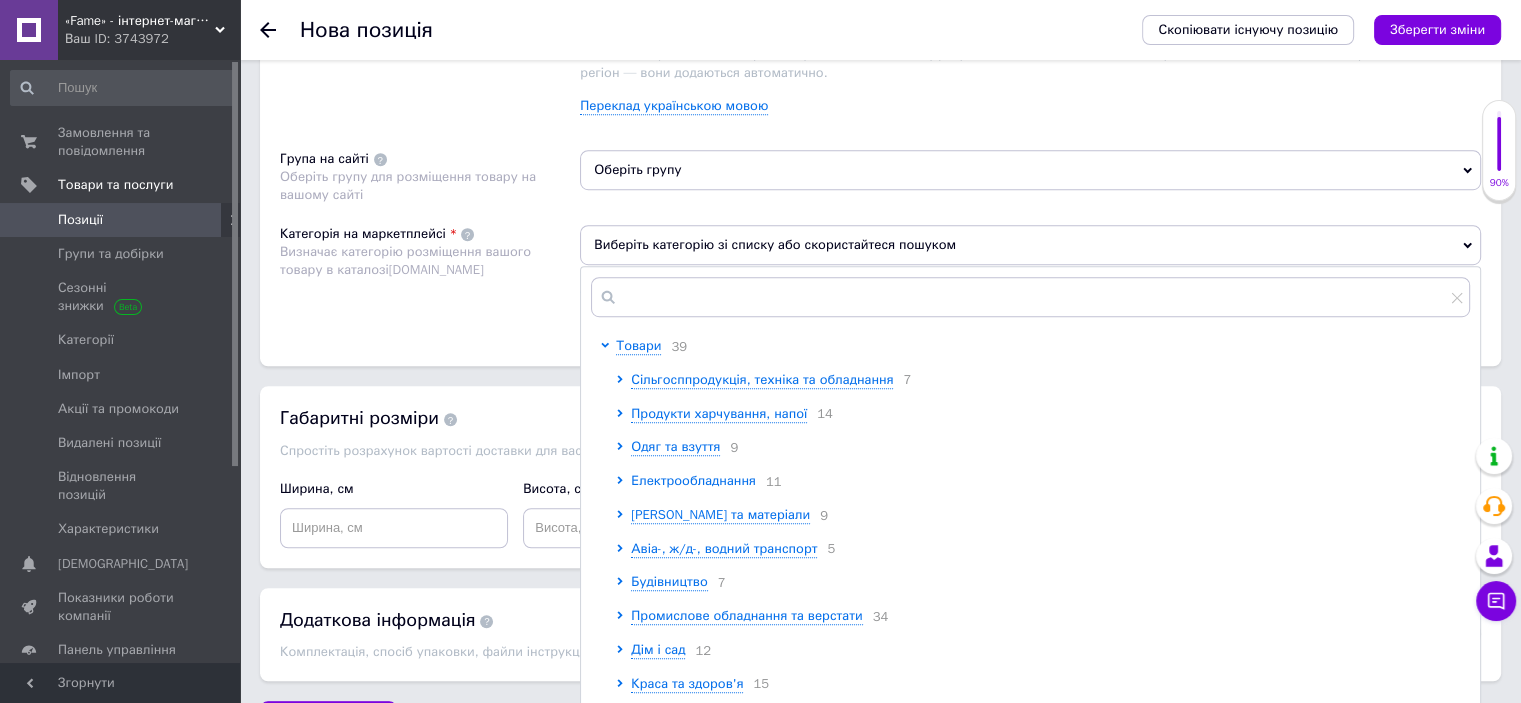 scroll, scrollTop: 1300, scrollLeft: 0, axis: vertical 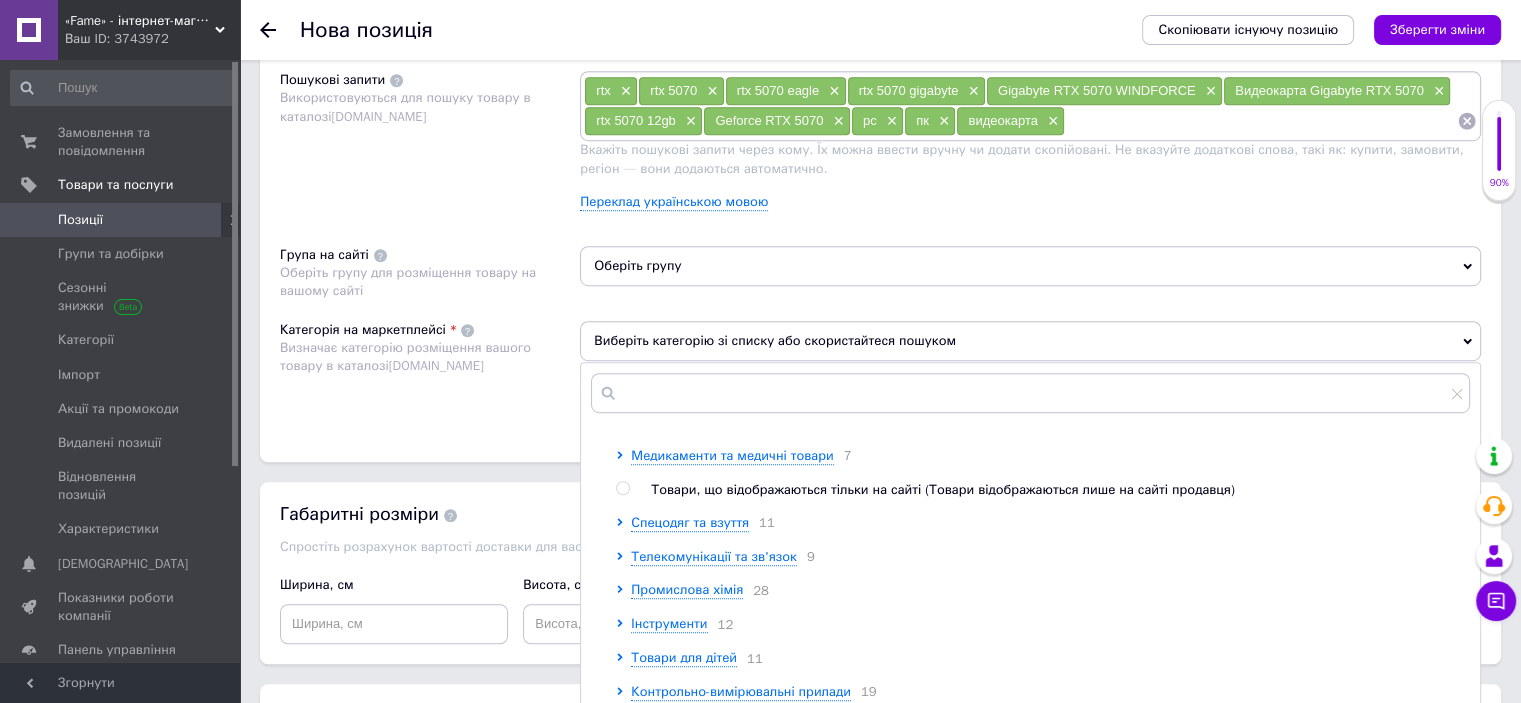 drag, startPoint x: 508, startPoint y: 429, endPoint x: 515, endPoint y: 418, distance: 13.038404 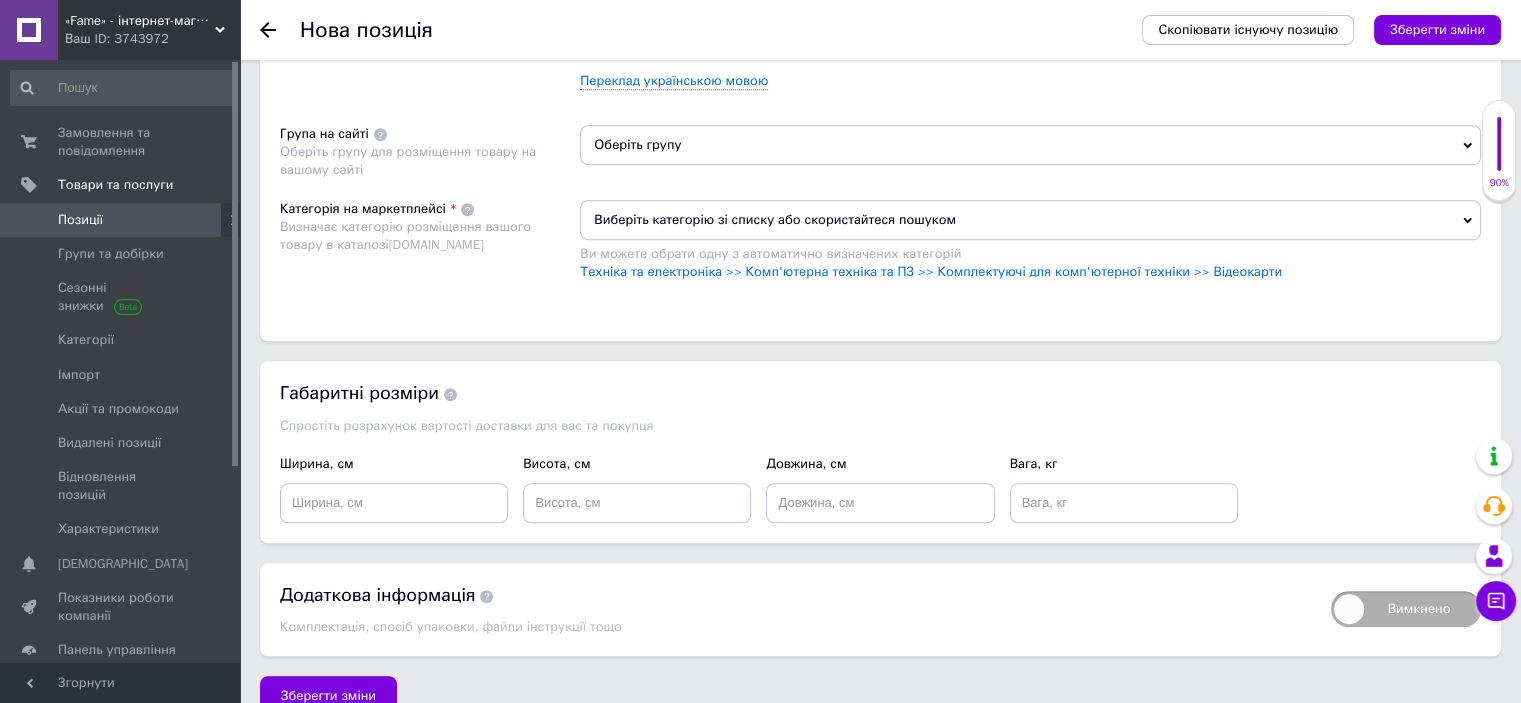 scroll, scrollTop: 1348, scrollLeft: 0, axis: vertical 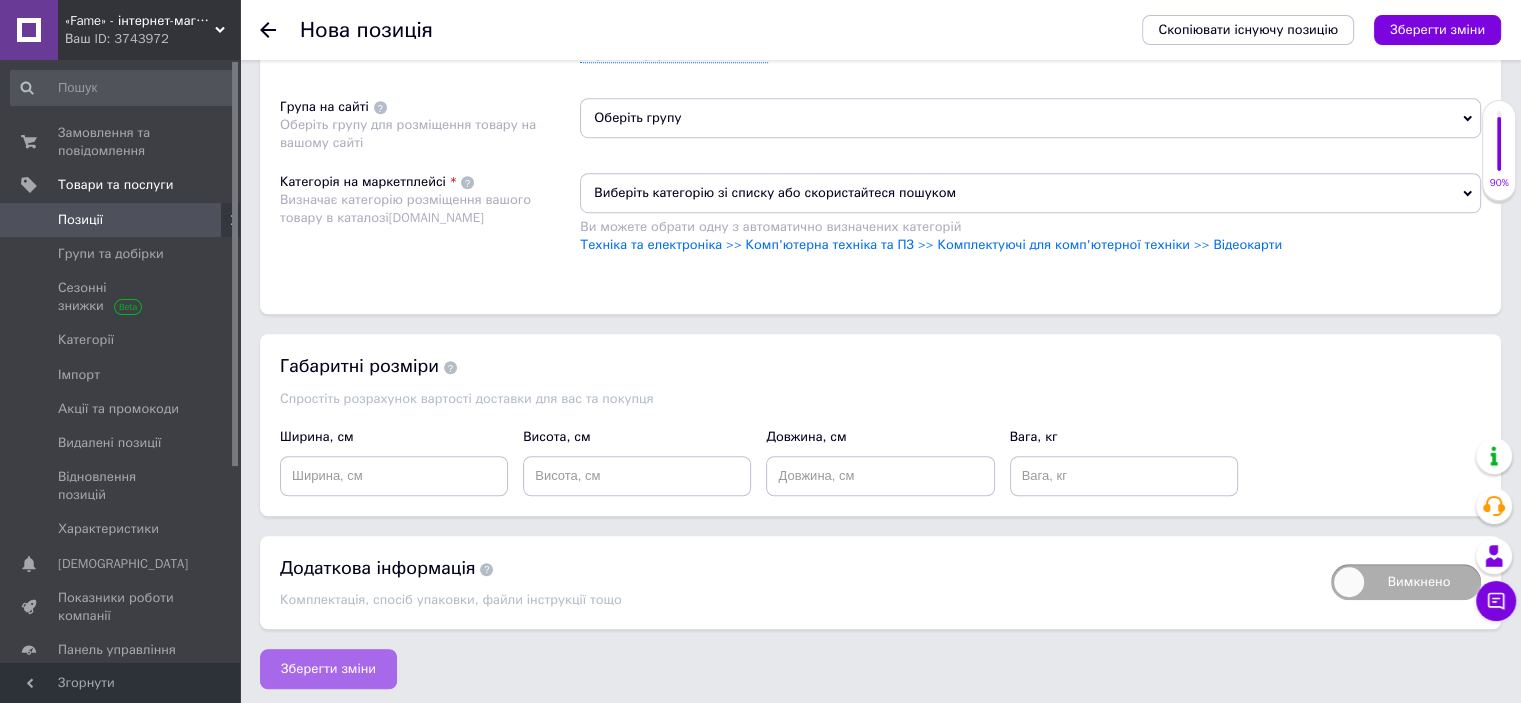 click on "Зберегти зміни" at bounding box center (328, 669) 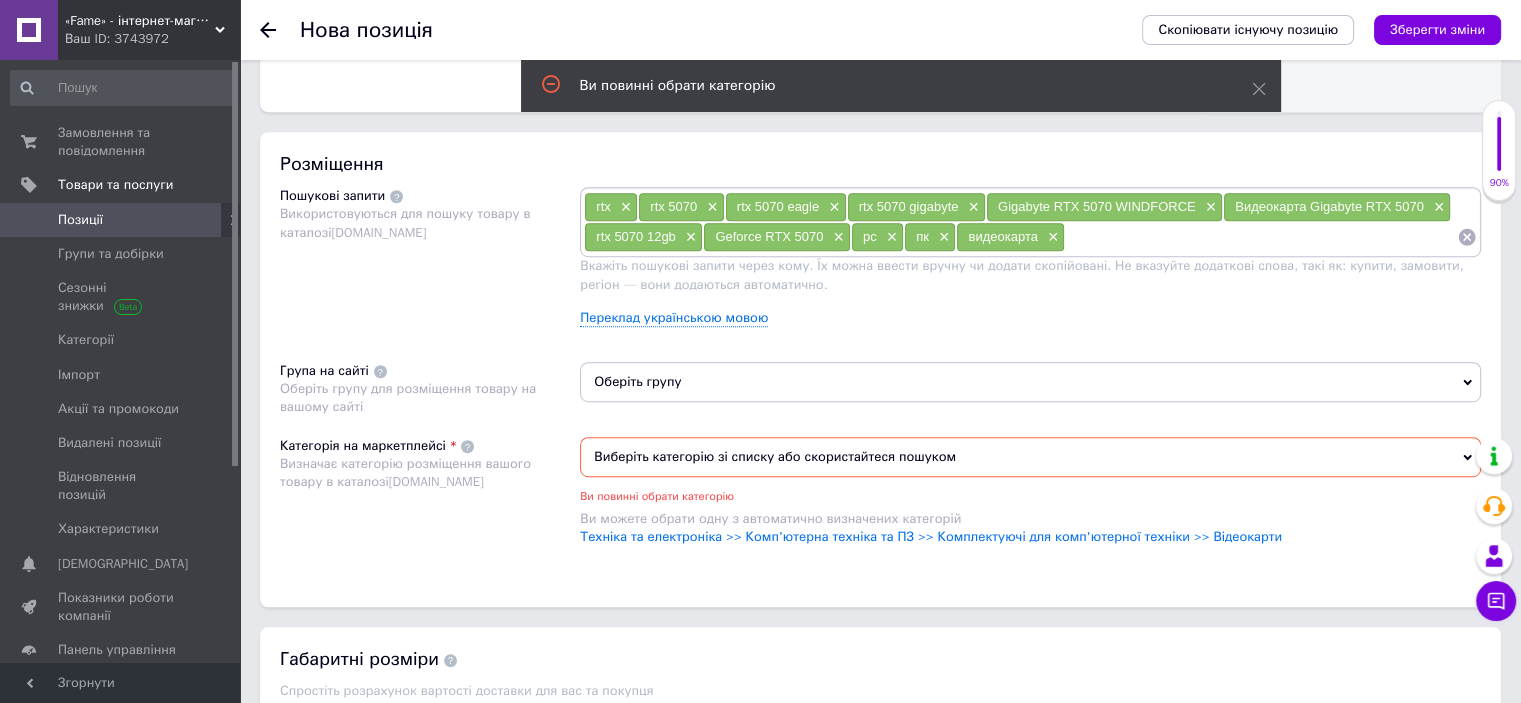 scroll, scrollTop: 1124, scrollLeft: 0, axis: vertical 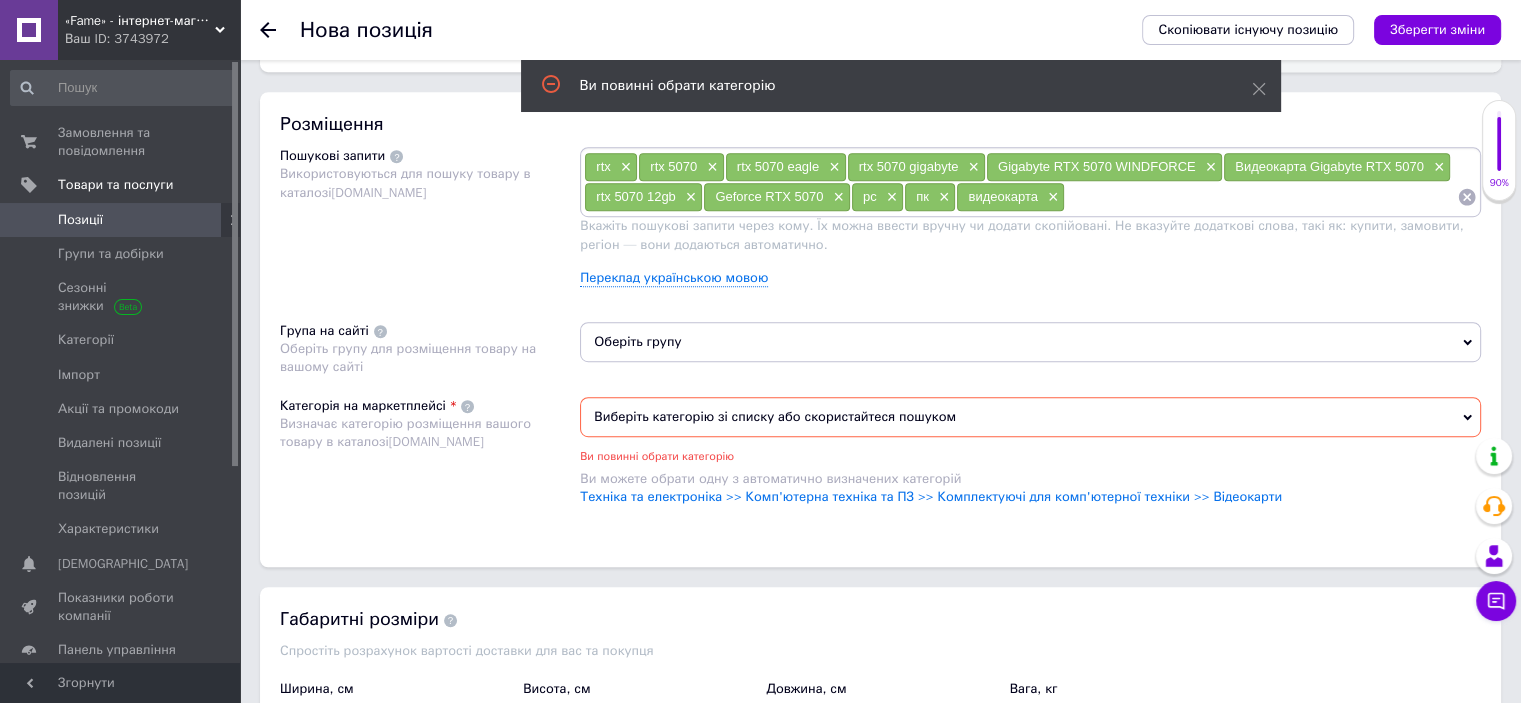 click on "Виберіть категорію зі списку або скористайтеся пошуком" at bounding box center (1030, 417) 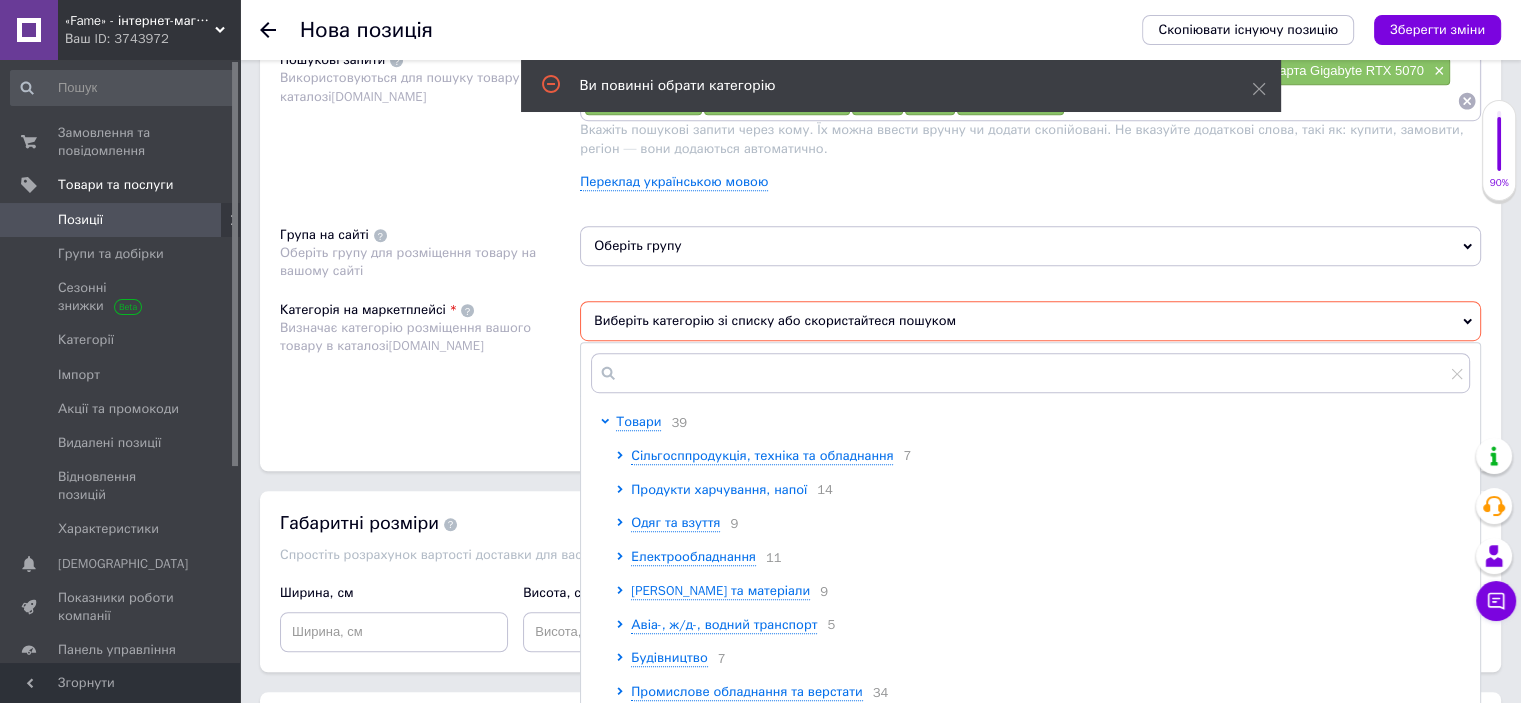 scroll, scrollTop: 1224, scrollLeft: 0, axis: vertical 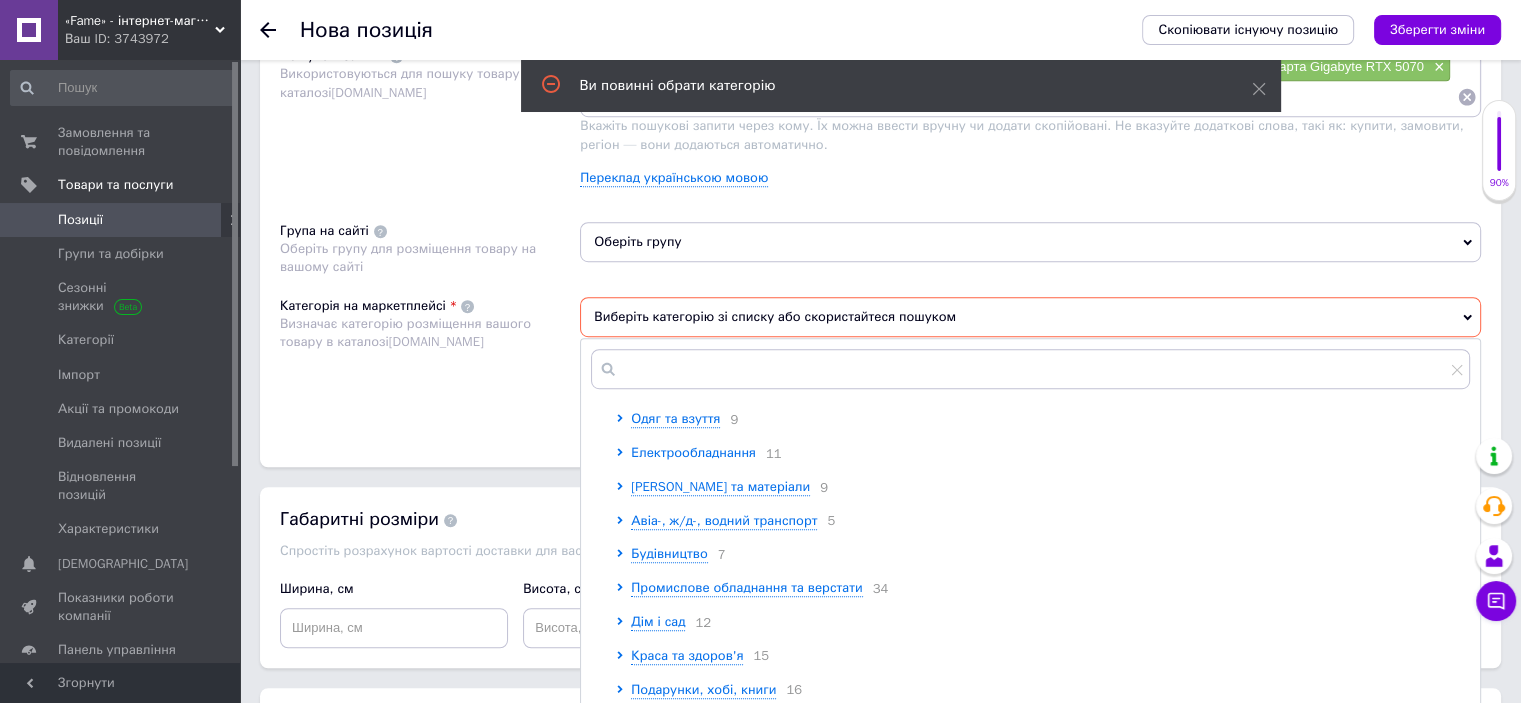 click 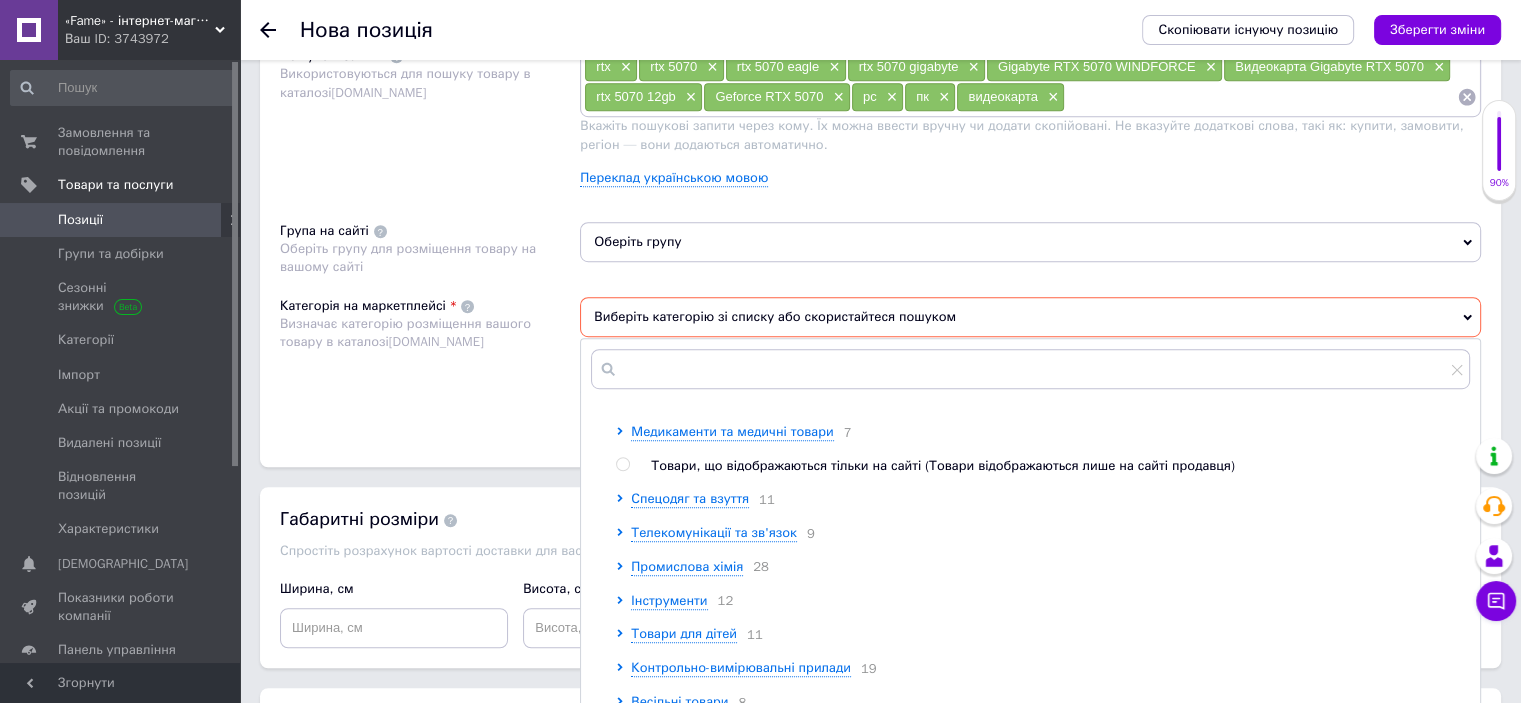 scroll, scrollTop: 1371, scrollLeft: 0, axis: vertical 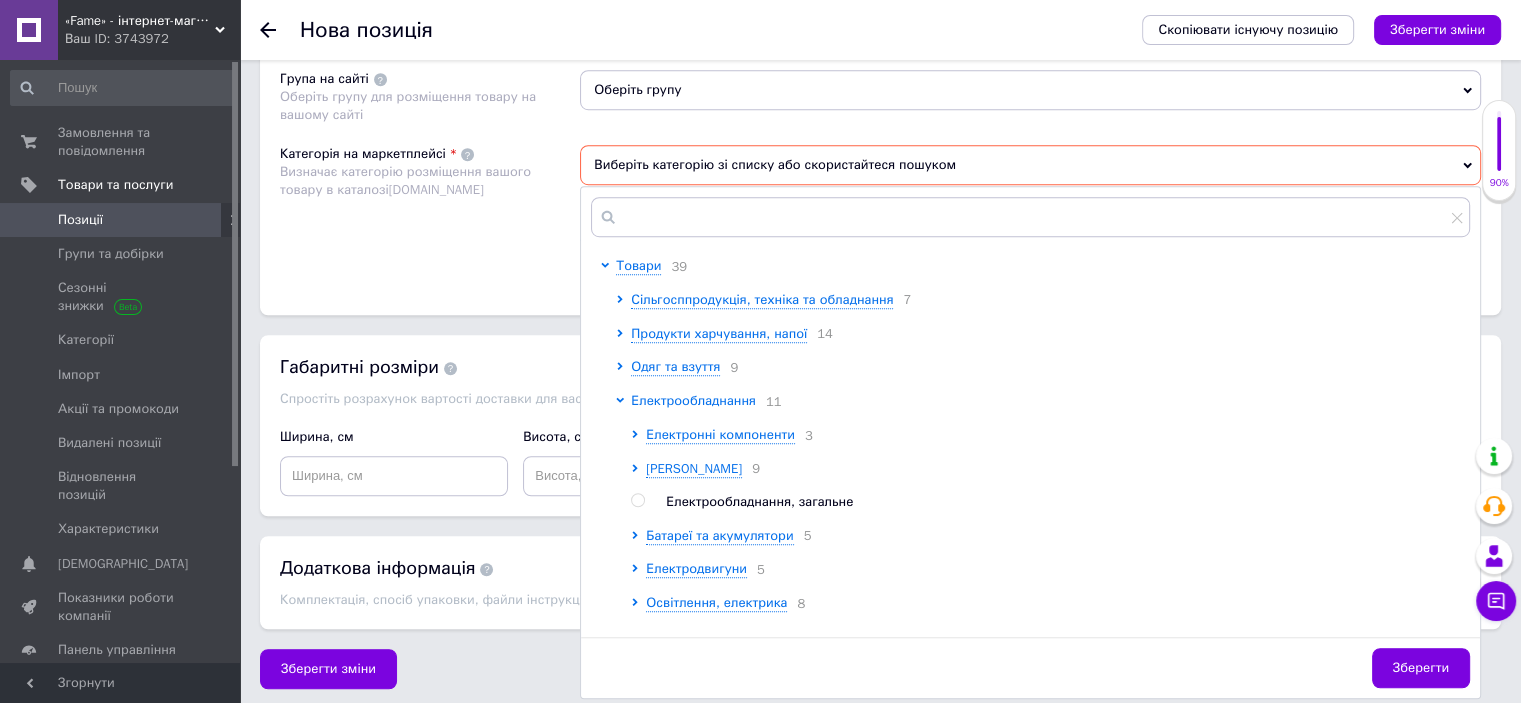 click 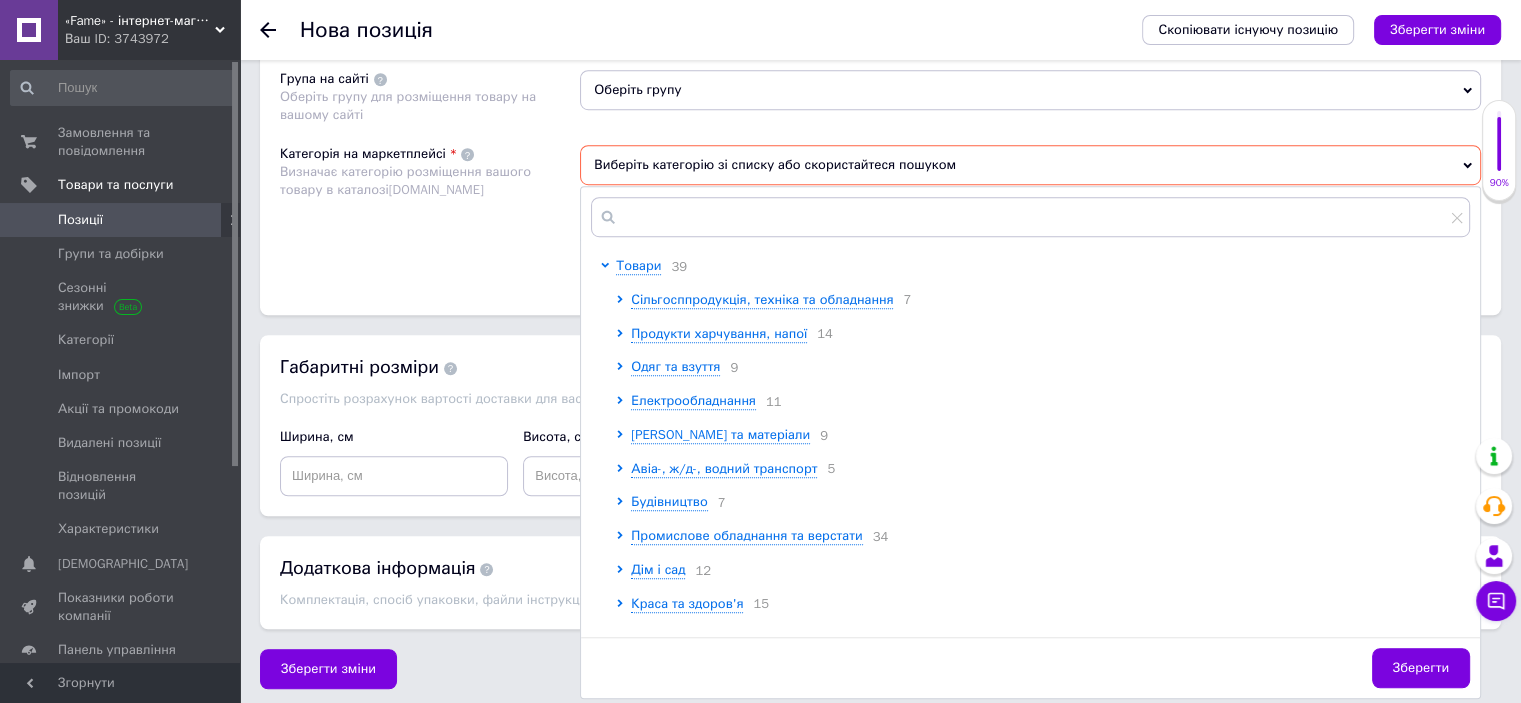 click at bounding box center [608, 908] 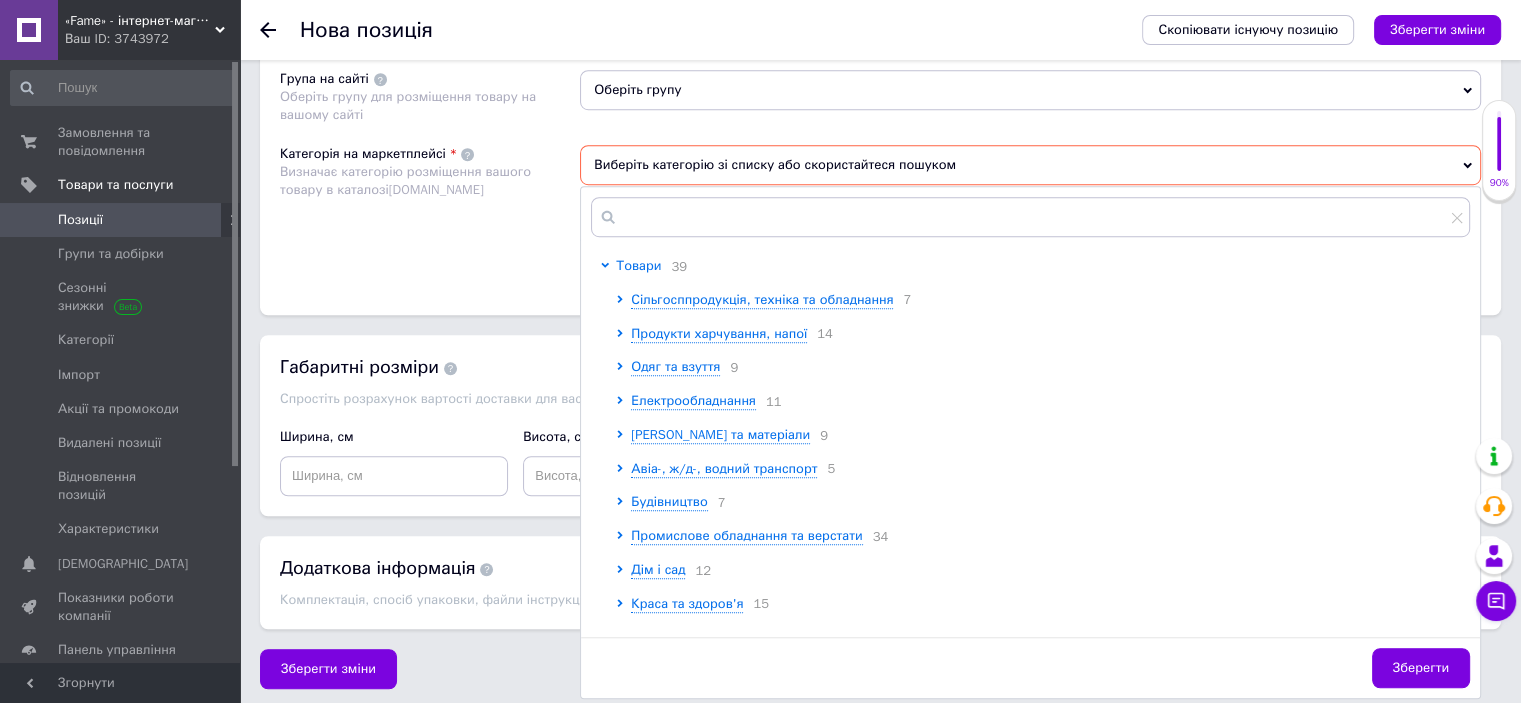 click 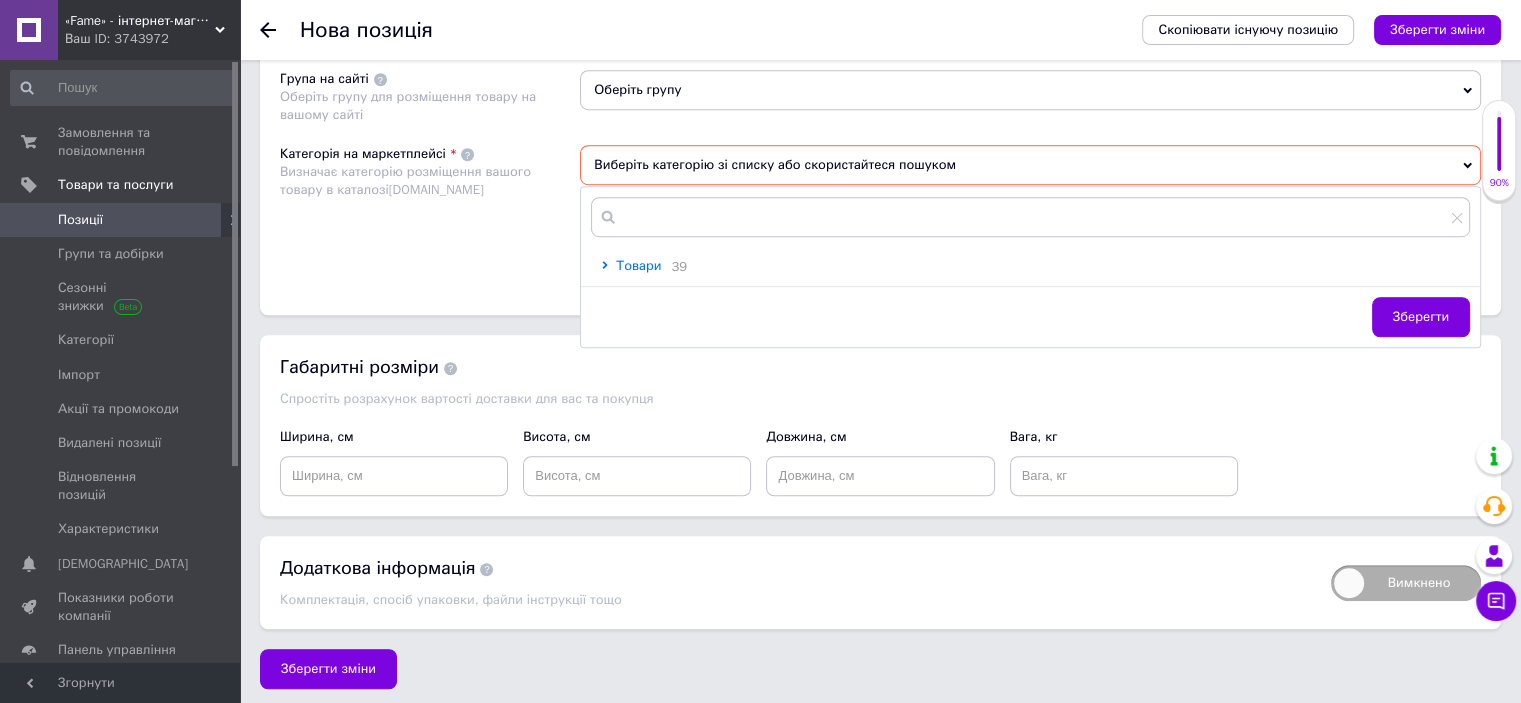 click 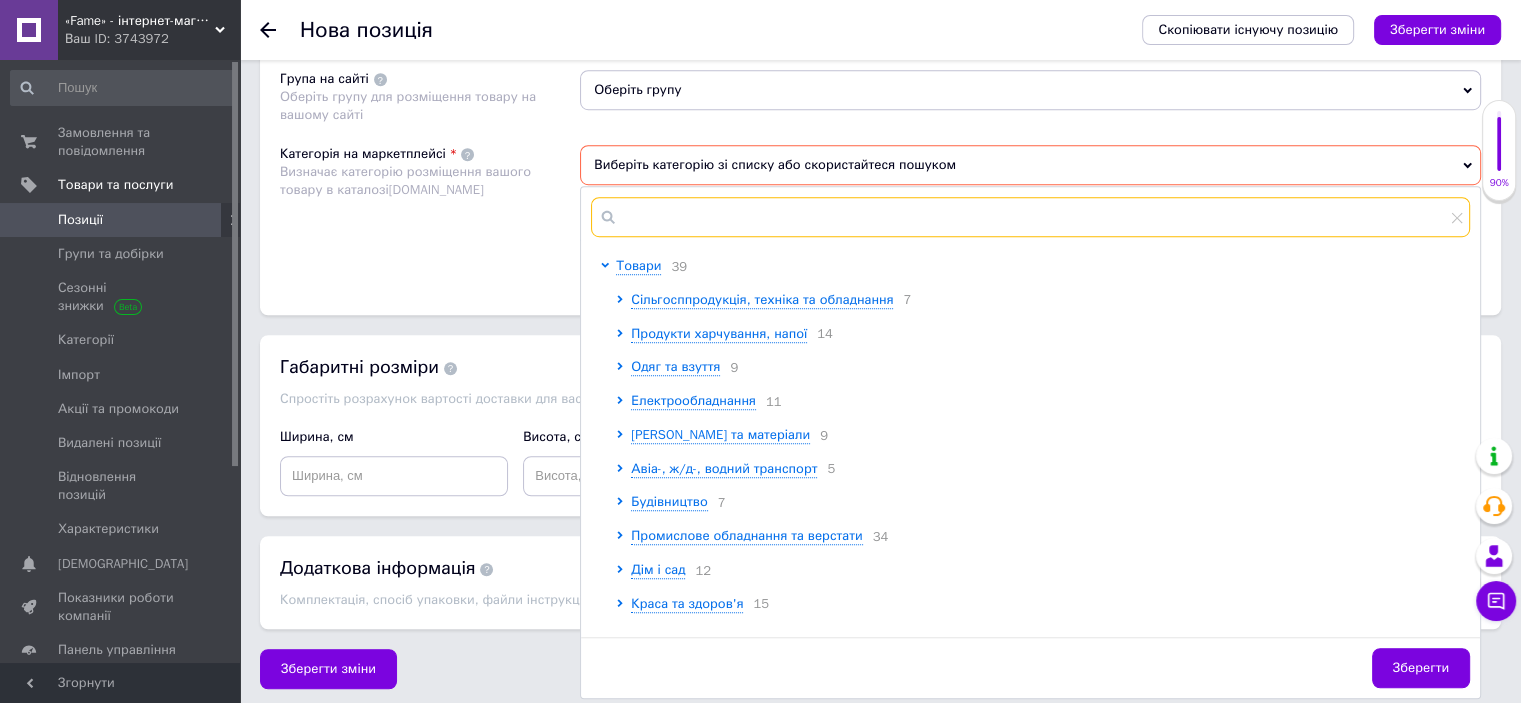 click at bounding box center (1030, 217) 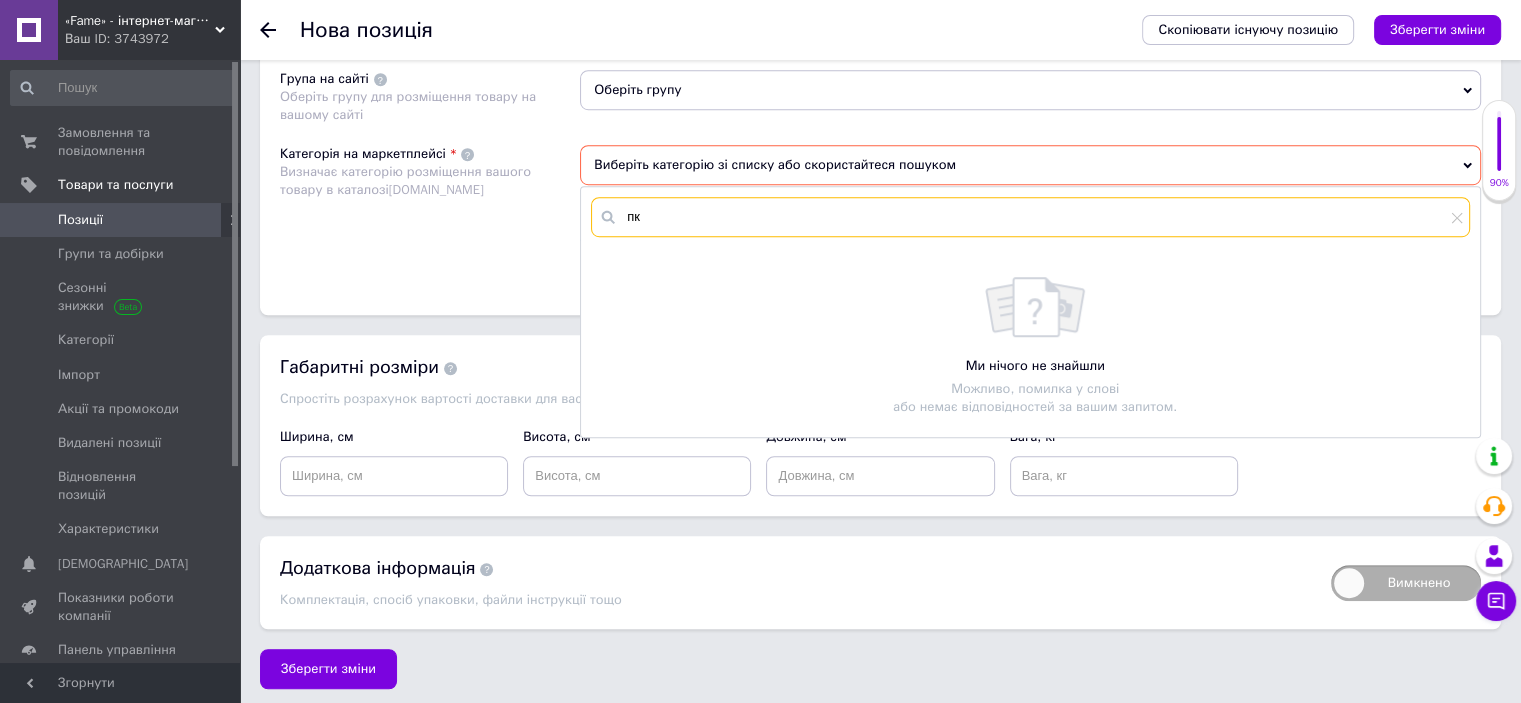 type on "п" 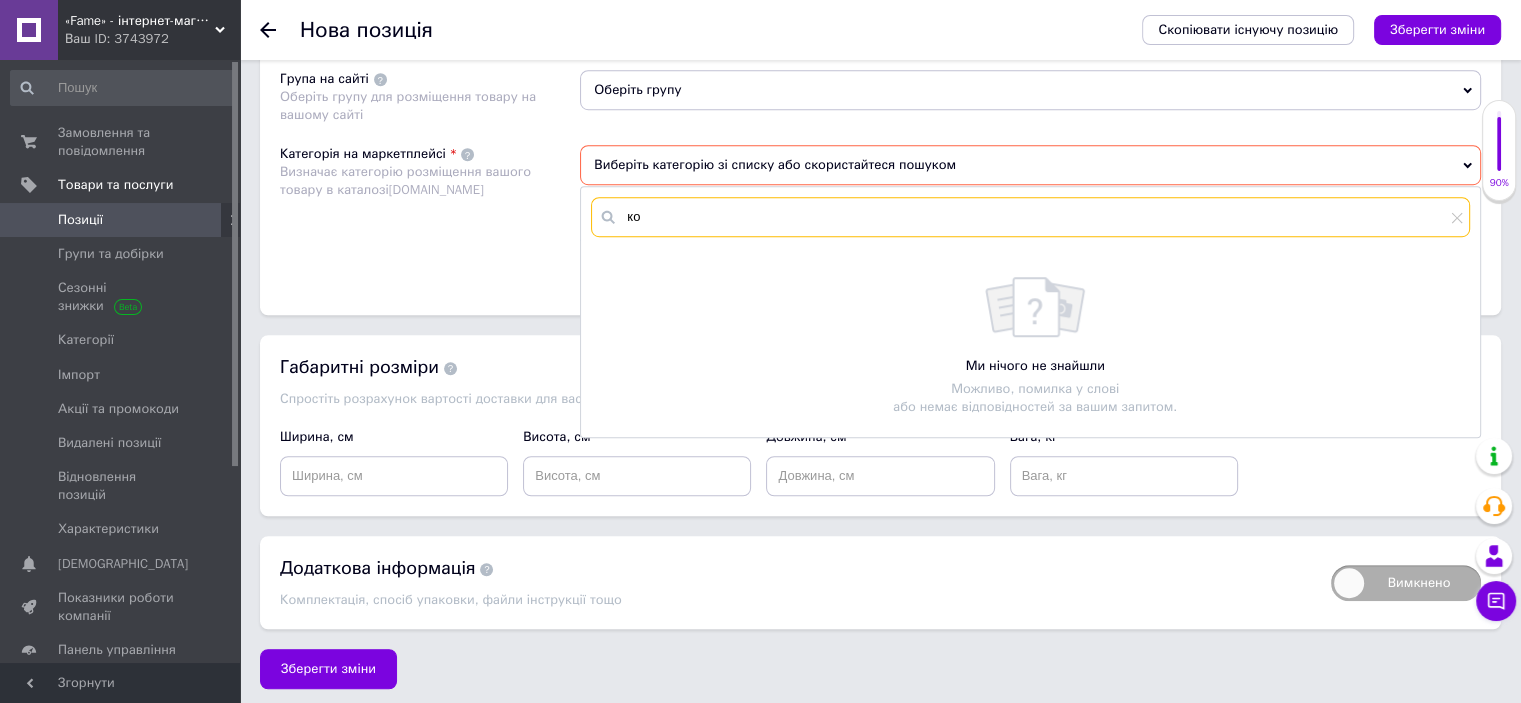 type on "к" 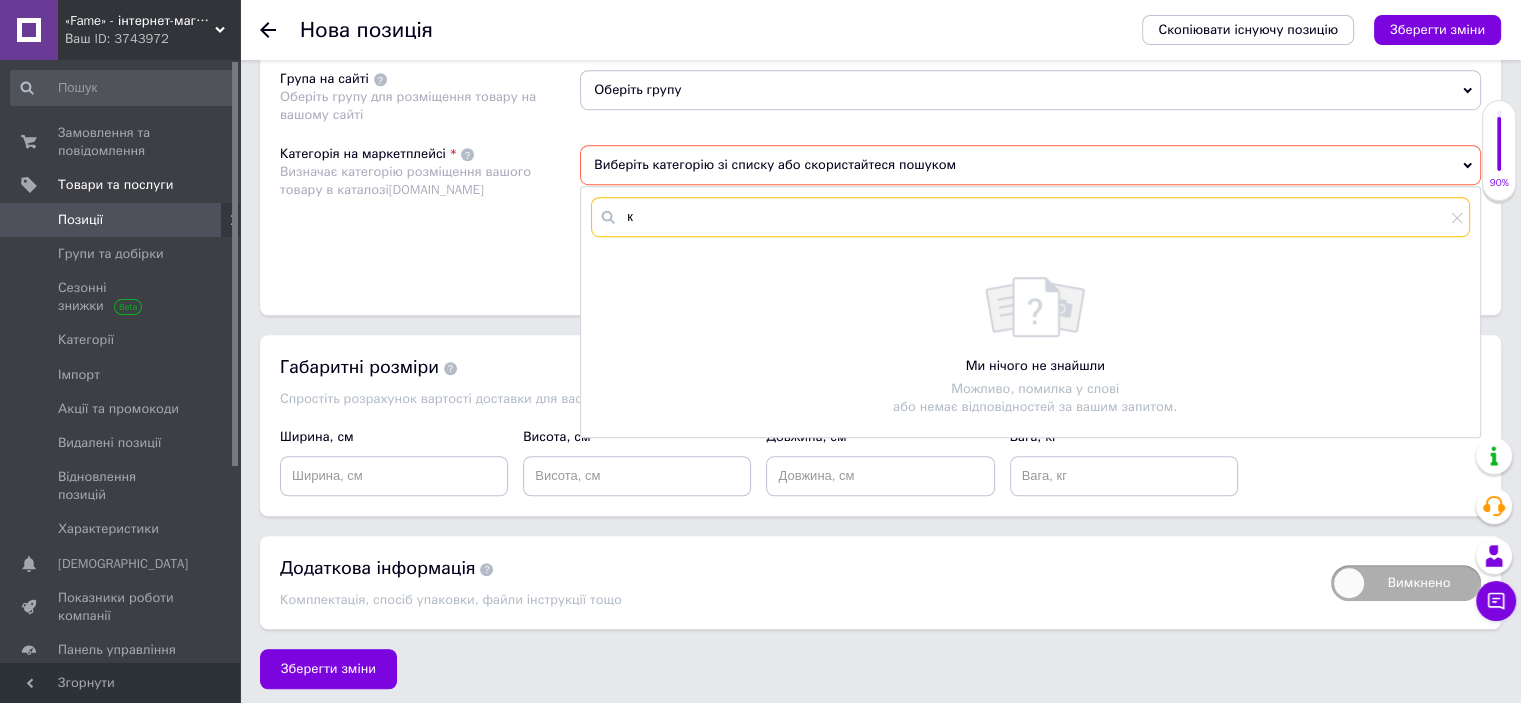 type 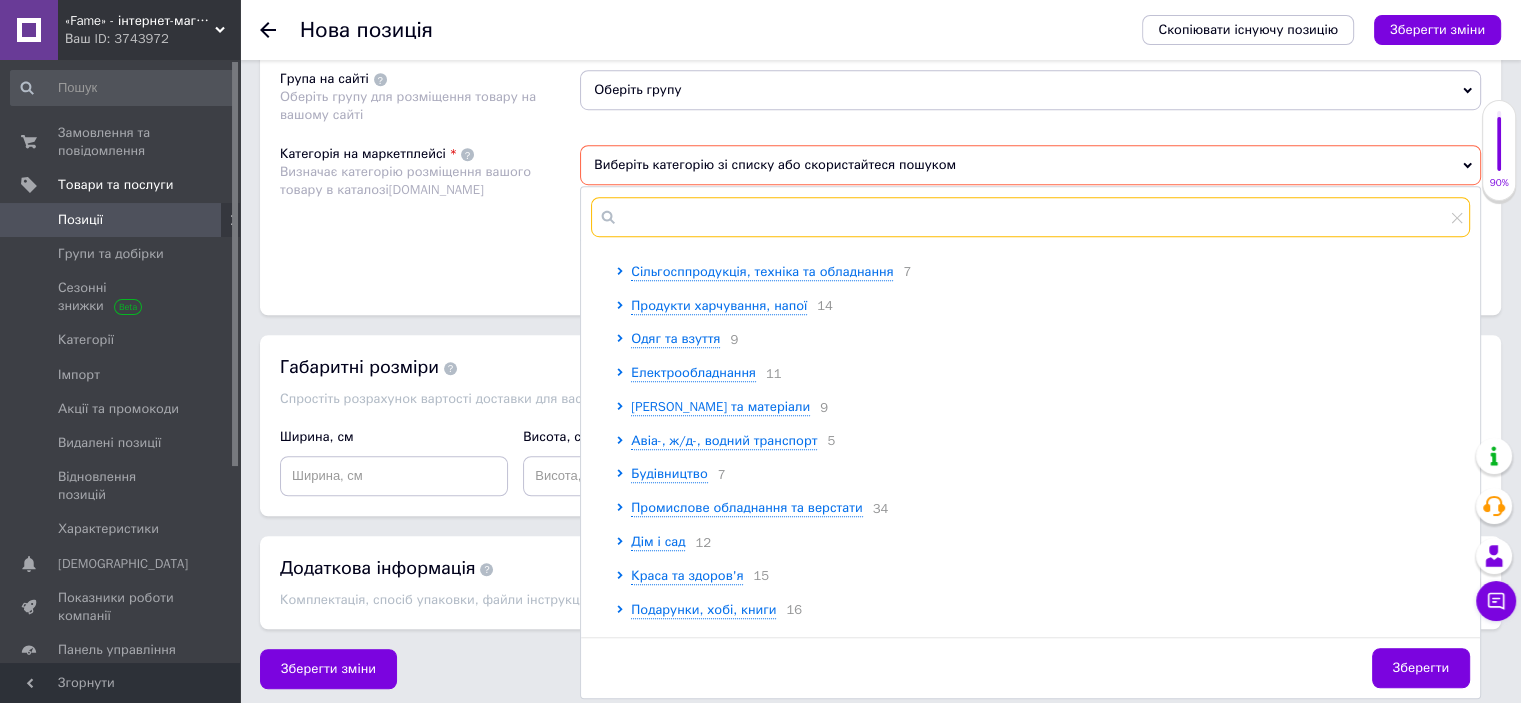 scroll, scrollTop: 0, scrollLeft: 0, axis: both 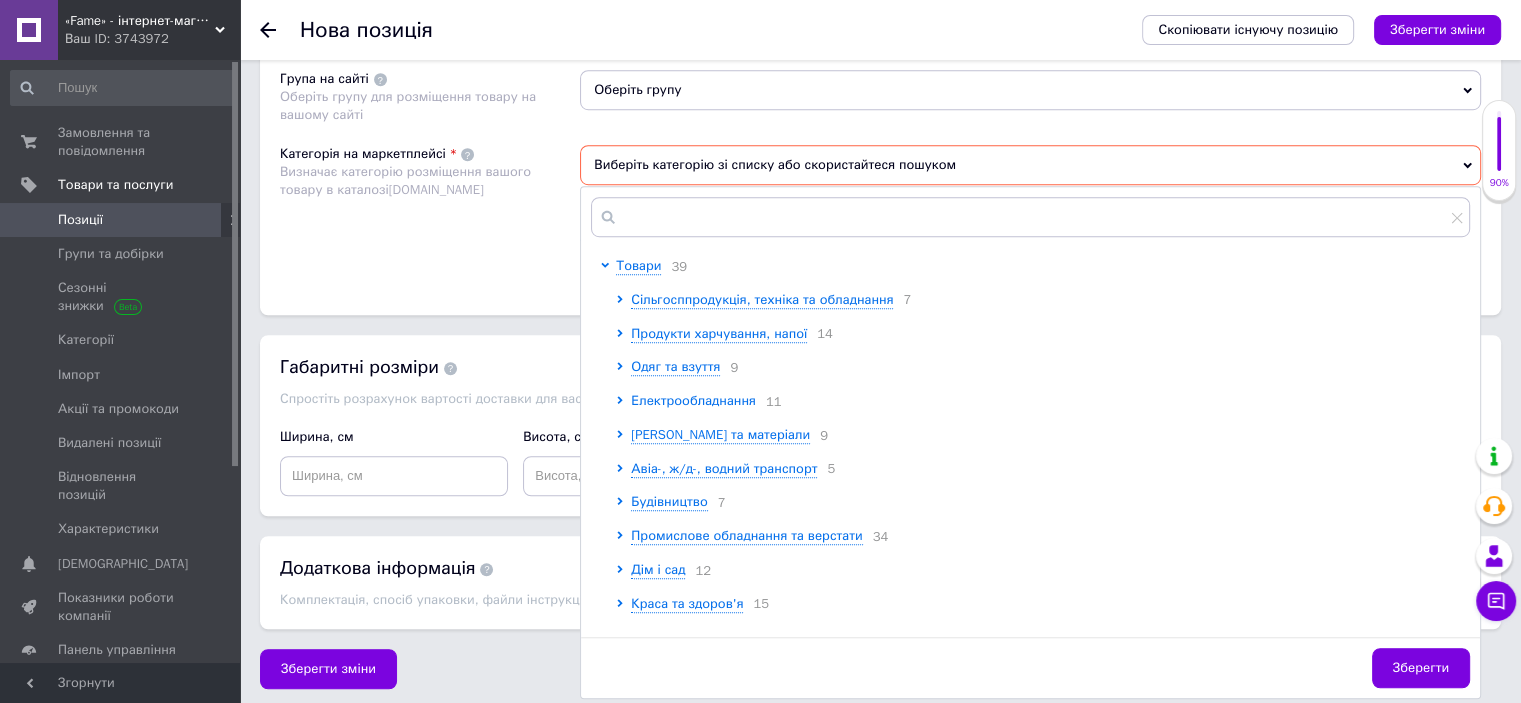 click 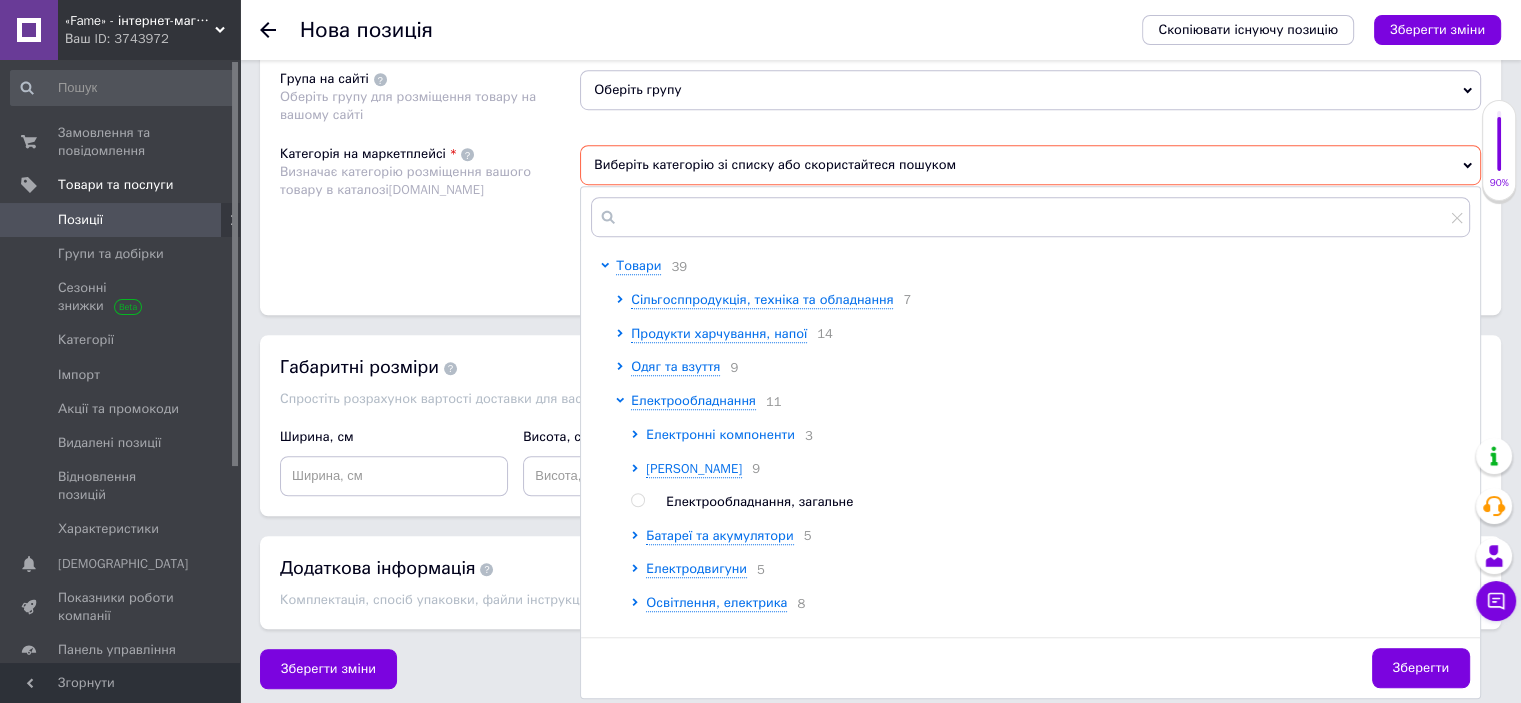 click 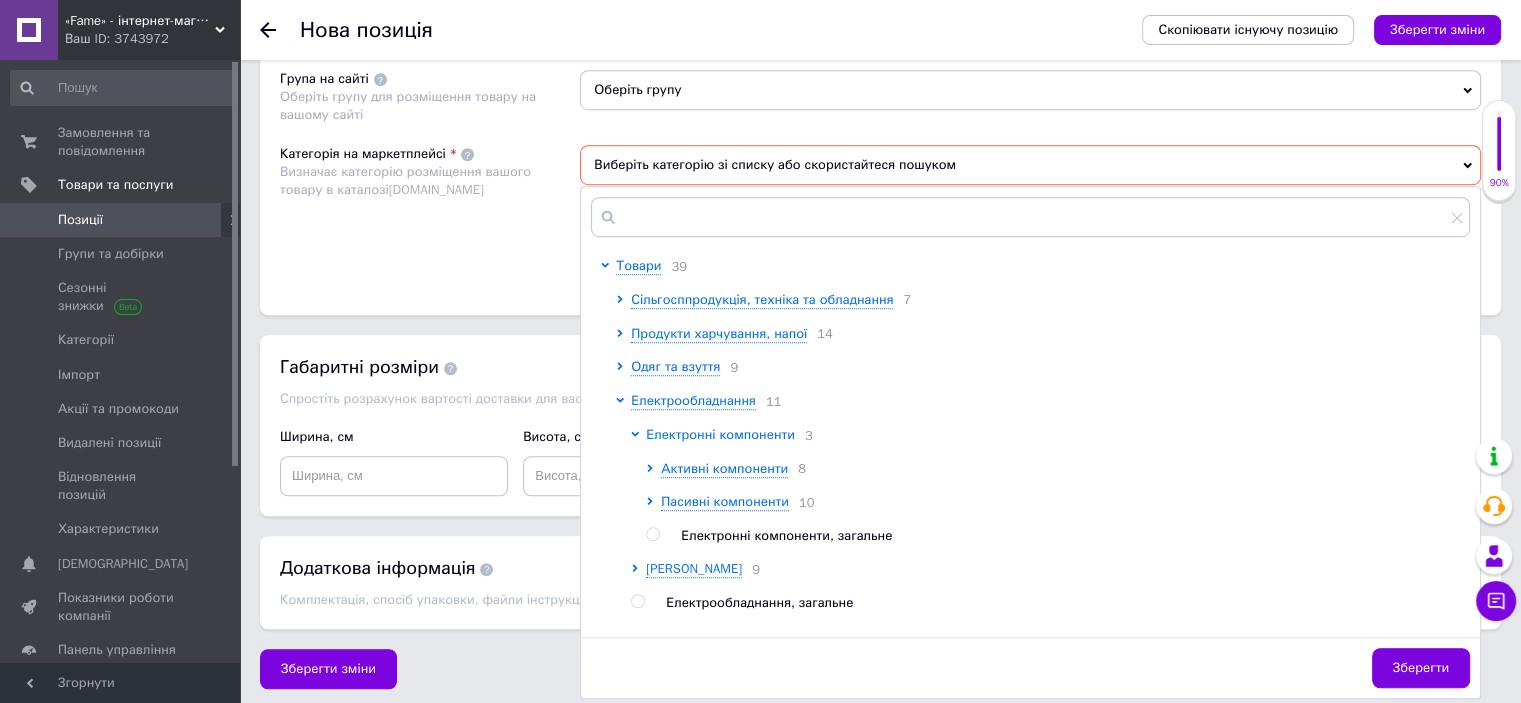 click 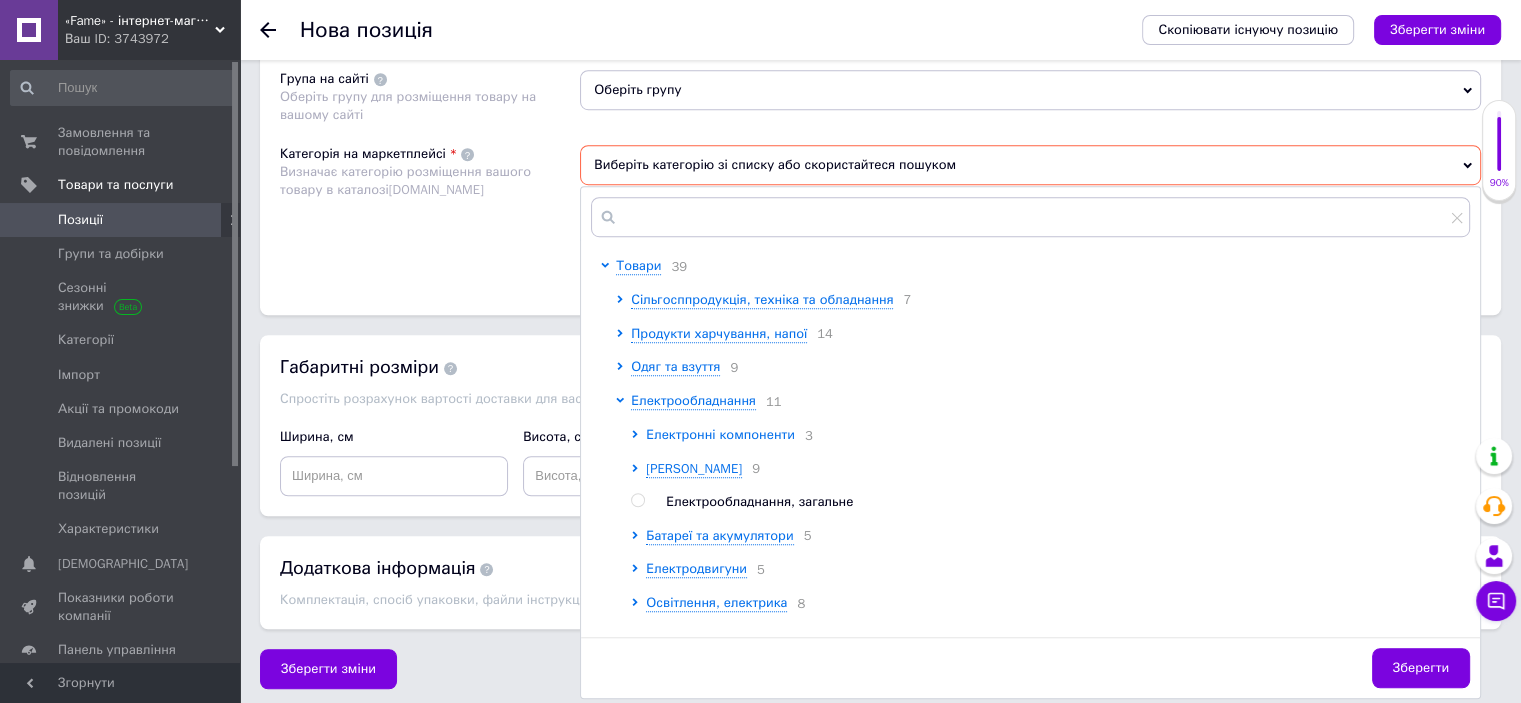 click on "Електронні компоненти" at bounding box center [720, 434] 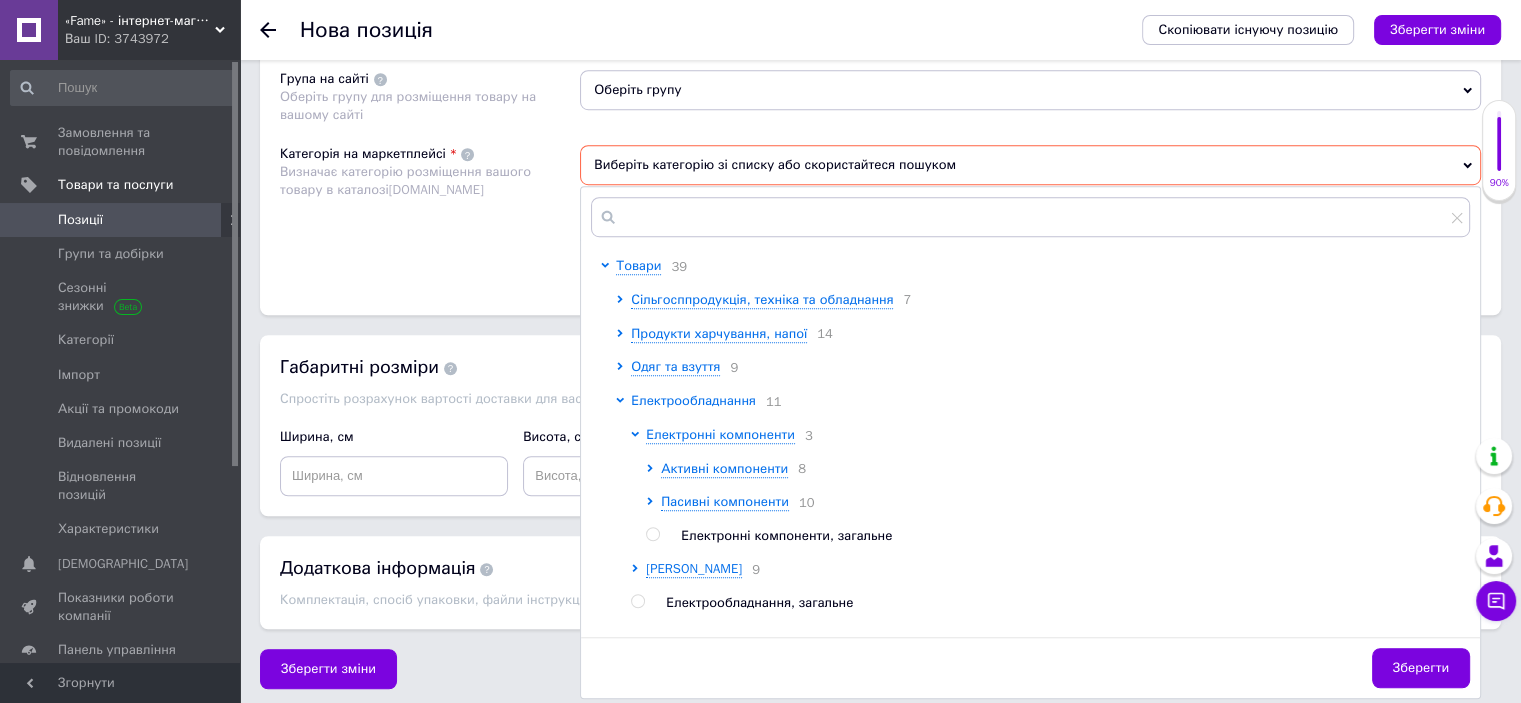 click on "Електрообладнання" at bounding box center [693, 400] 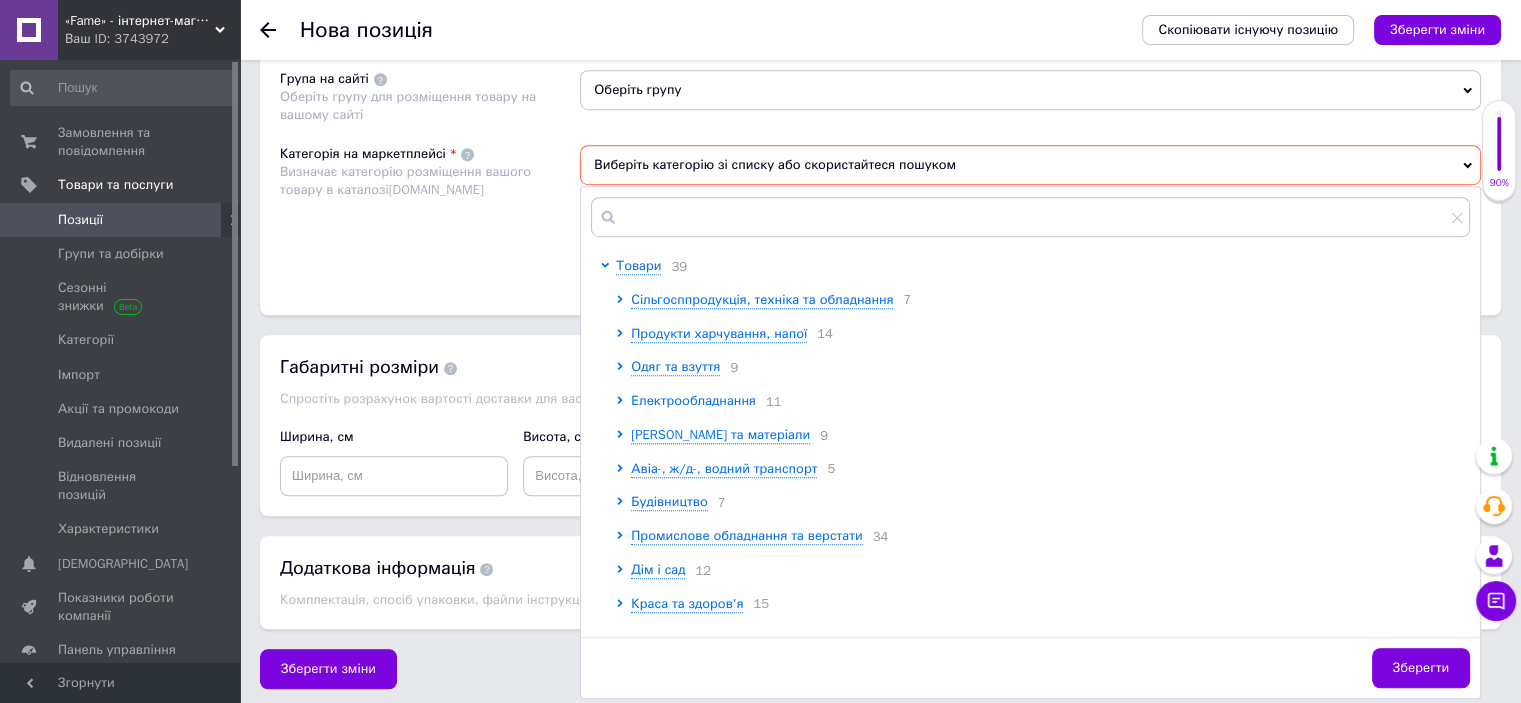 click 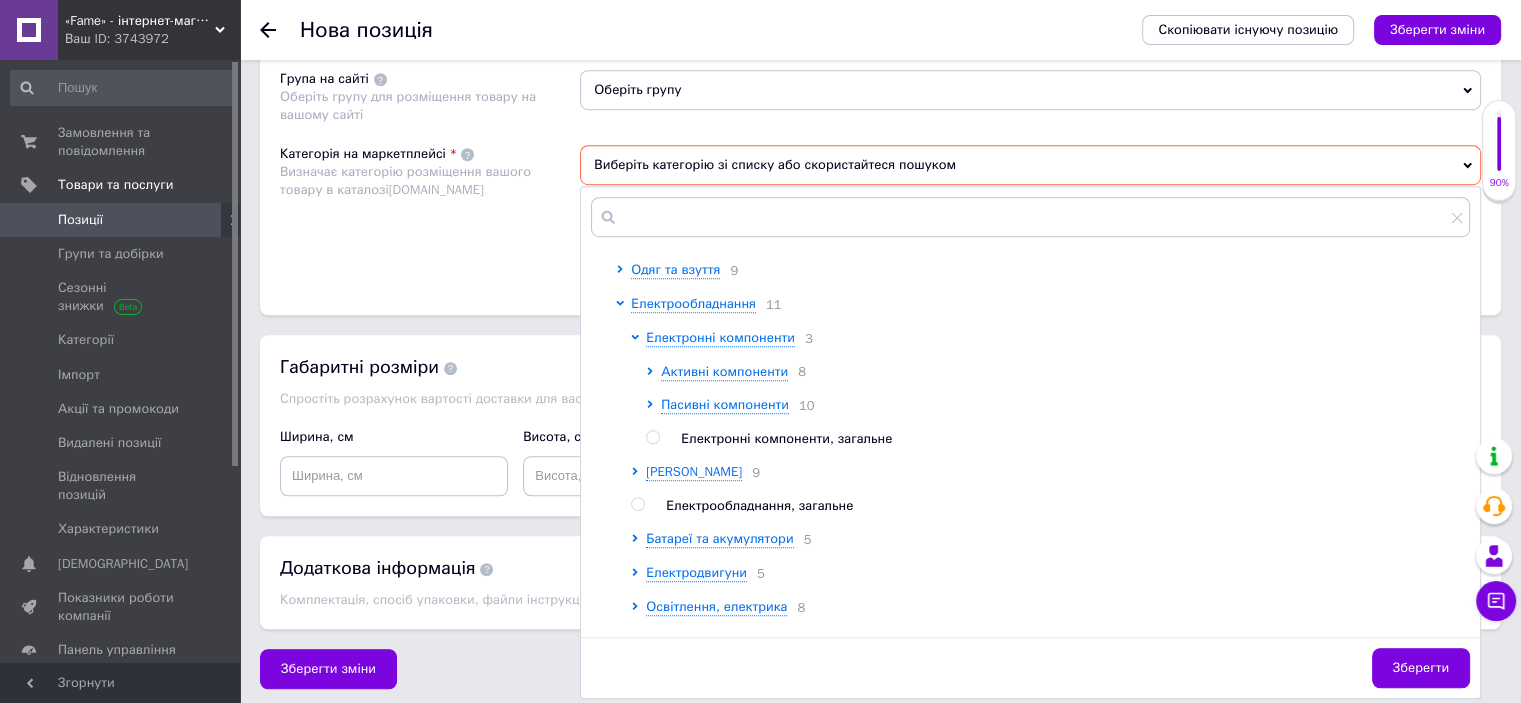 scroll, scrollTop: 100, scrollLeft: 0, axis: vertical 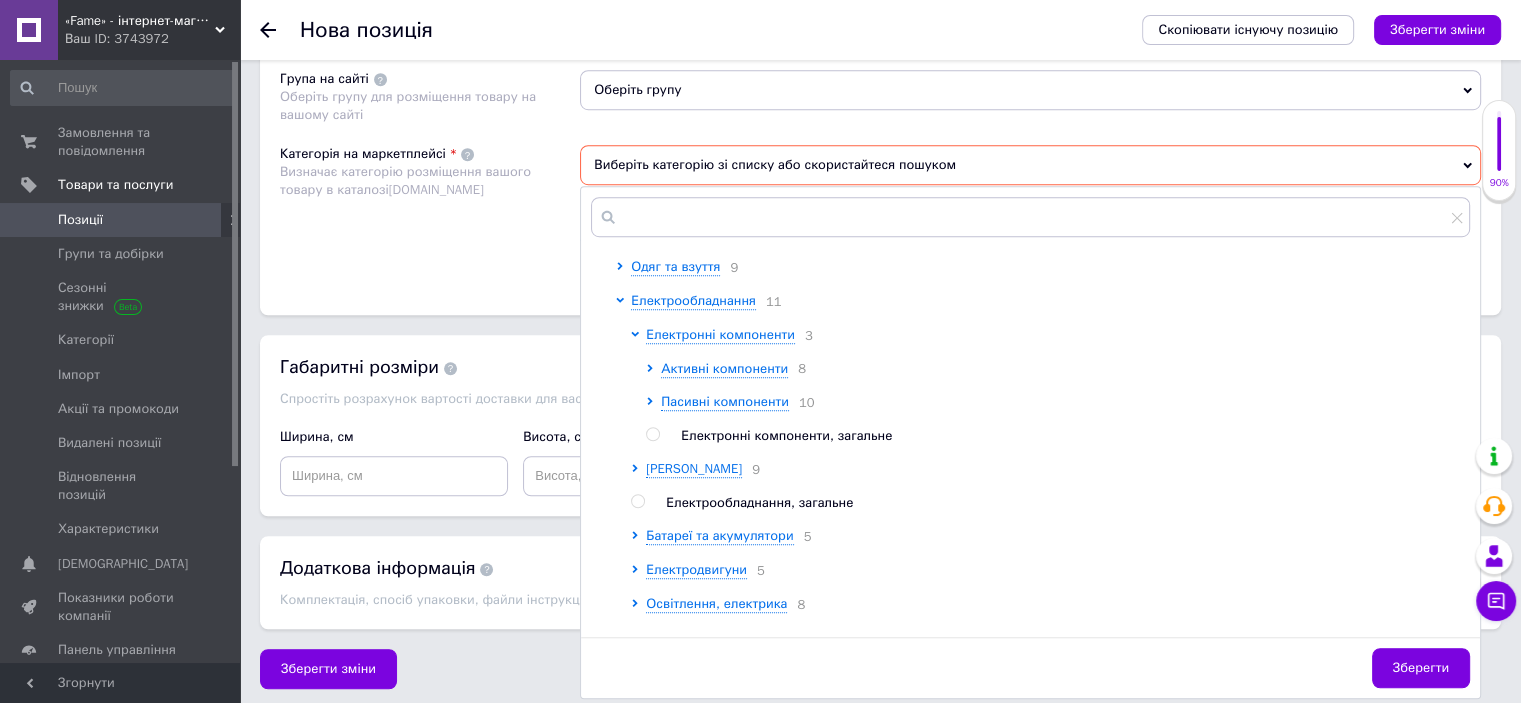 click at bounding box center (653, 369) 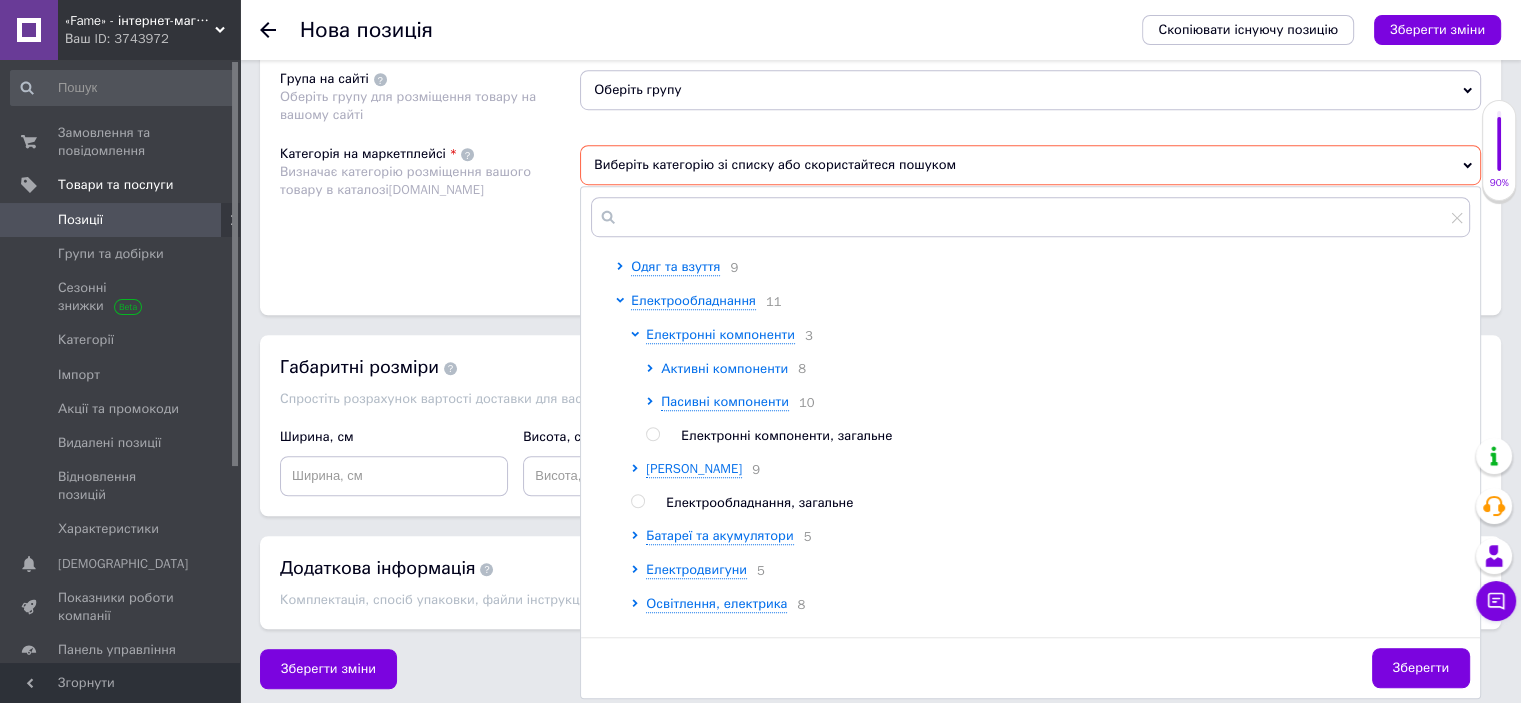 click 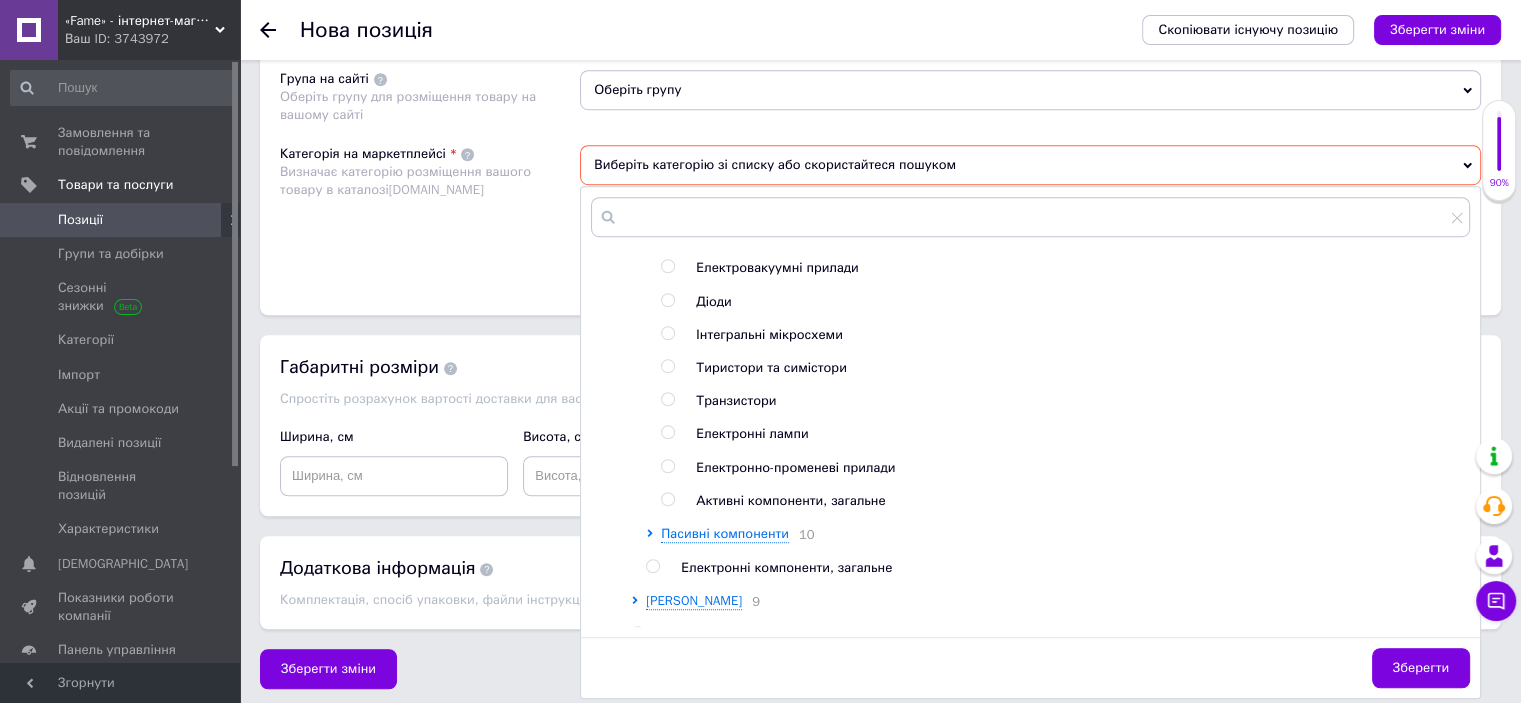scroll, scrollTop: 300, scrollLeft: 0, axis: vertical 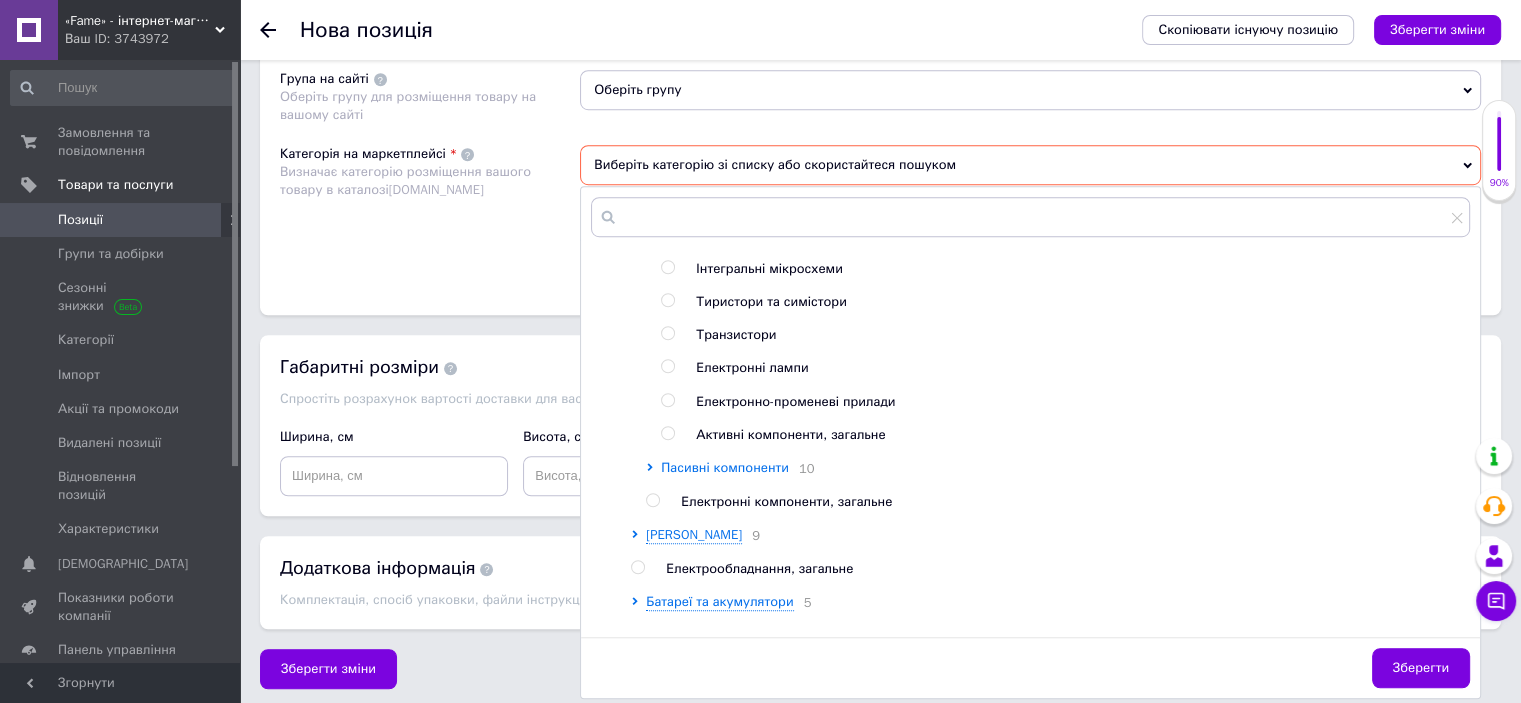 click 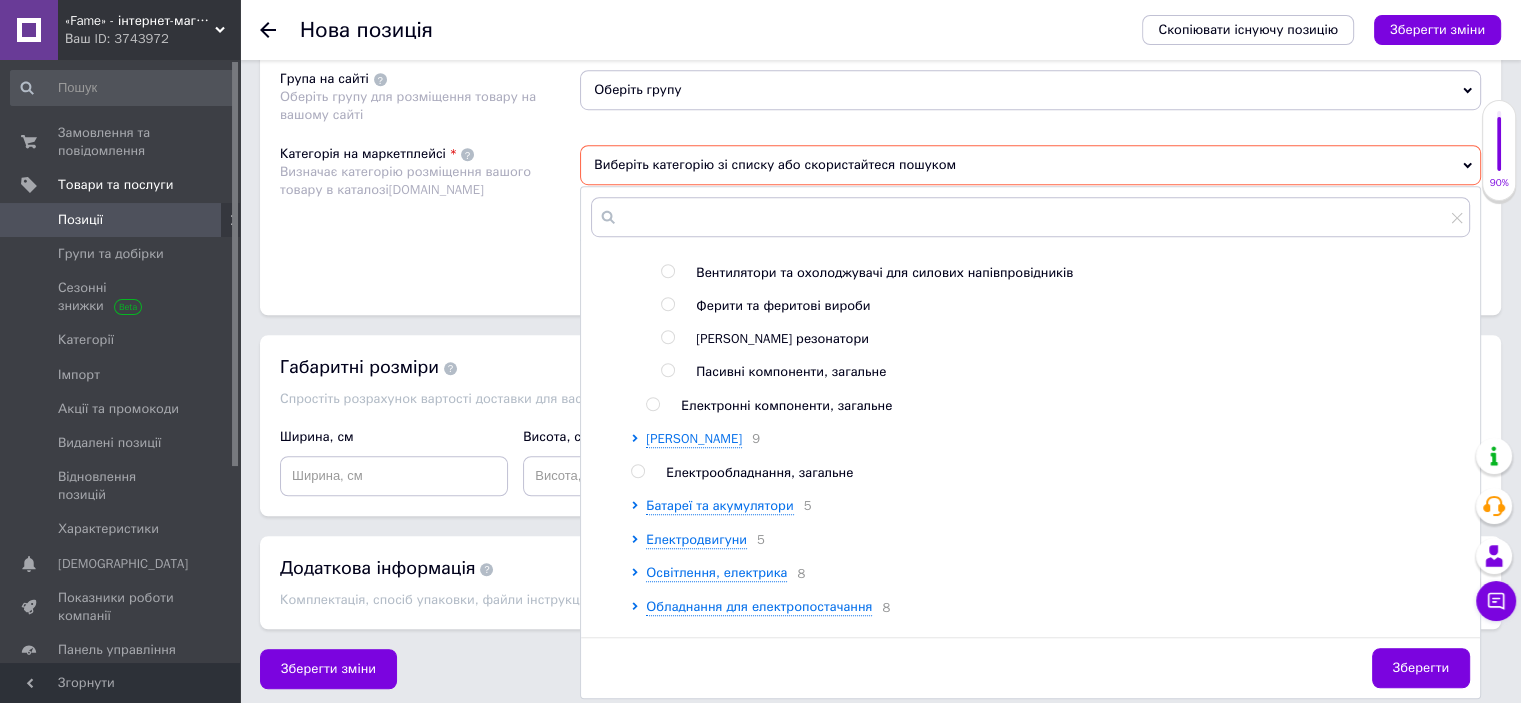 scroll, scrollTop: 700, scrollLeft: 0, axis: vertical 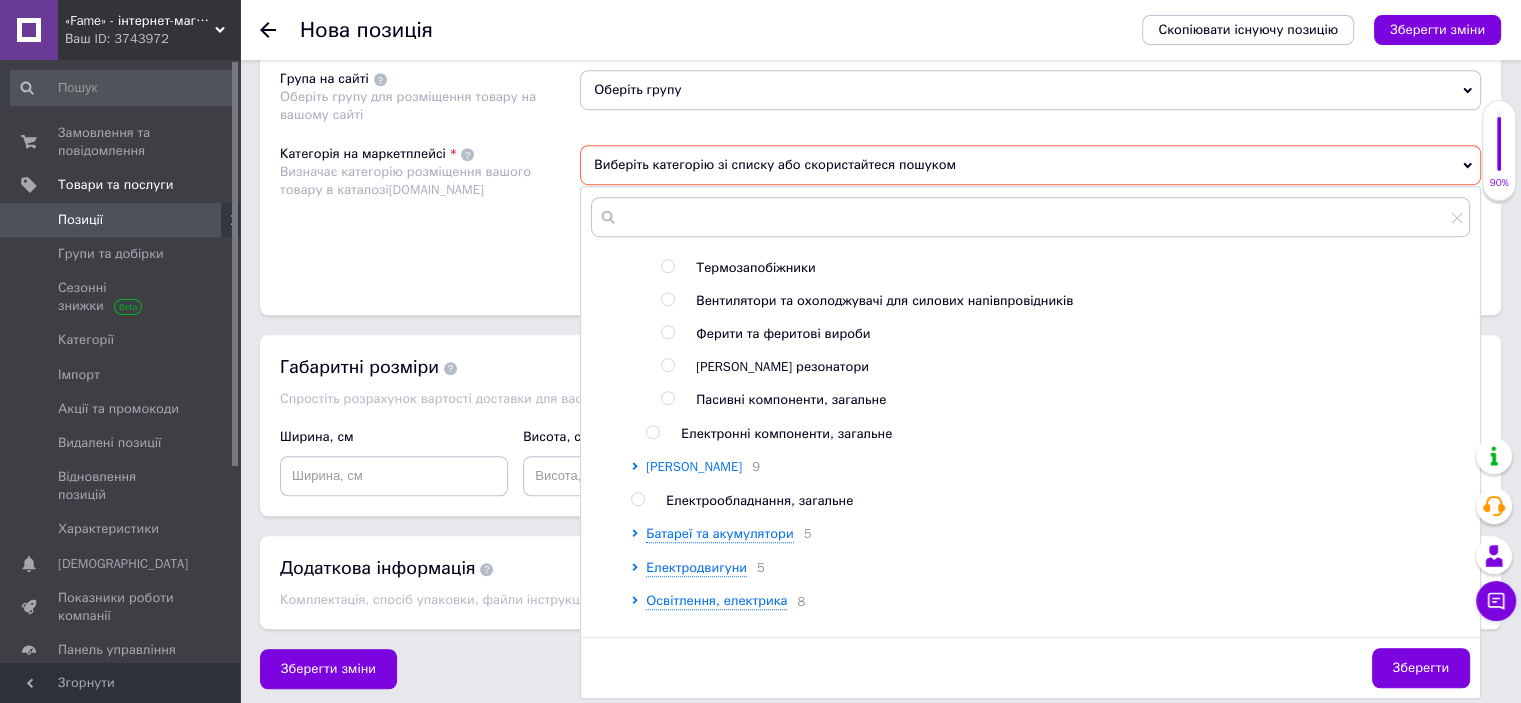 click 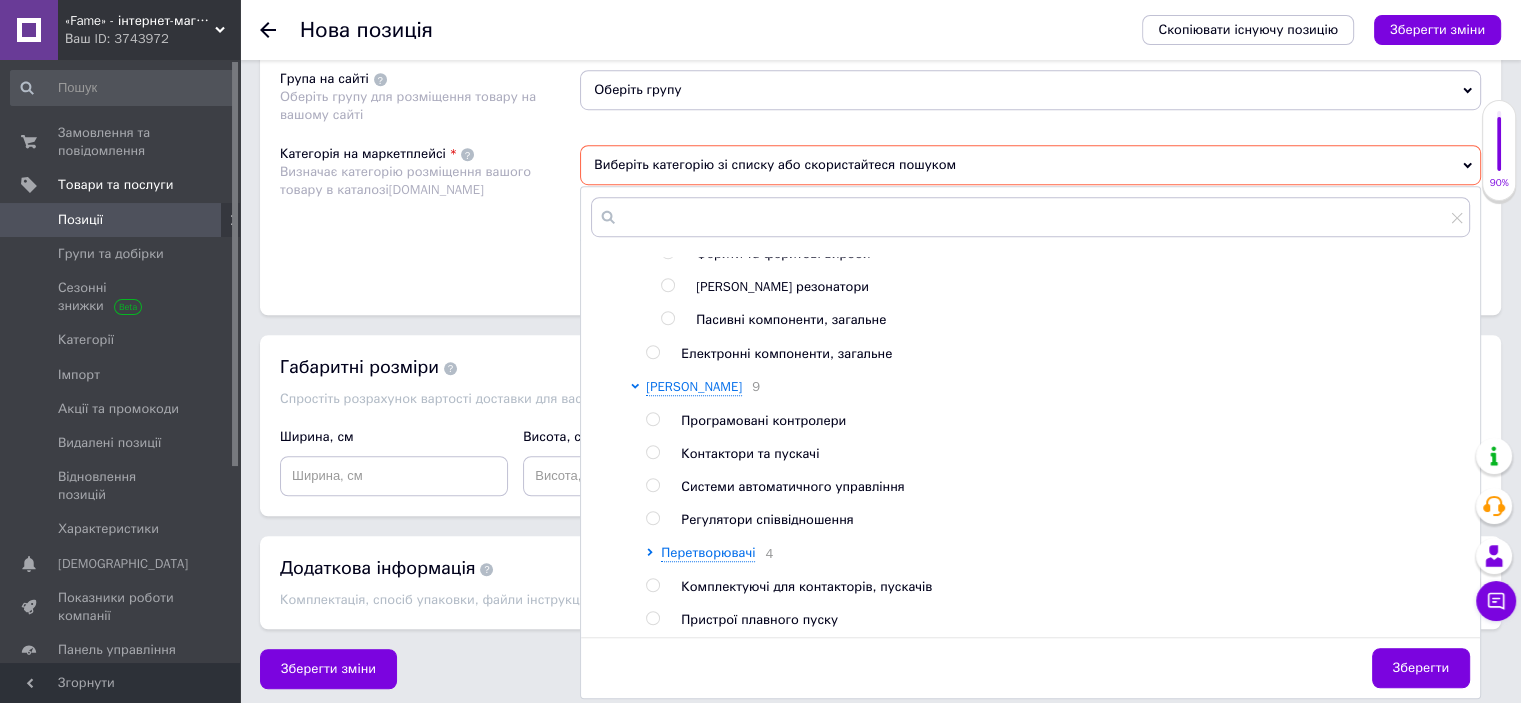 scroll, scrollTop: 700, scrollLeft: 0, axis: vertical 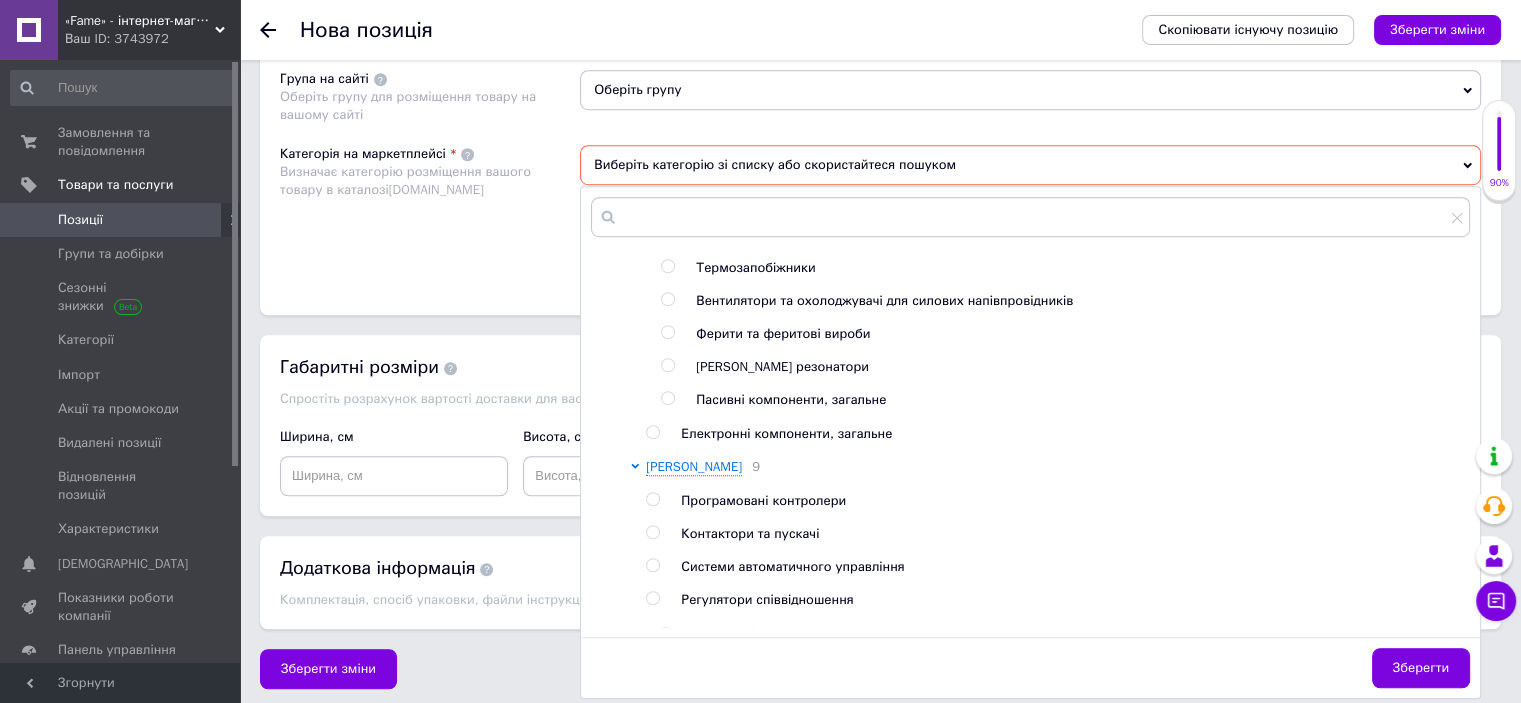 click at bounding box center [652, 432] 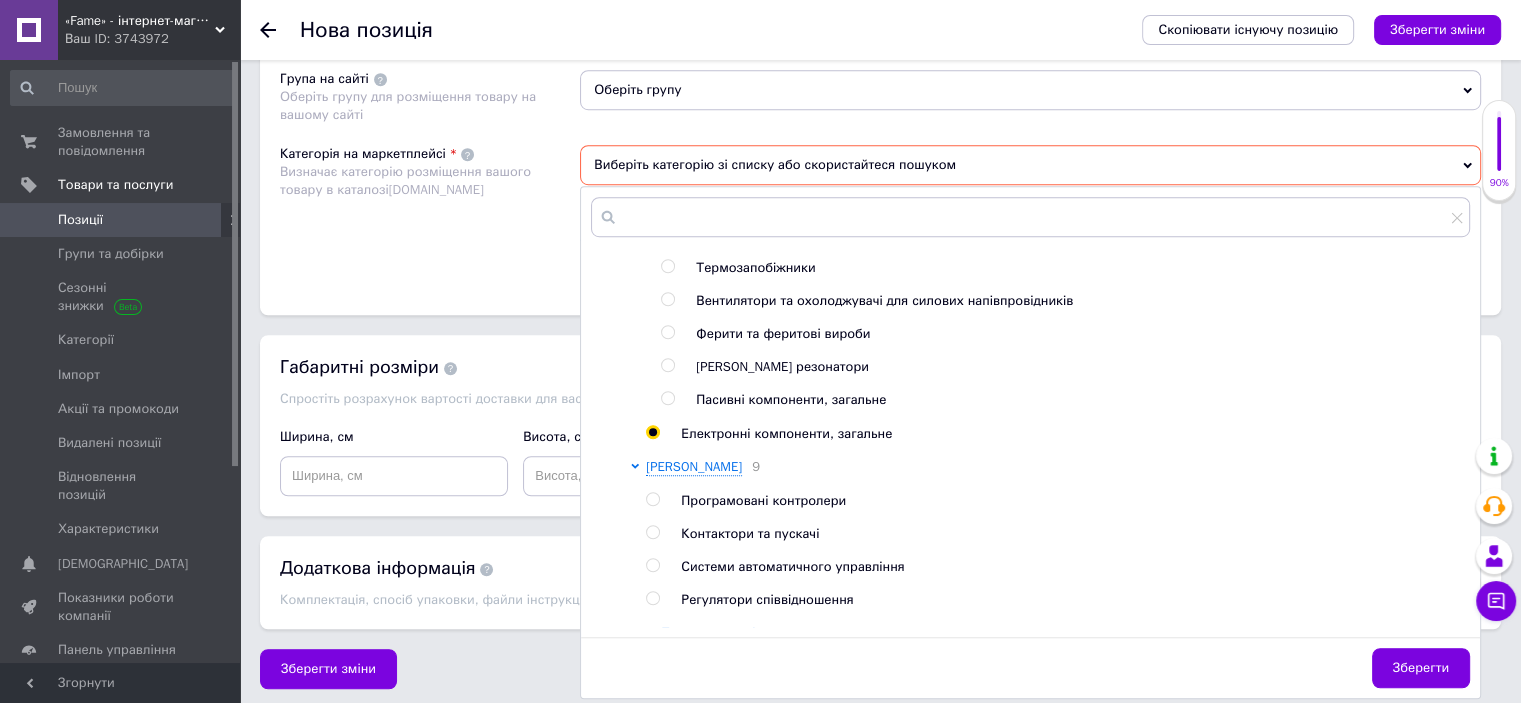 radio on "true" 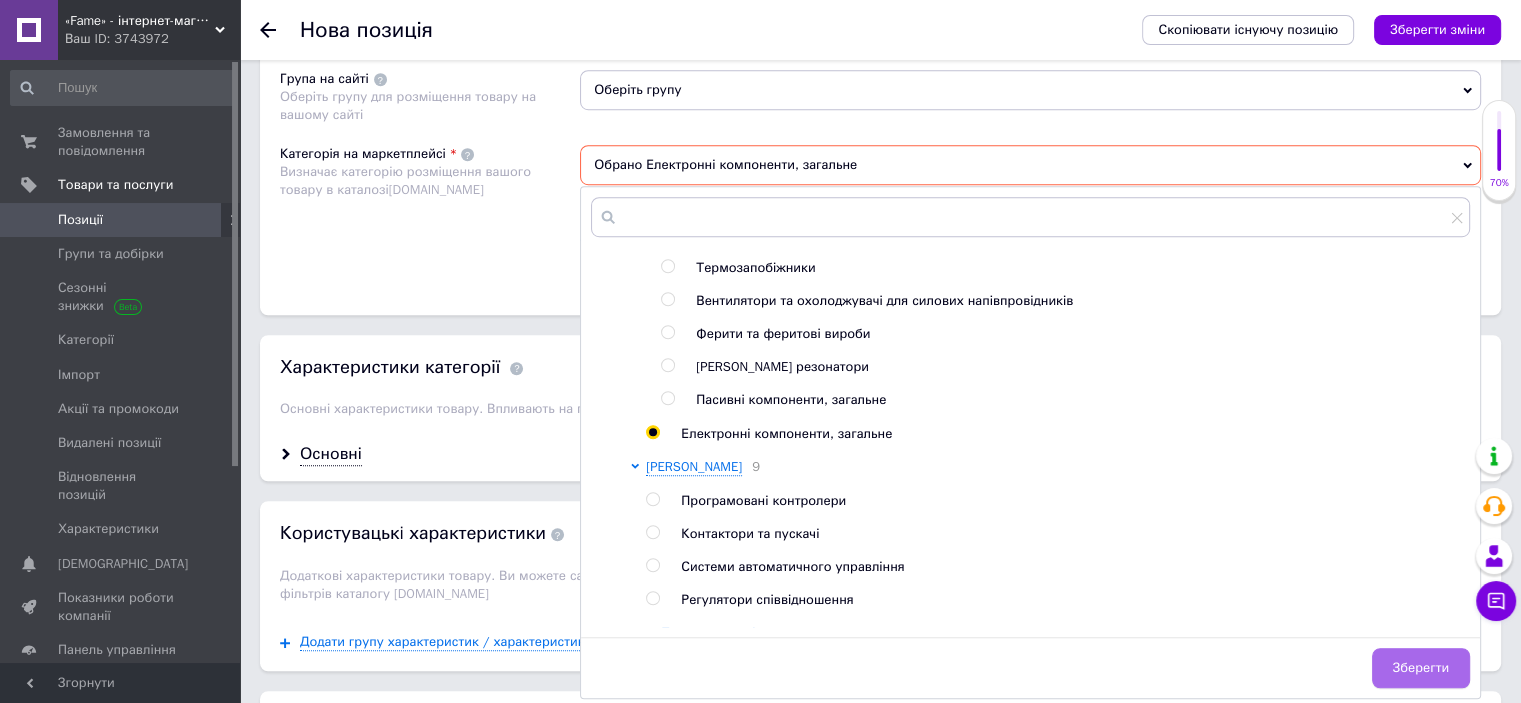 click on "Зберегти" at bounding box center [1421, 668] 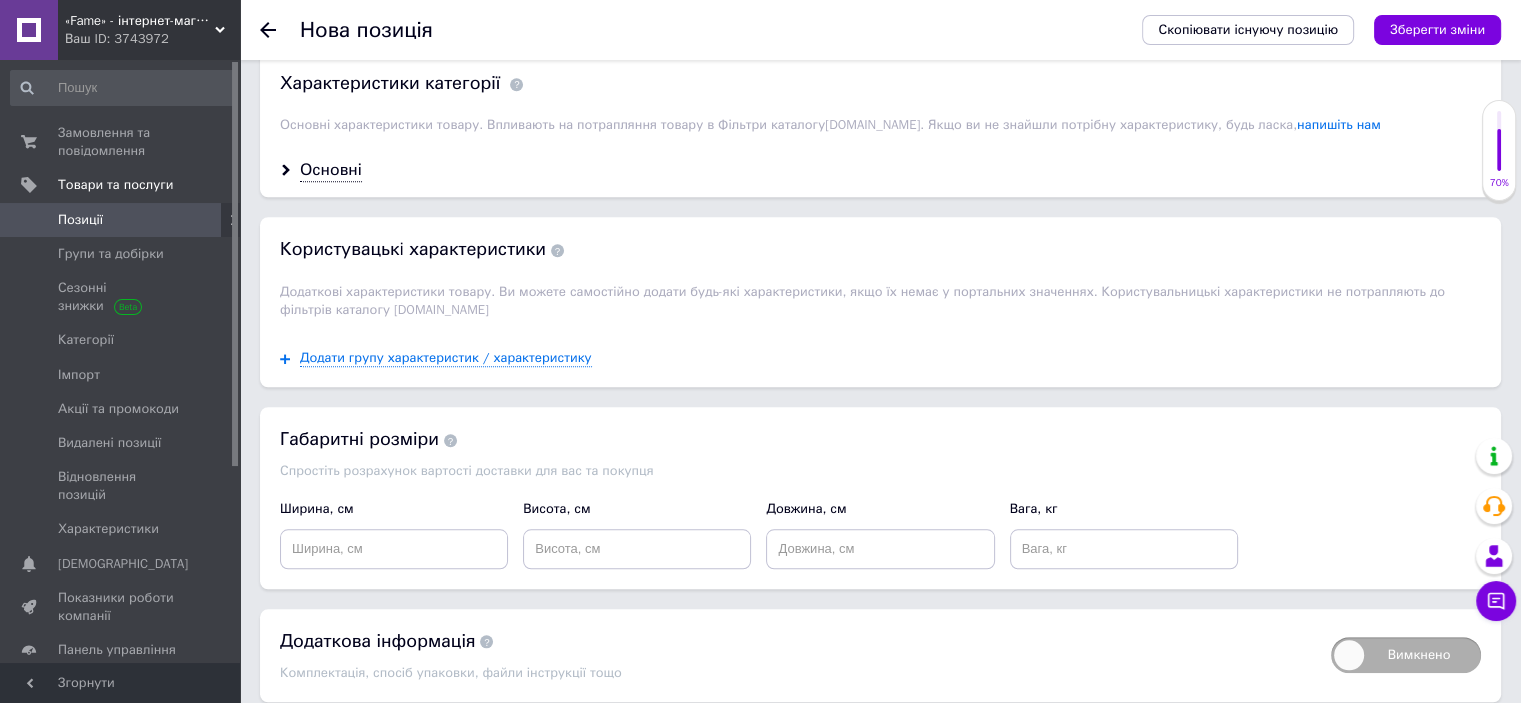 scroll, scrollTop: 1676, scrollLeft: 0, axis: vertical 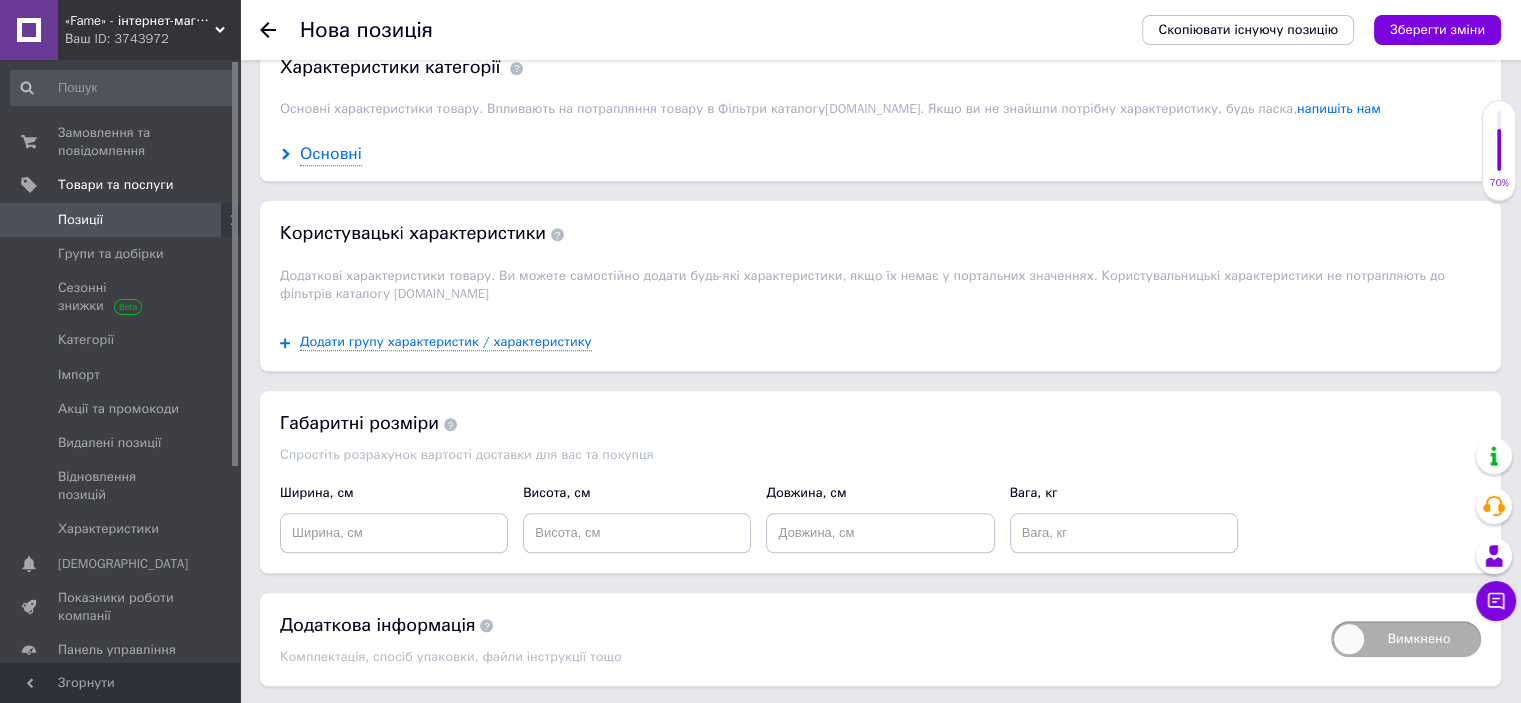 click on "Основні" at bounding box center (331, 154) 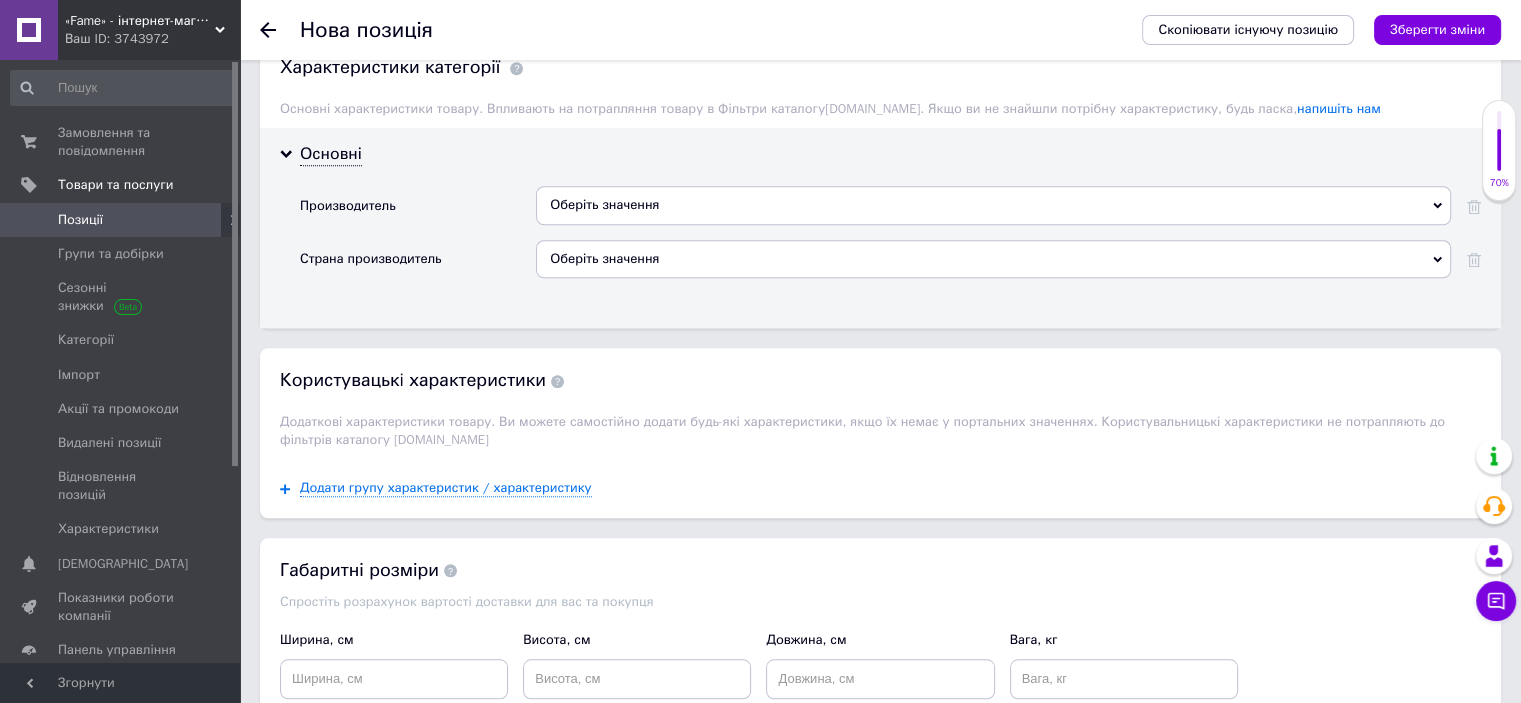click on "Оберіть значення" at bounding box center (993, 205) 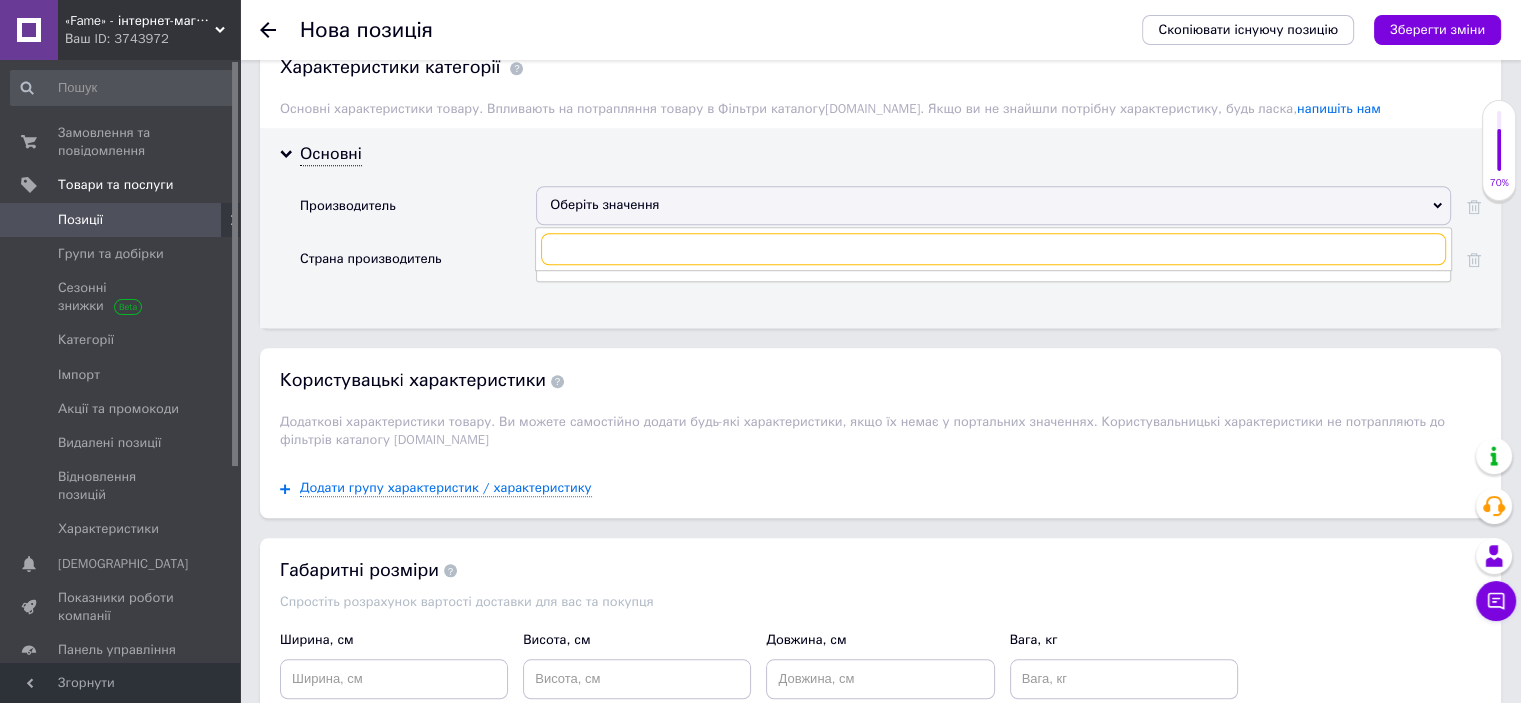 type on "П" 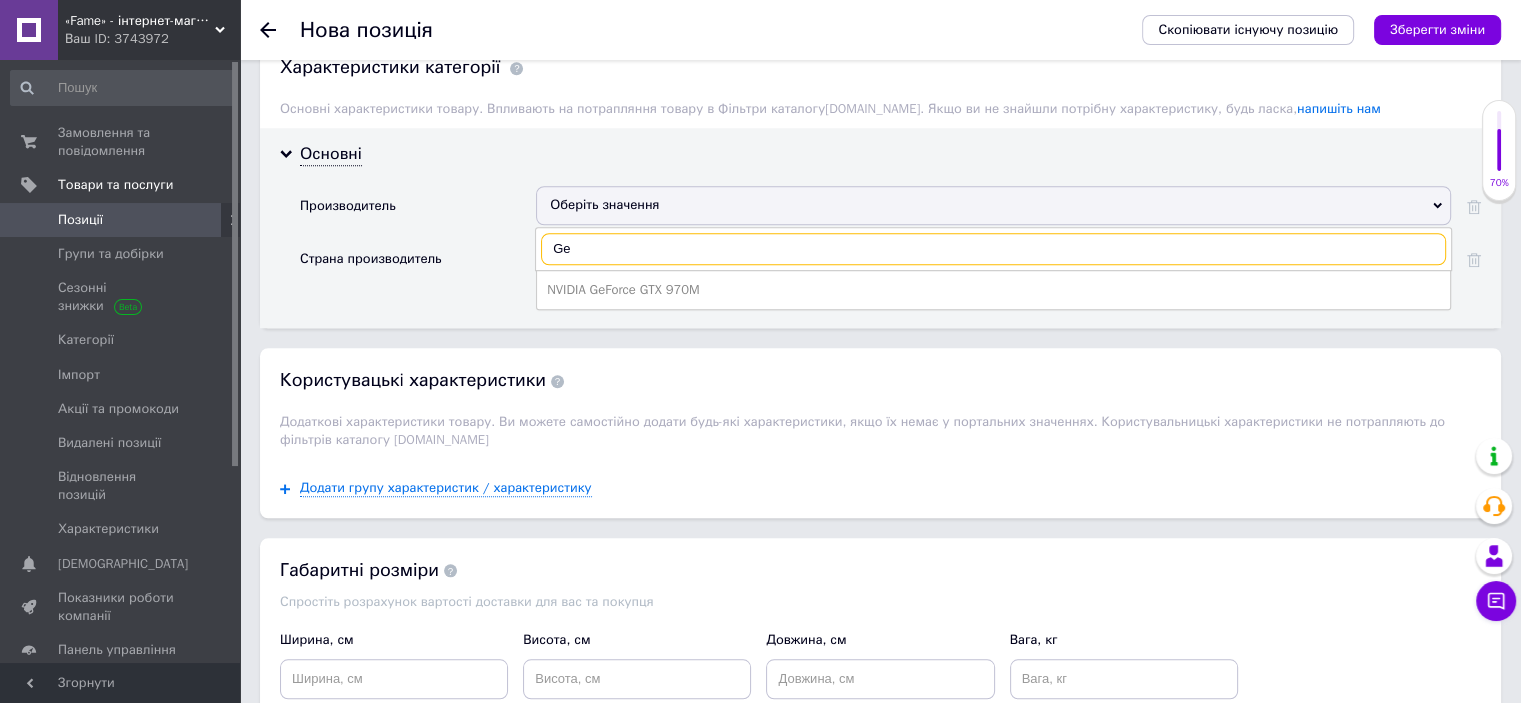 type on "G" 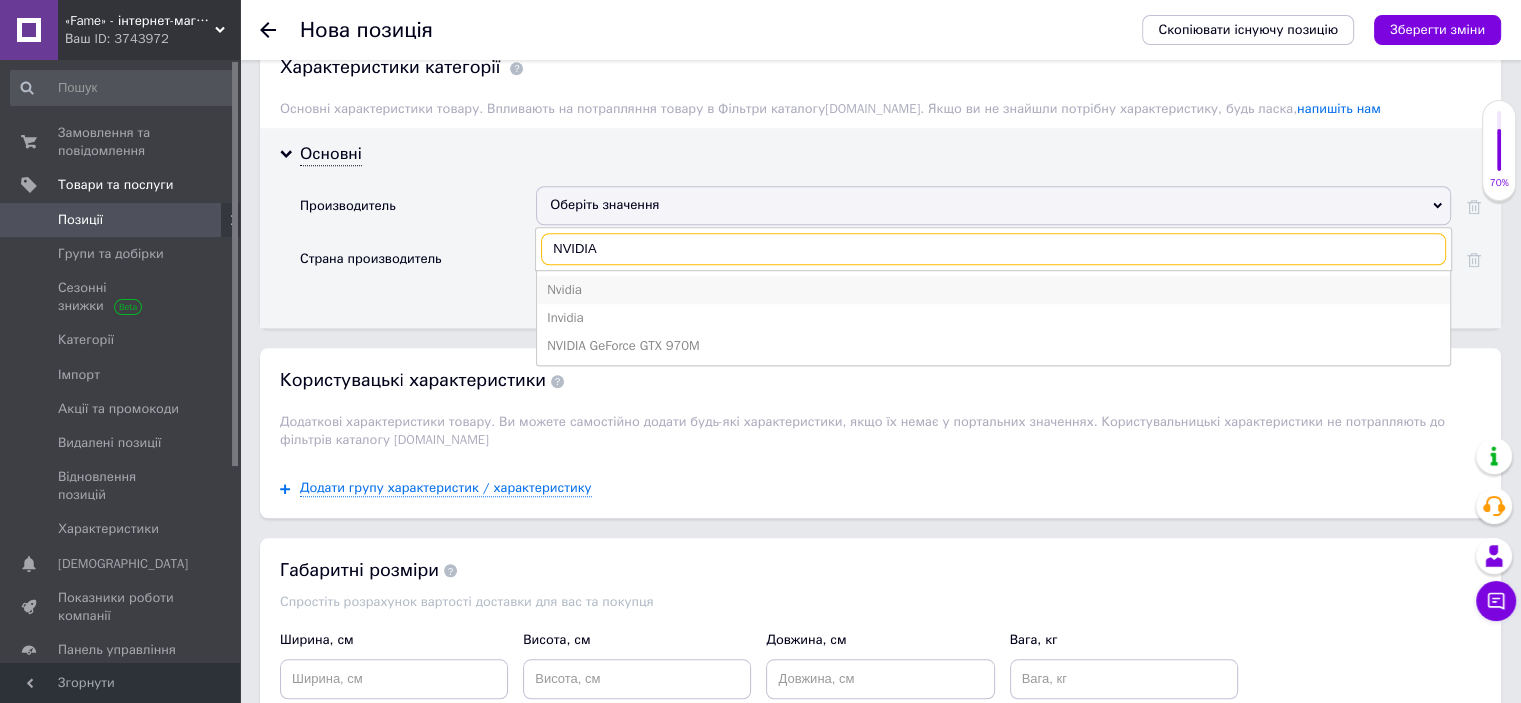 type on "NVIDIA" 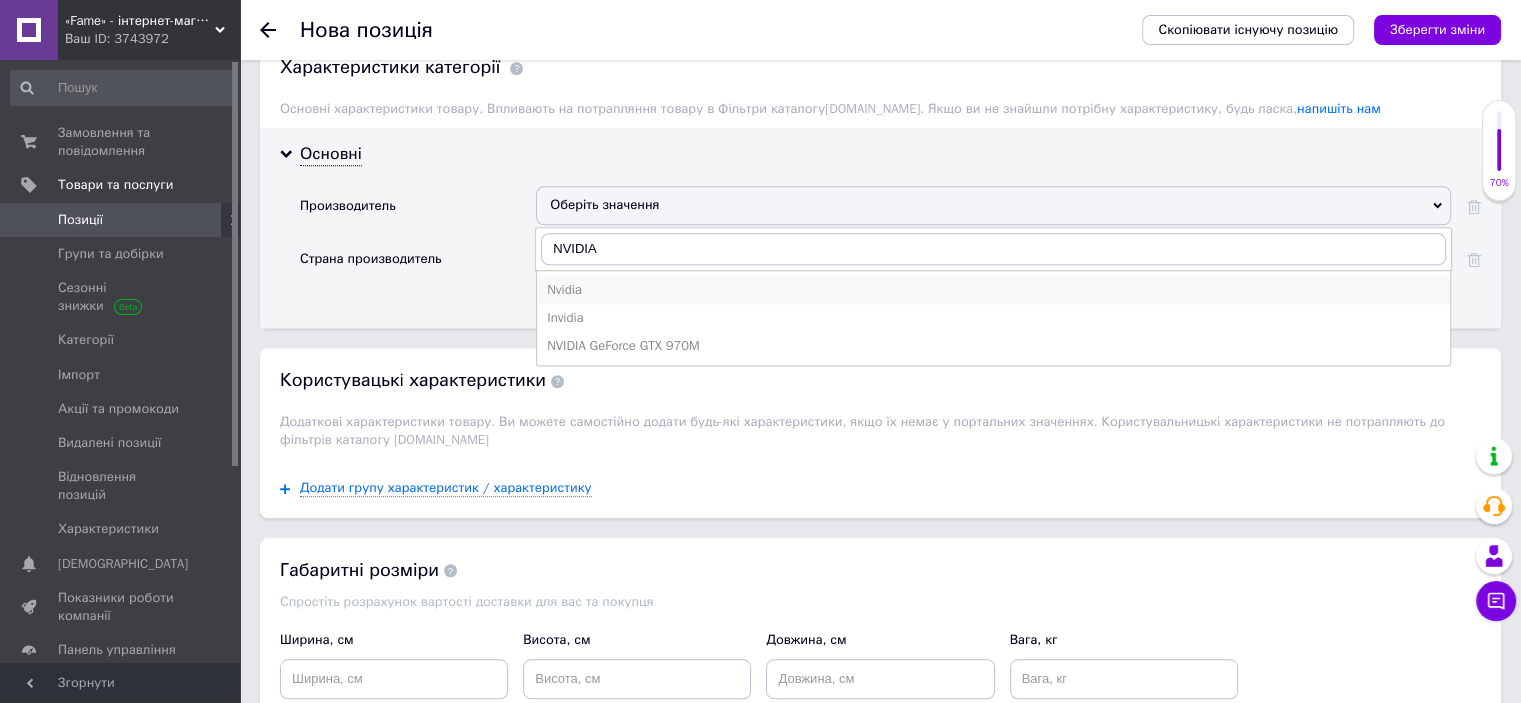 click on "Nvidia" at bounding box center [993, 290] 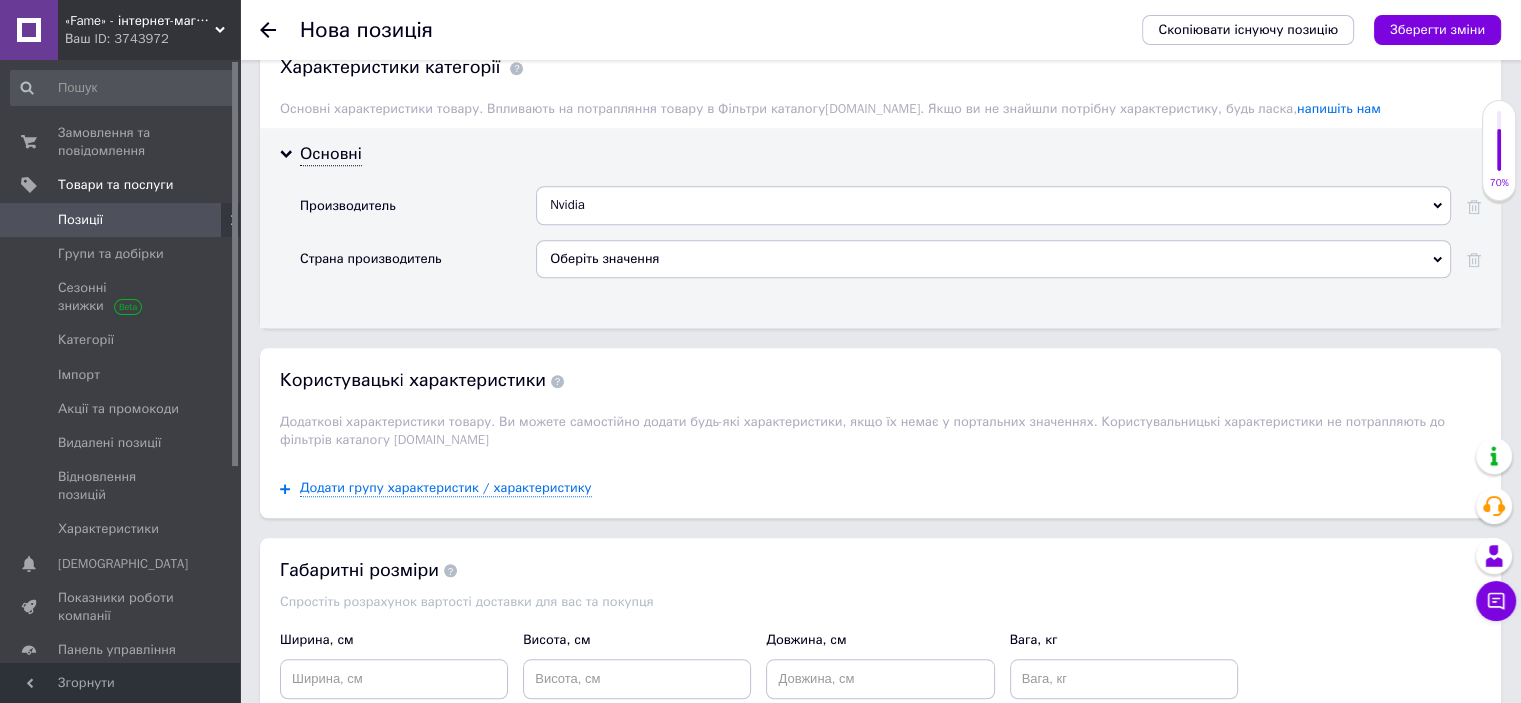 click on "Оберіть значення" at bounding box center [993, 259] 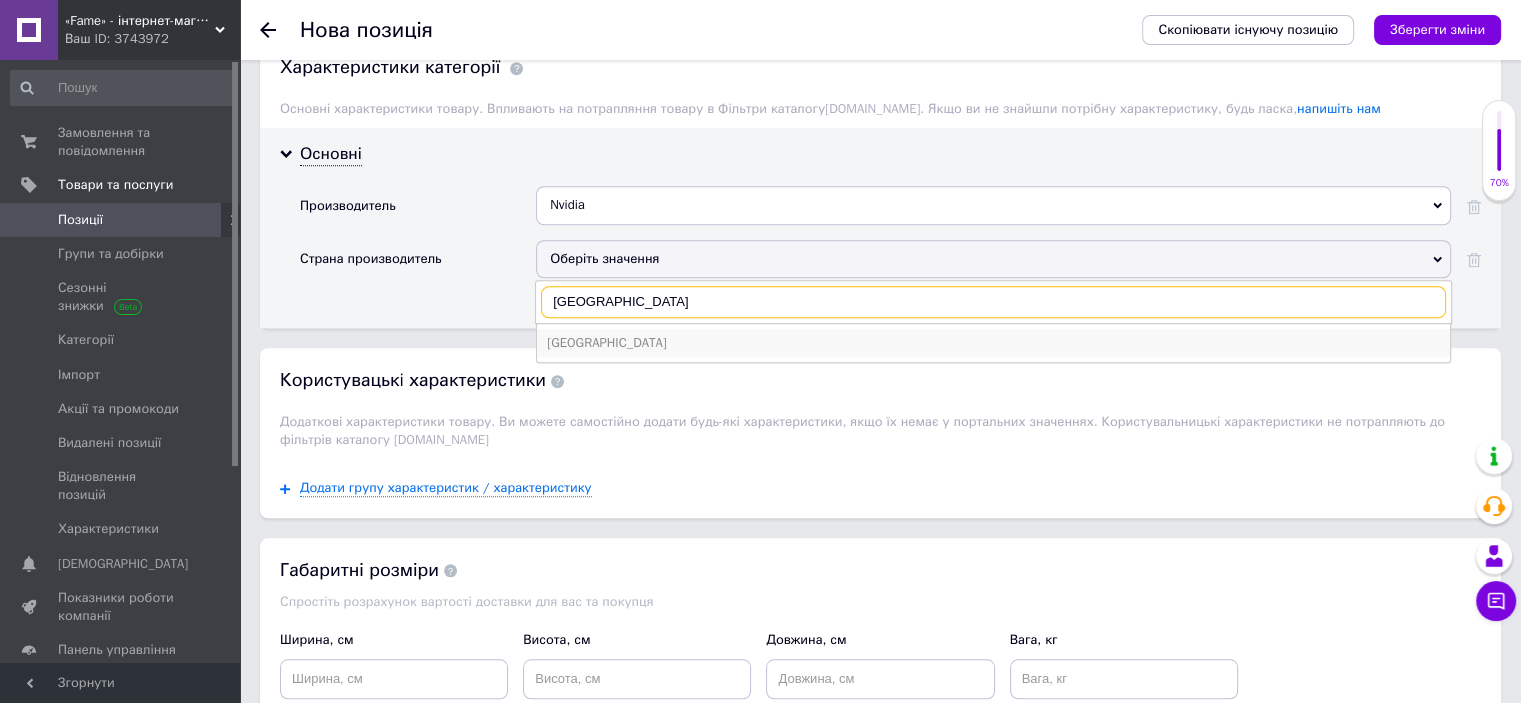 type on "[GEOGRAPHIC_DATA]" 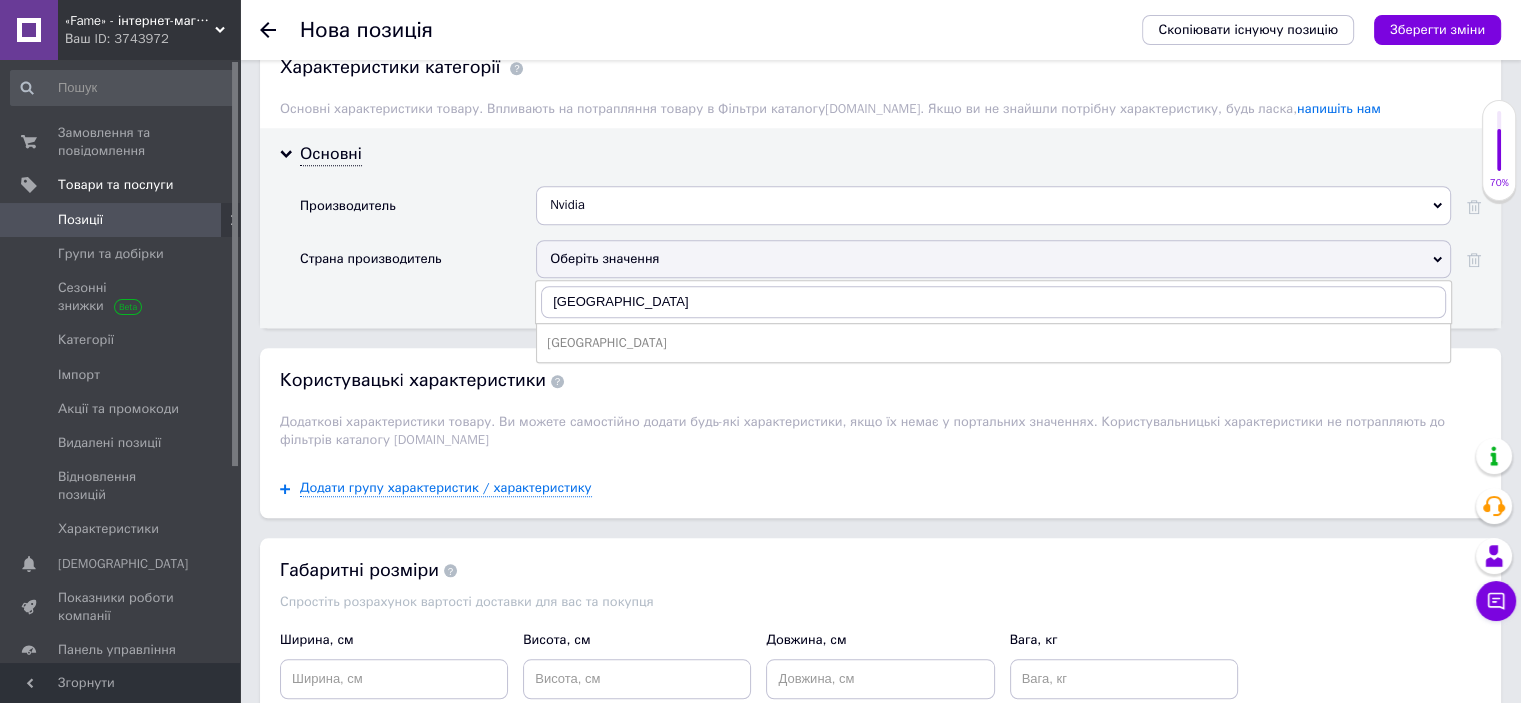 click on "[GEOGRAPHIC_DATA]" at bounding box center (993, 343) 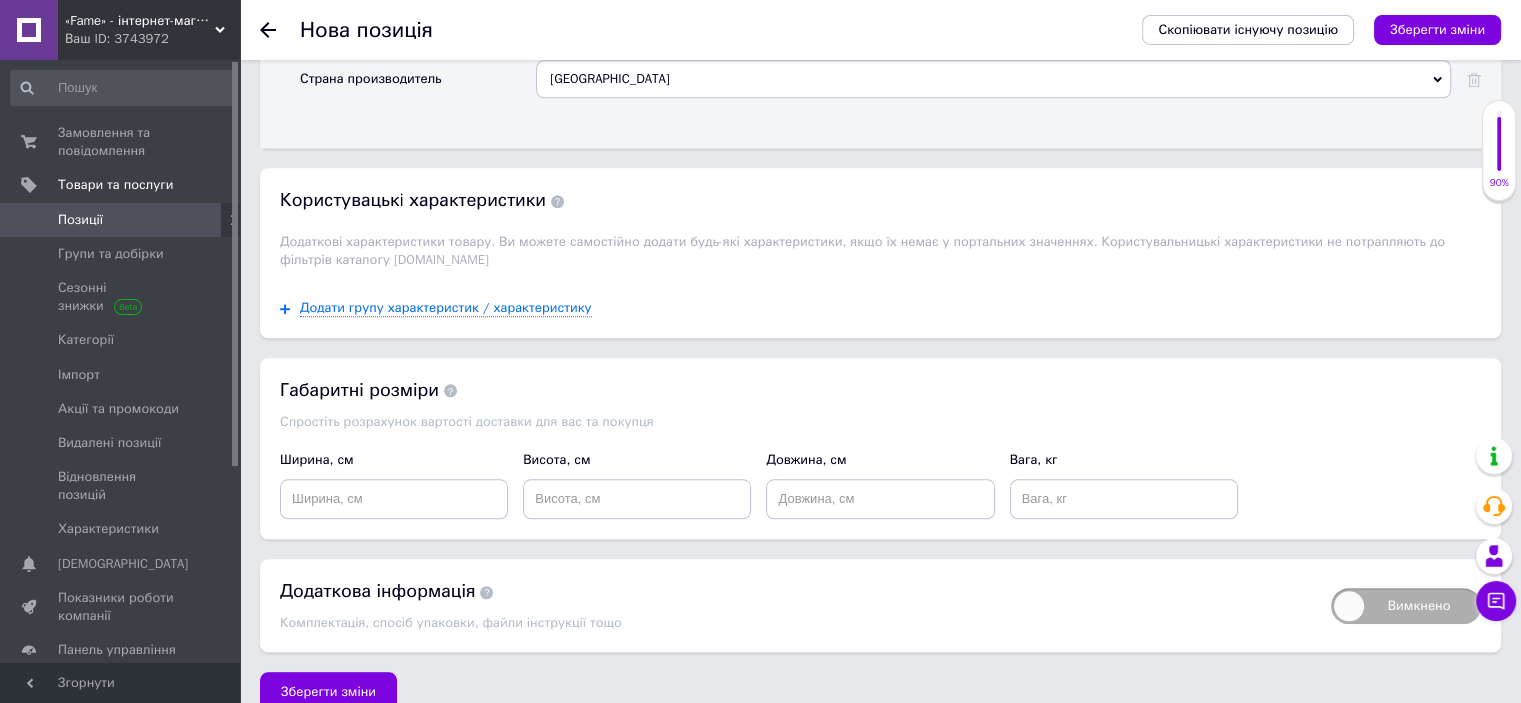 scroll, scrollTop: 1876, scrollLeft: 0, axis: vertical 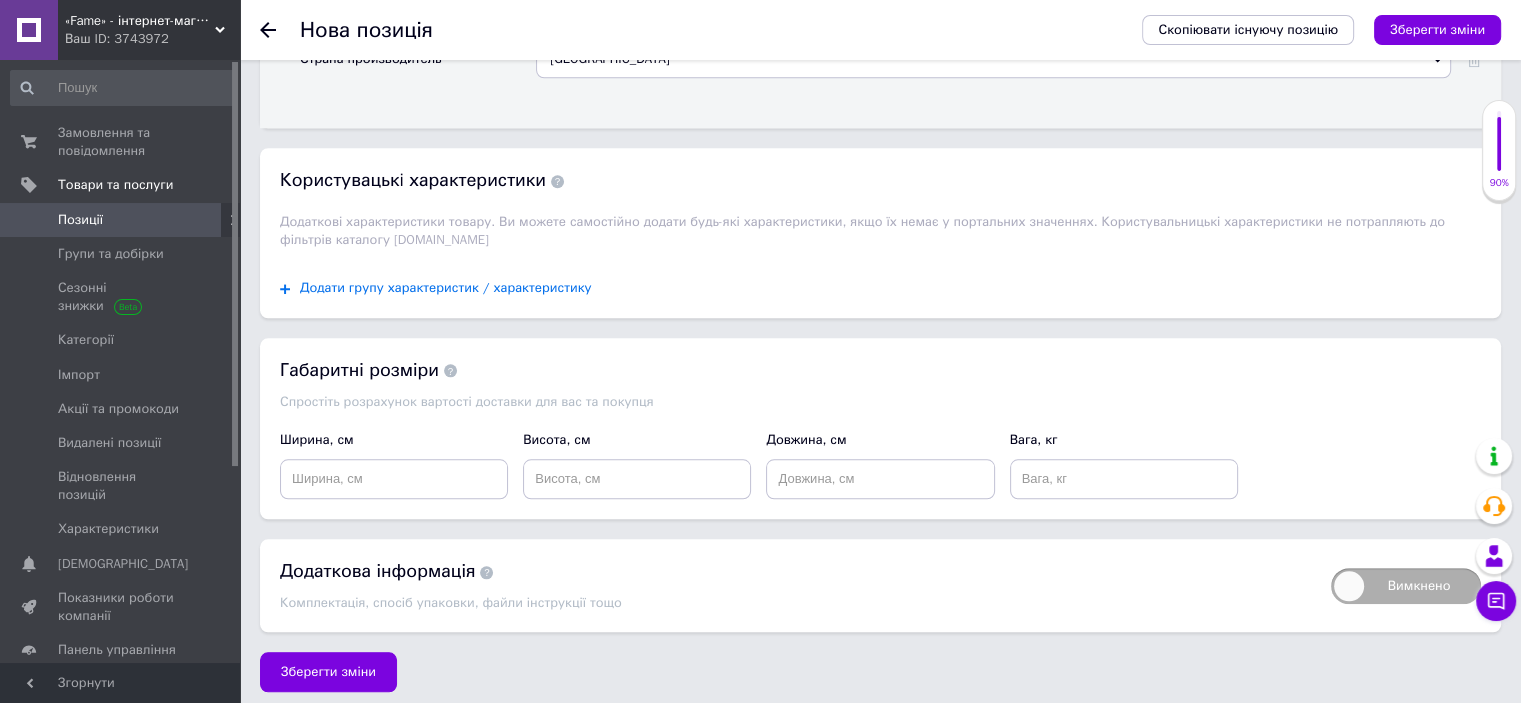 click 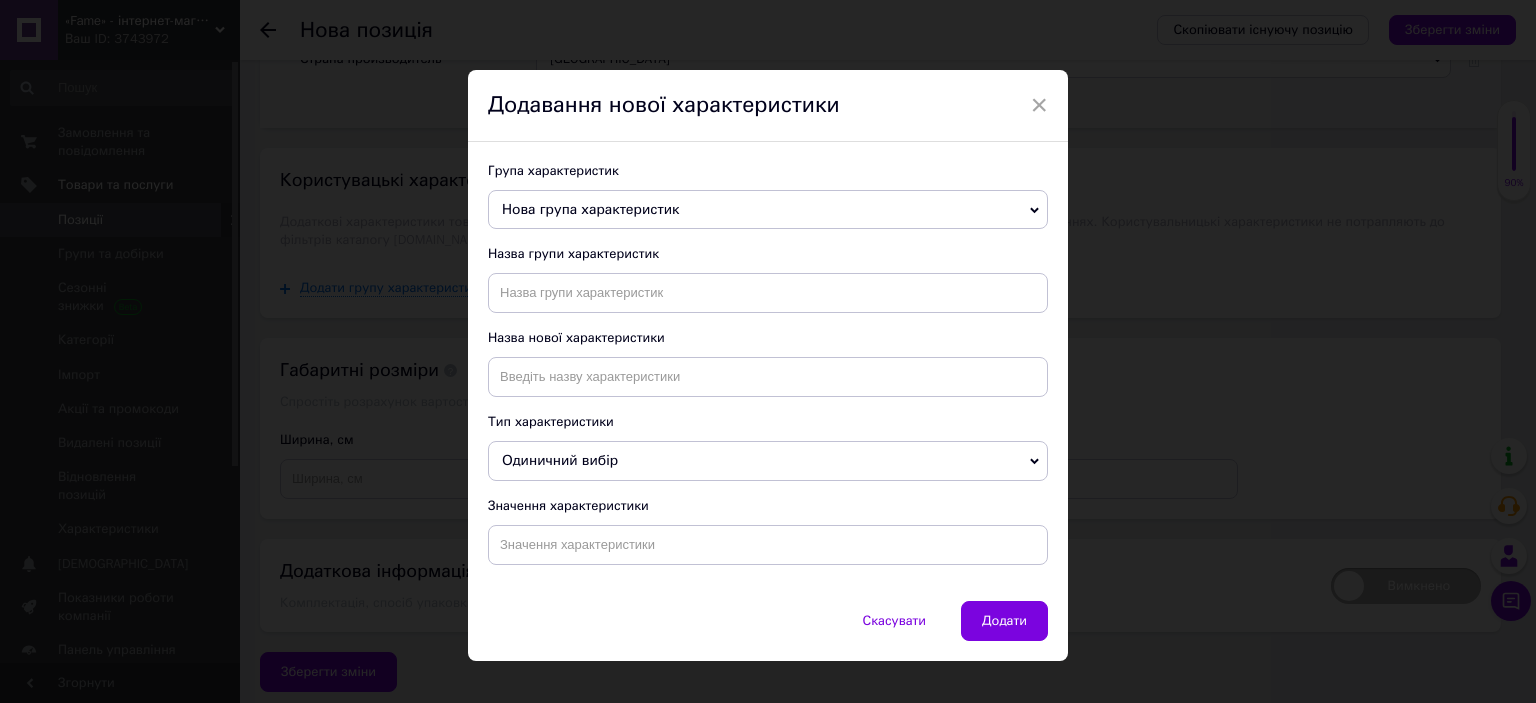 click on "Нова група характеристик" at bounding box center [768, 210] 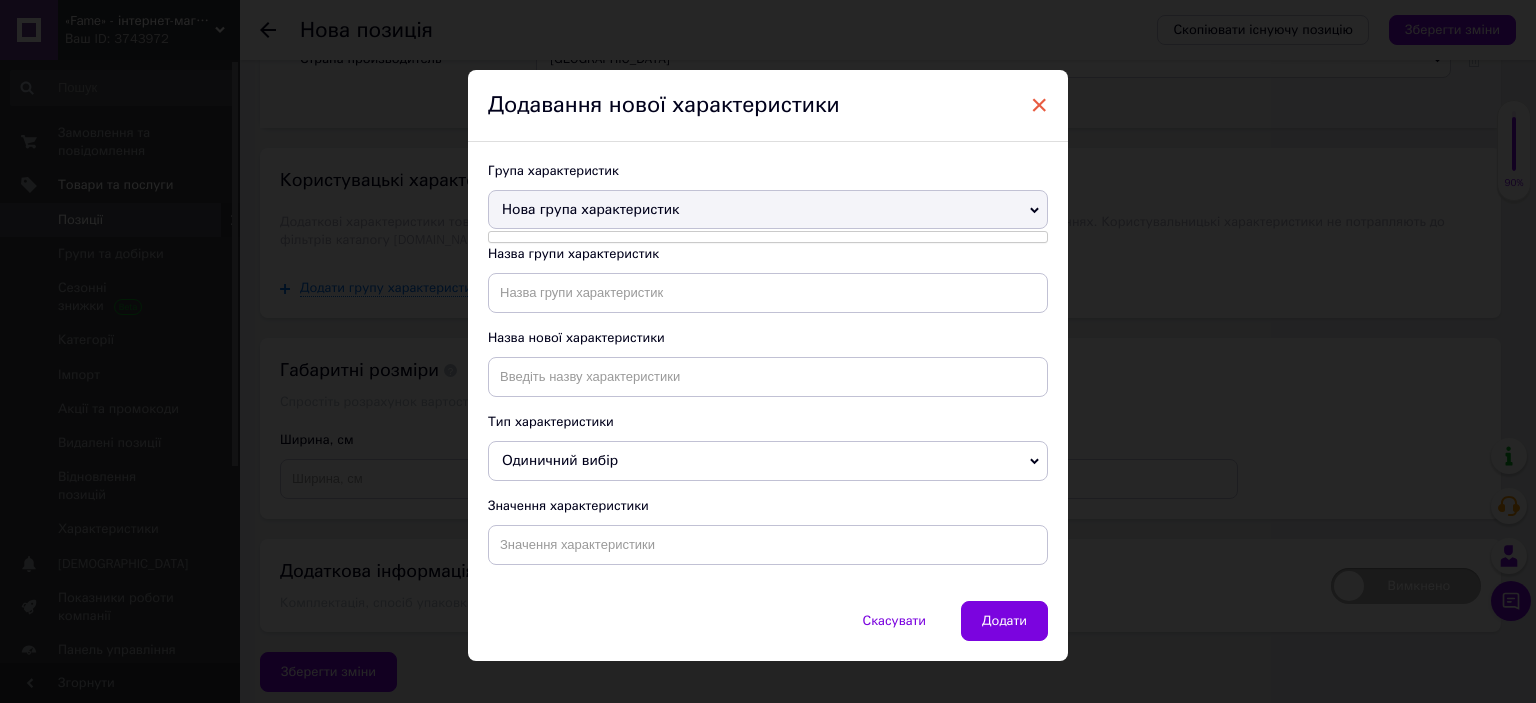 click on "×" at bounding box center (1039, 105) 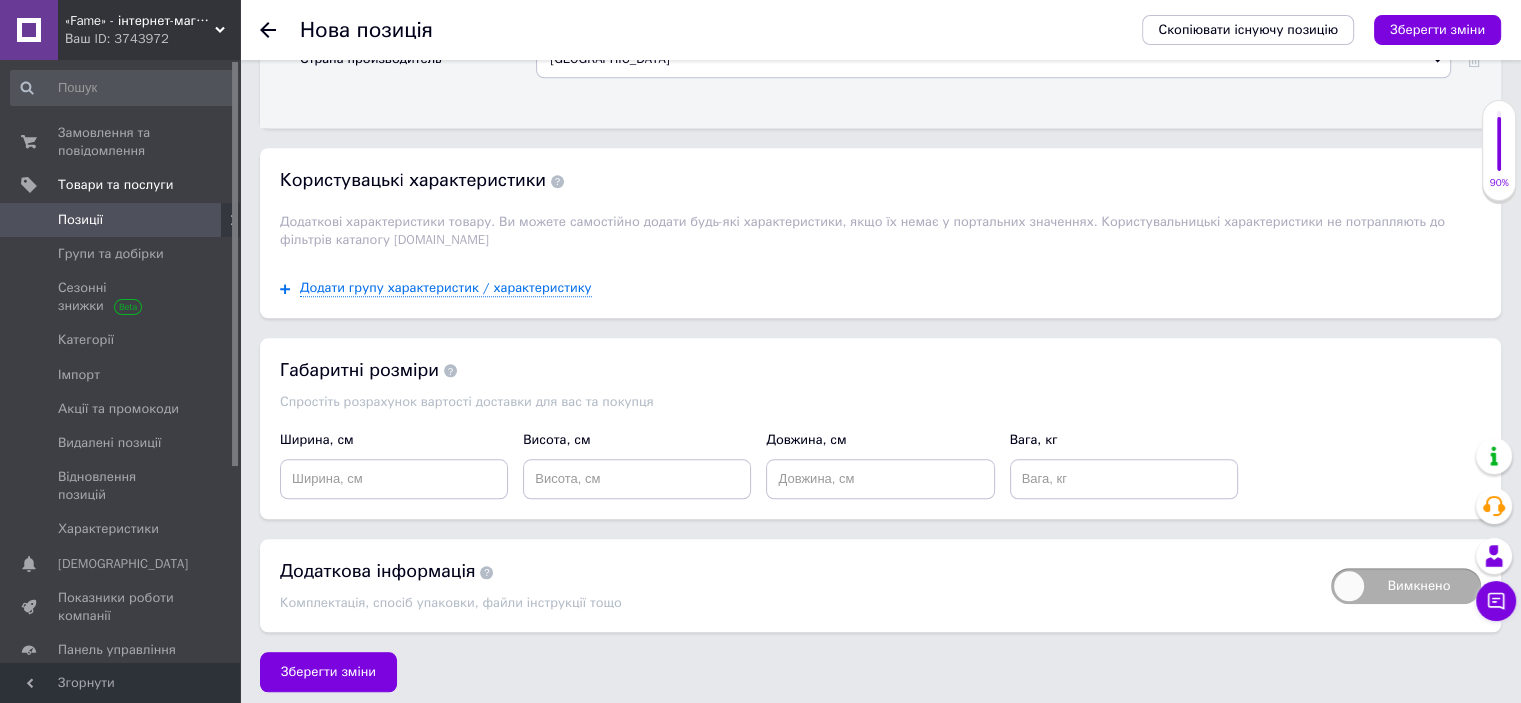 scroll, scrollTop: 1879, scrollLeft: 0, axis: vertical 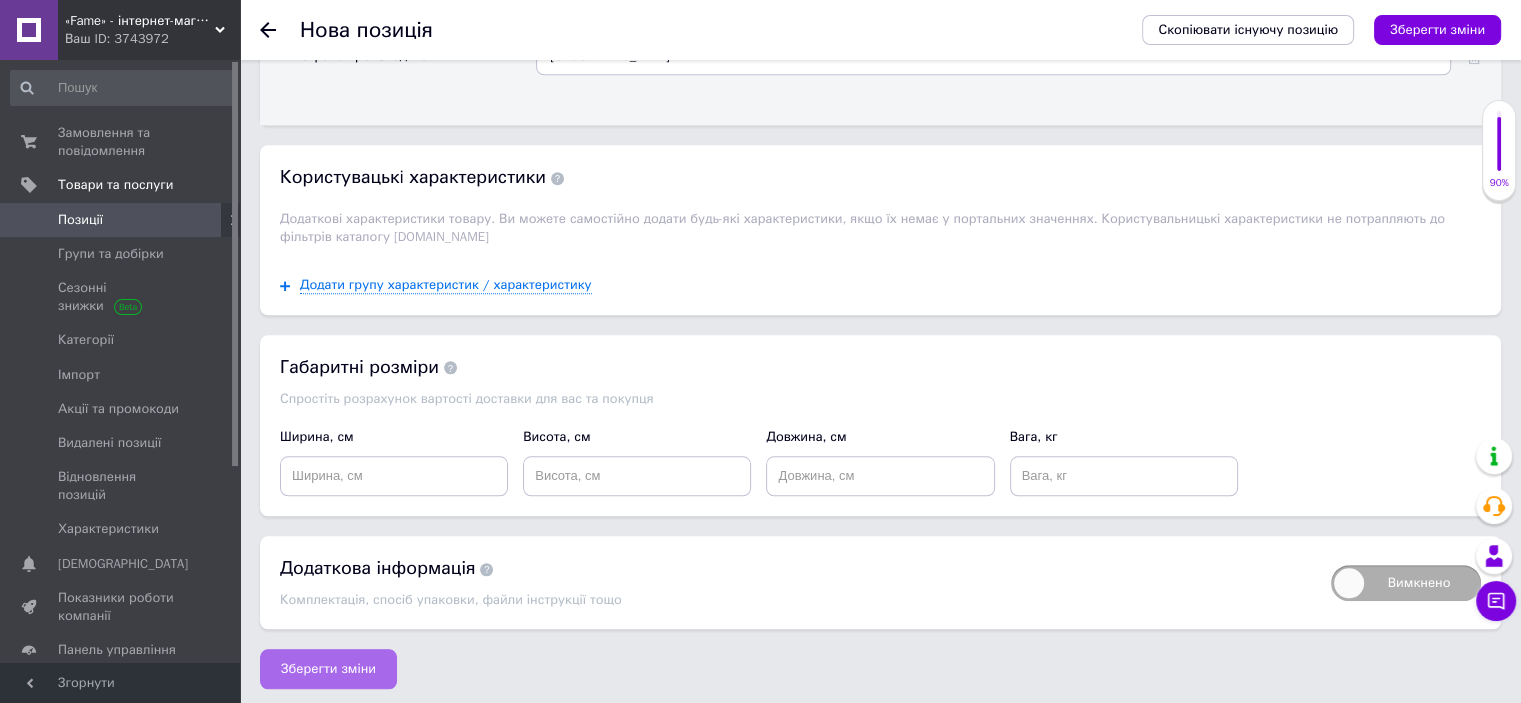 click on "Зберегти зміни" at bounding box center (328, 669) 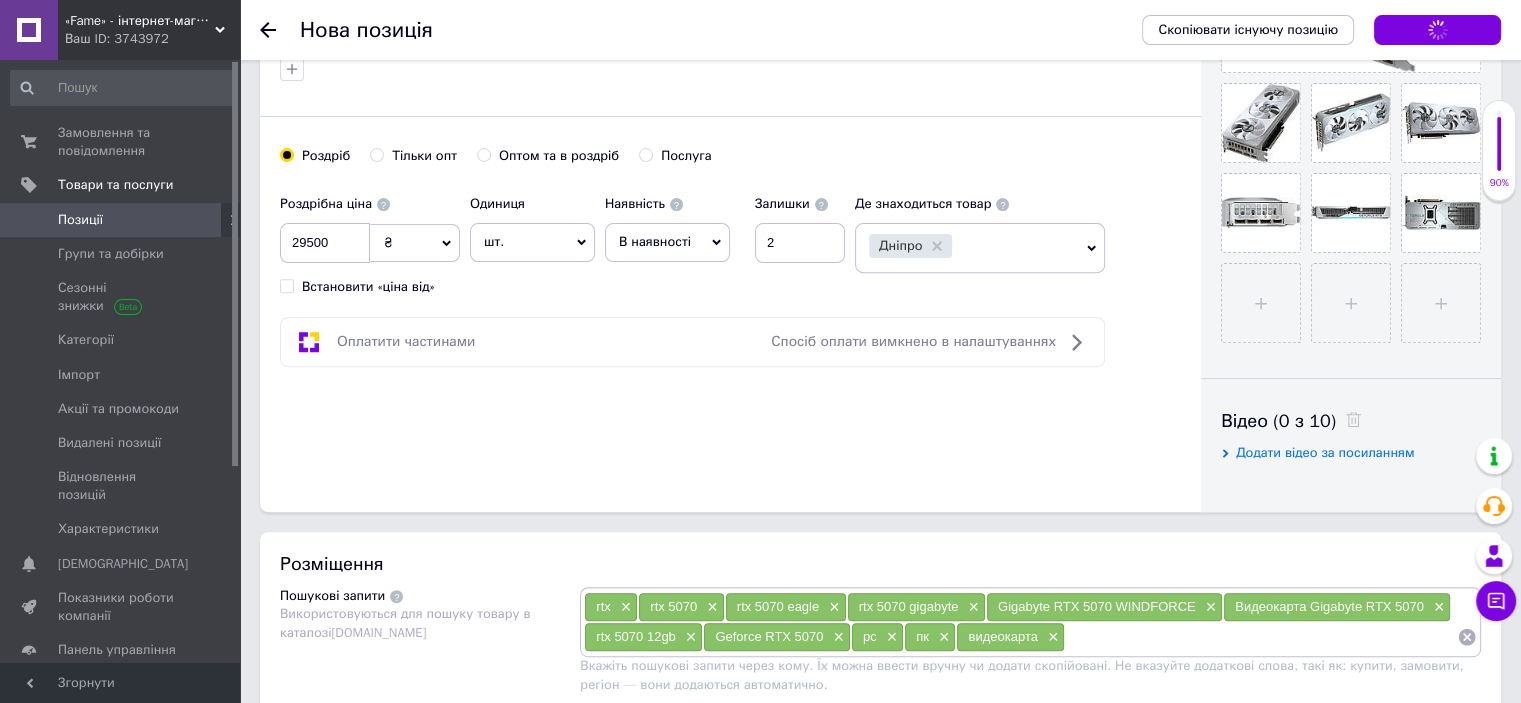 scroll, scrollTop: 679, scrollLeft: 0, axis: vertical 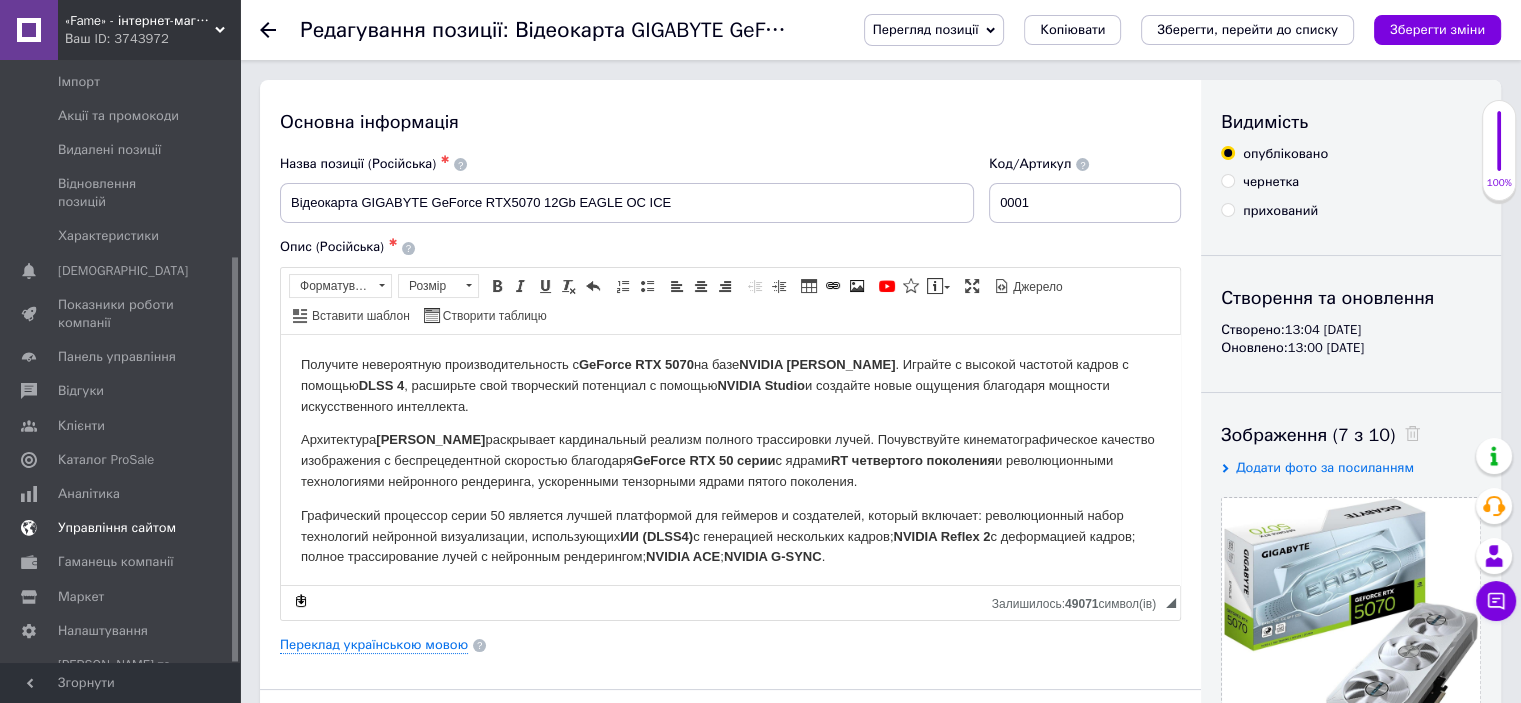 click on "Управління сайтом" at bounding box center (117, 528) 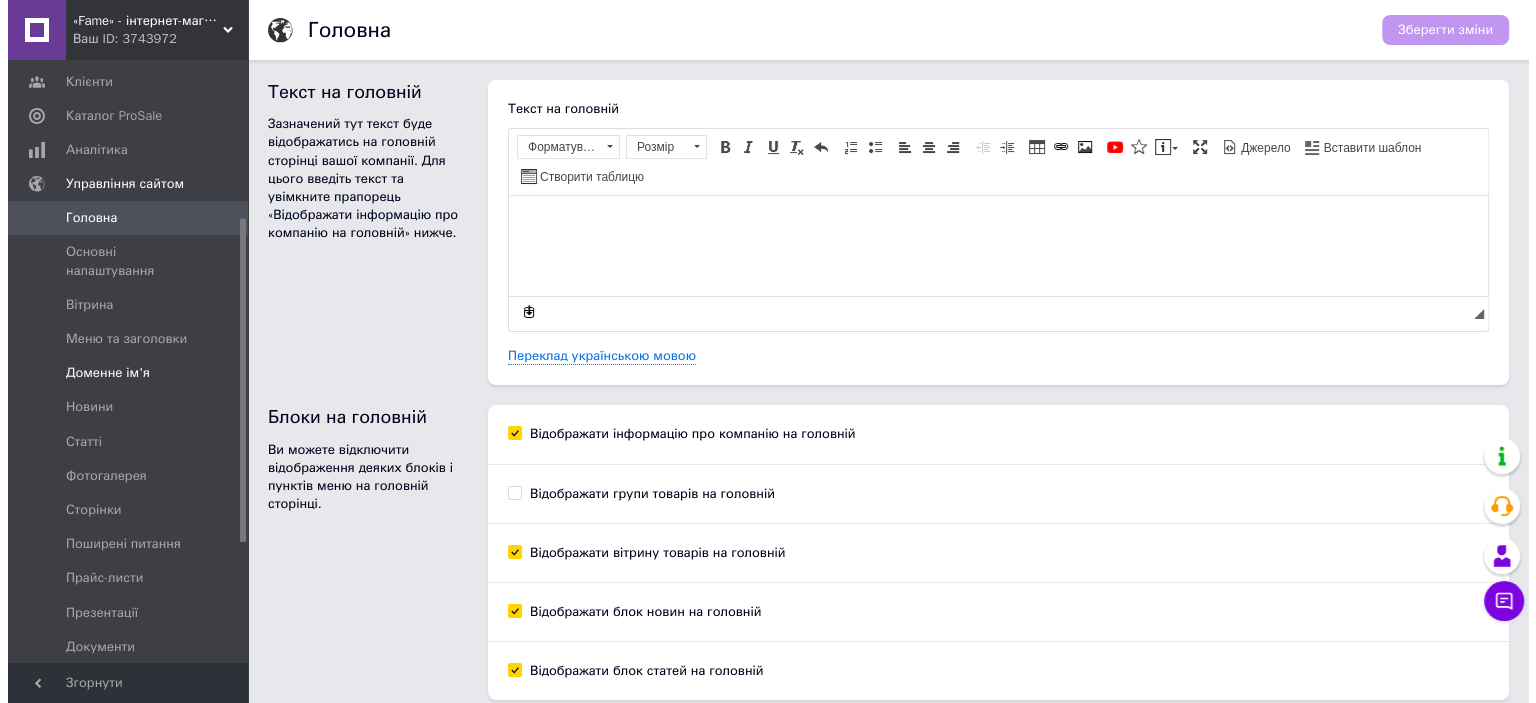 scroll, scrollTop: 0, scrollLeft: 0, axis: both 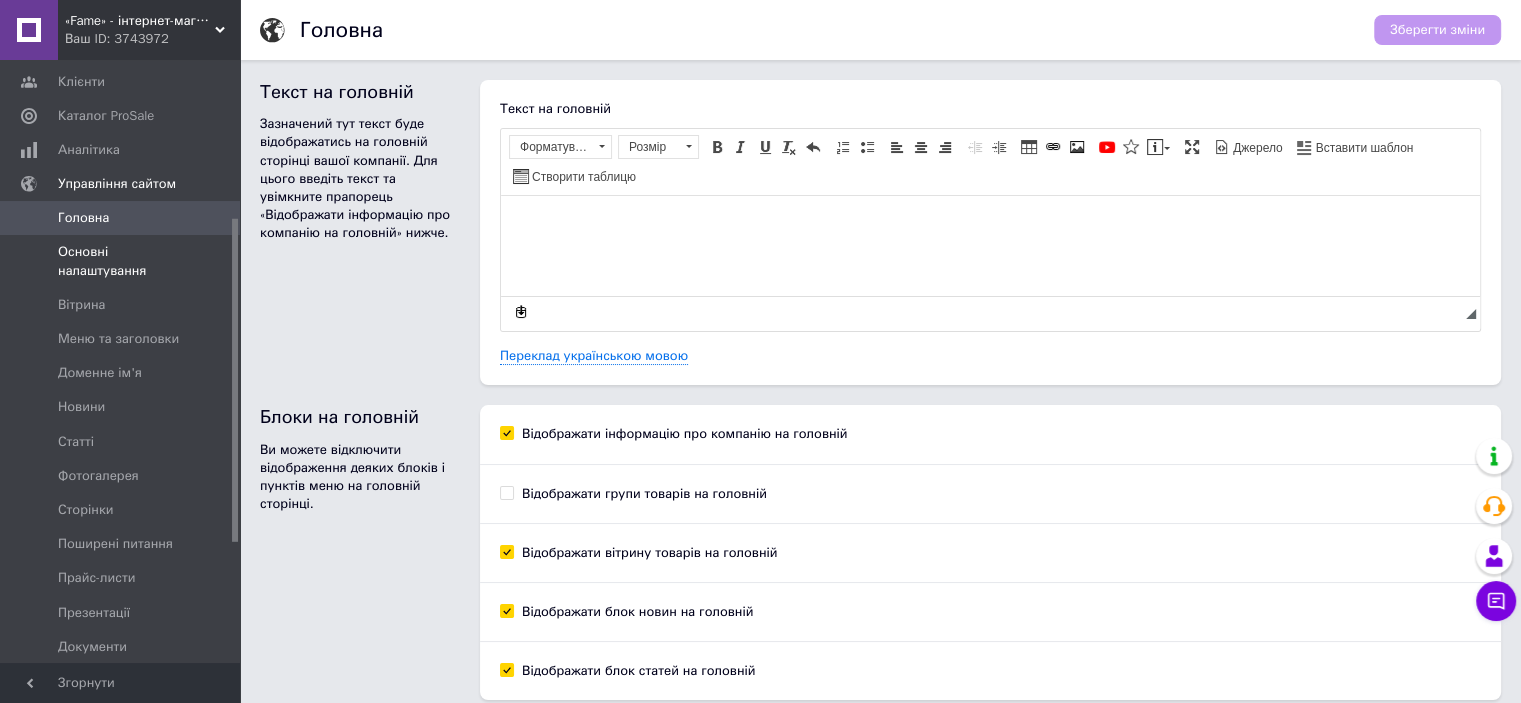 click at bounding box center (212, 261) 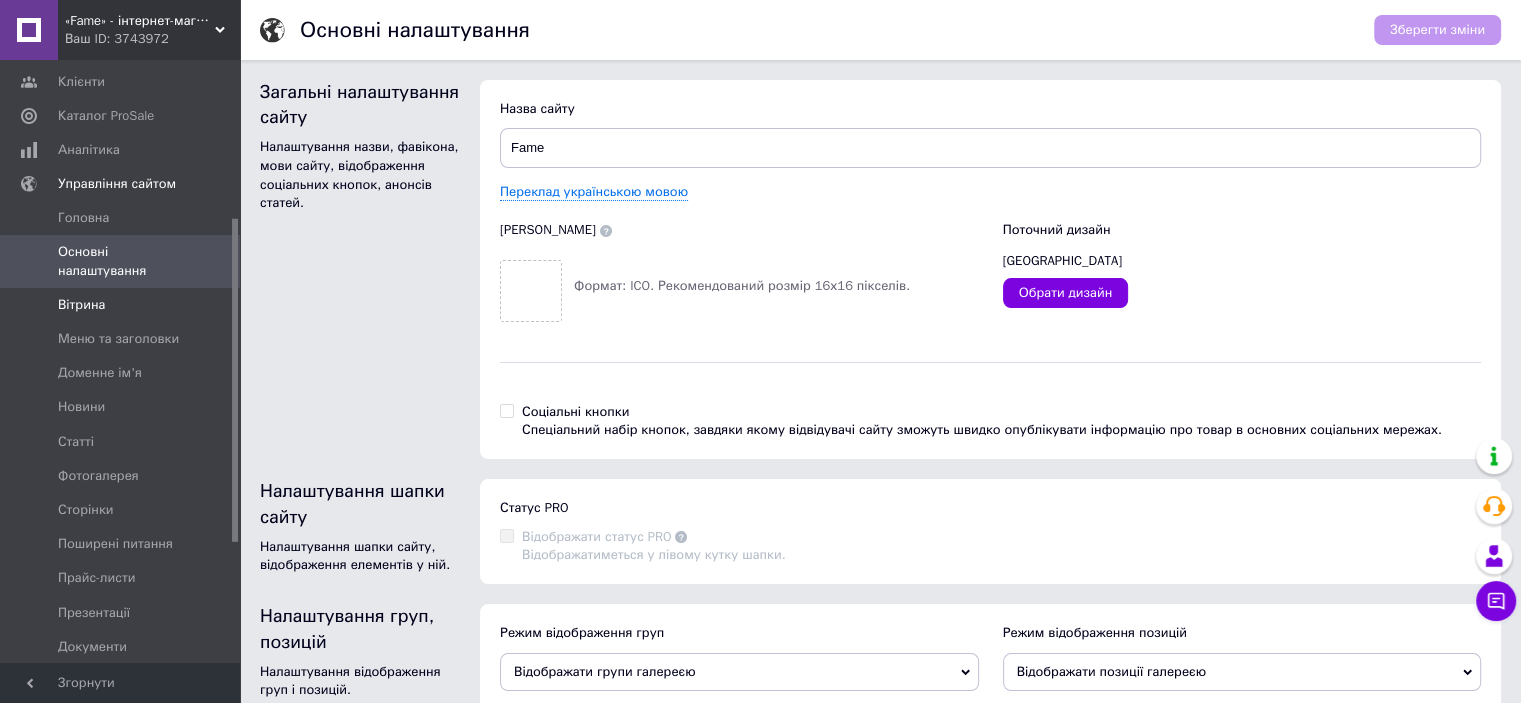 click at bounding box center (212, 305) 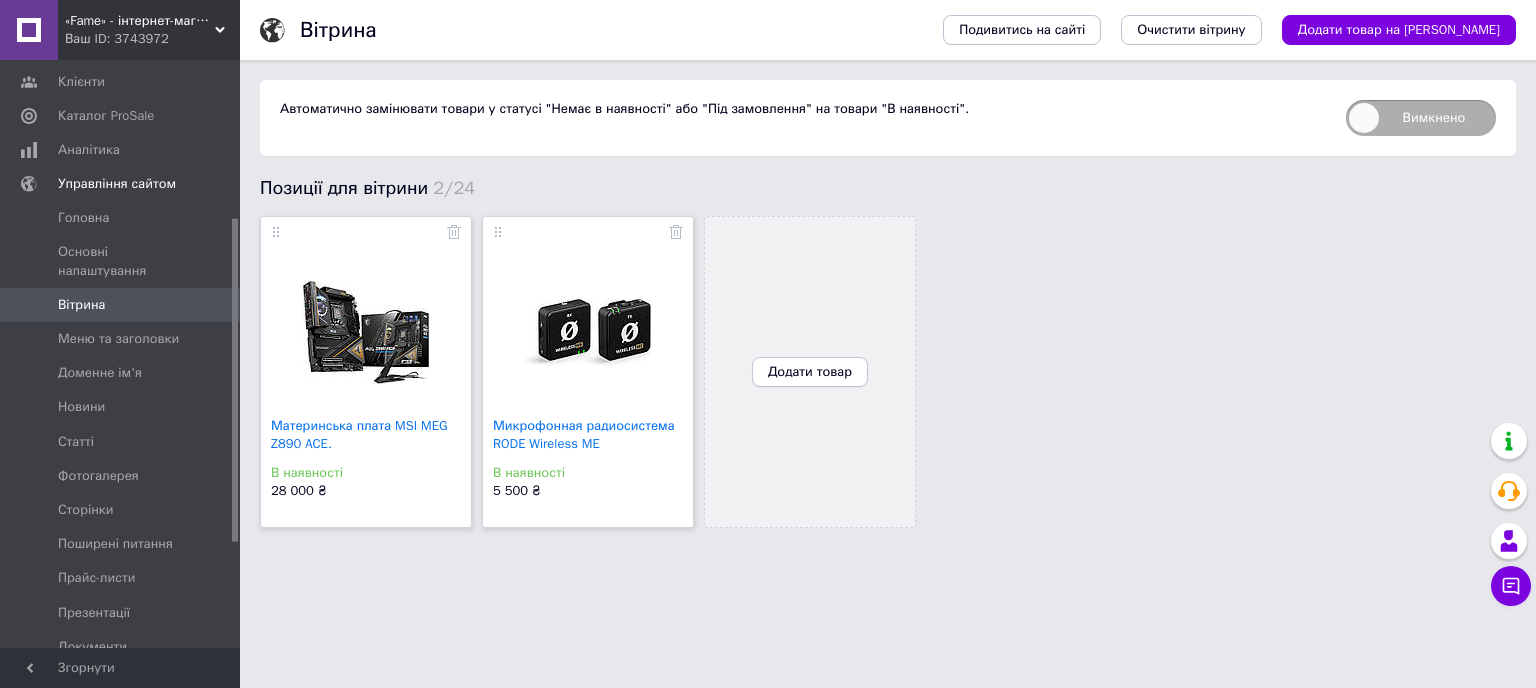 click on "Додати товар" at bounding box center [810, 372] 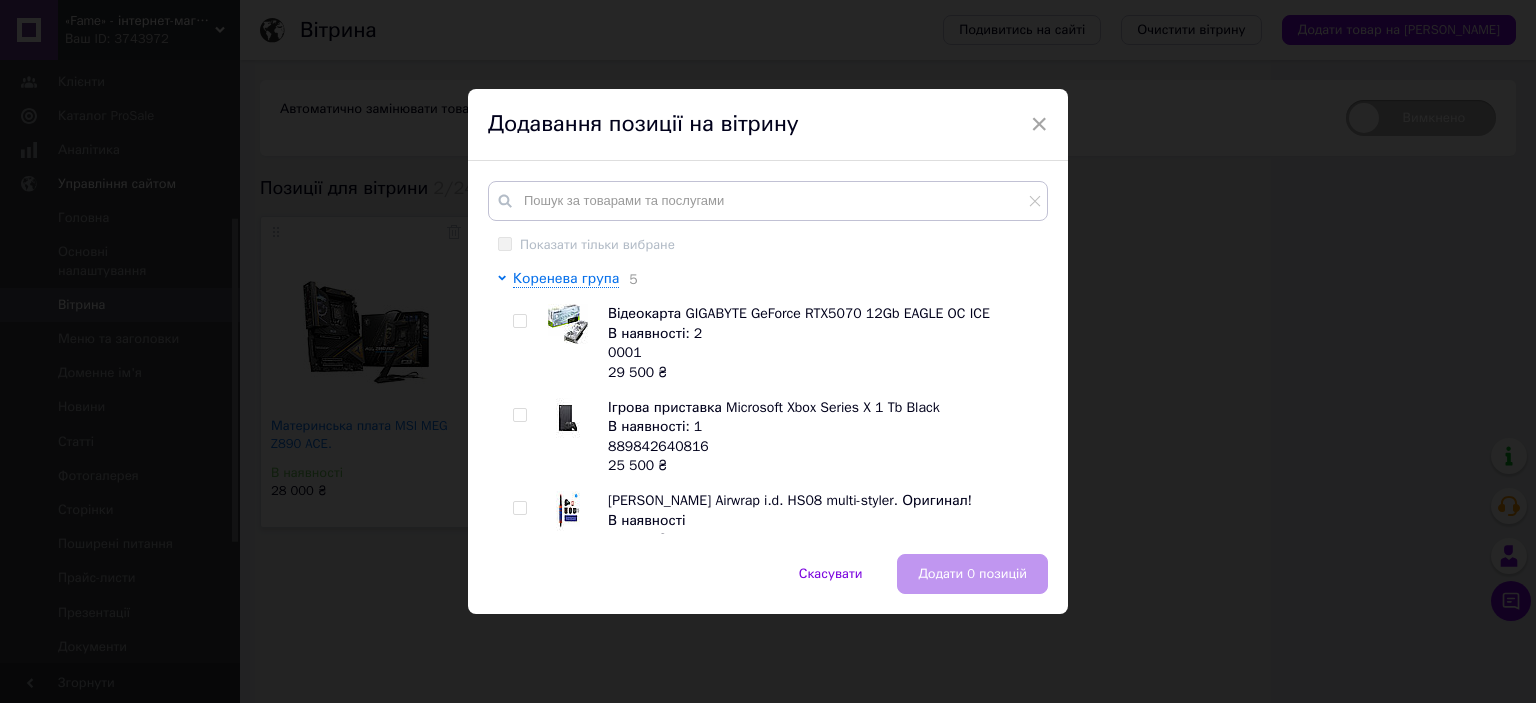 click at bounding box center [519, 321] 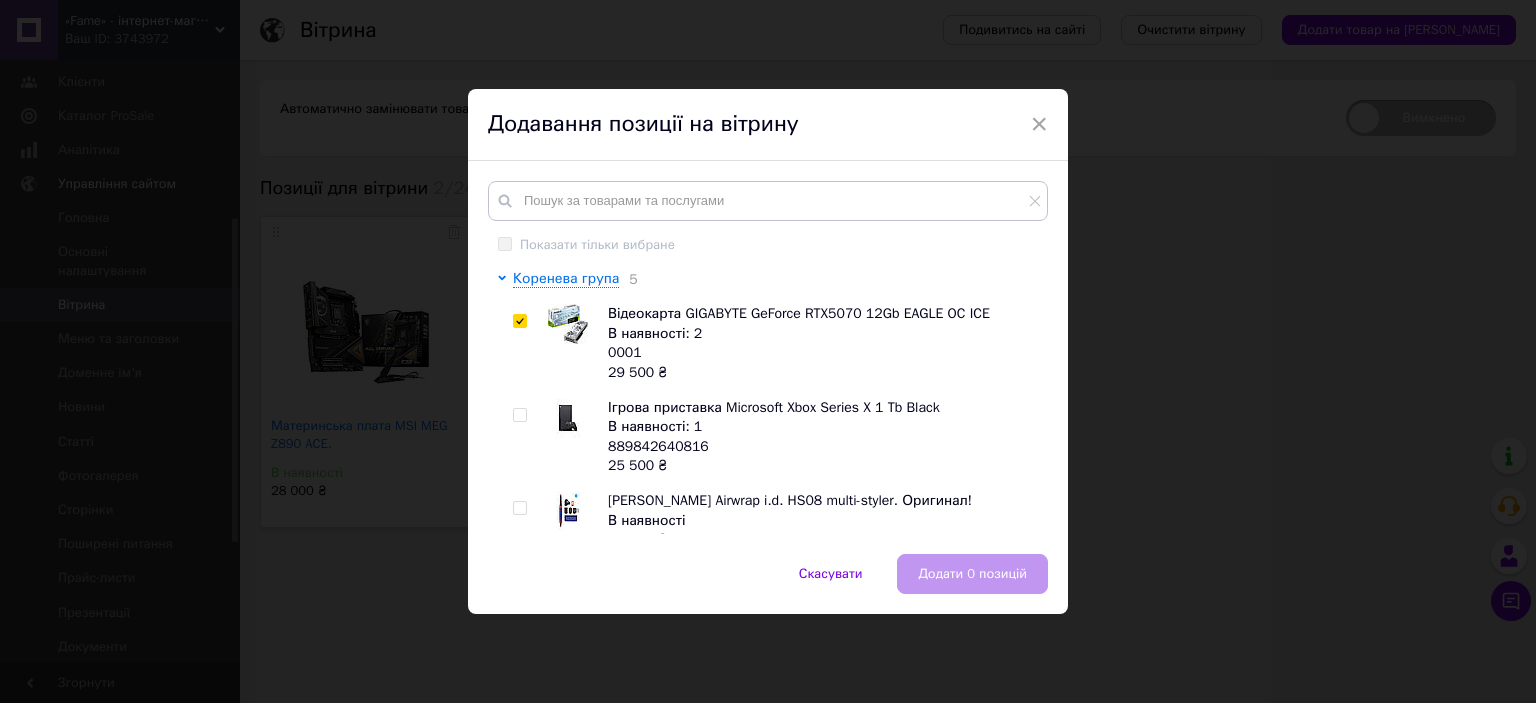 checkbox on "true" 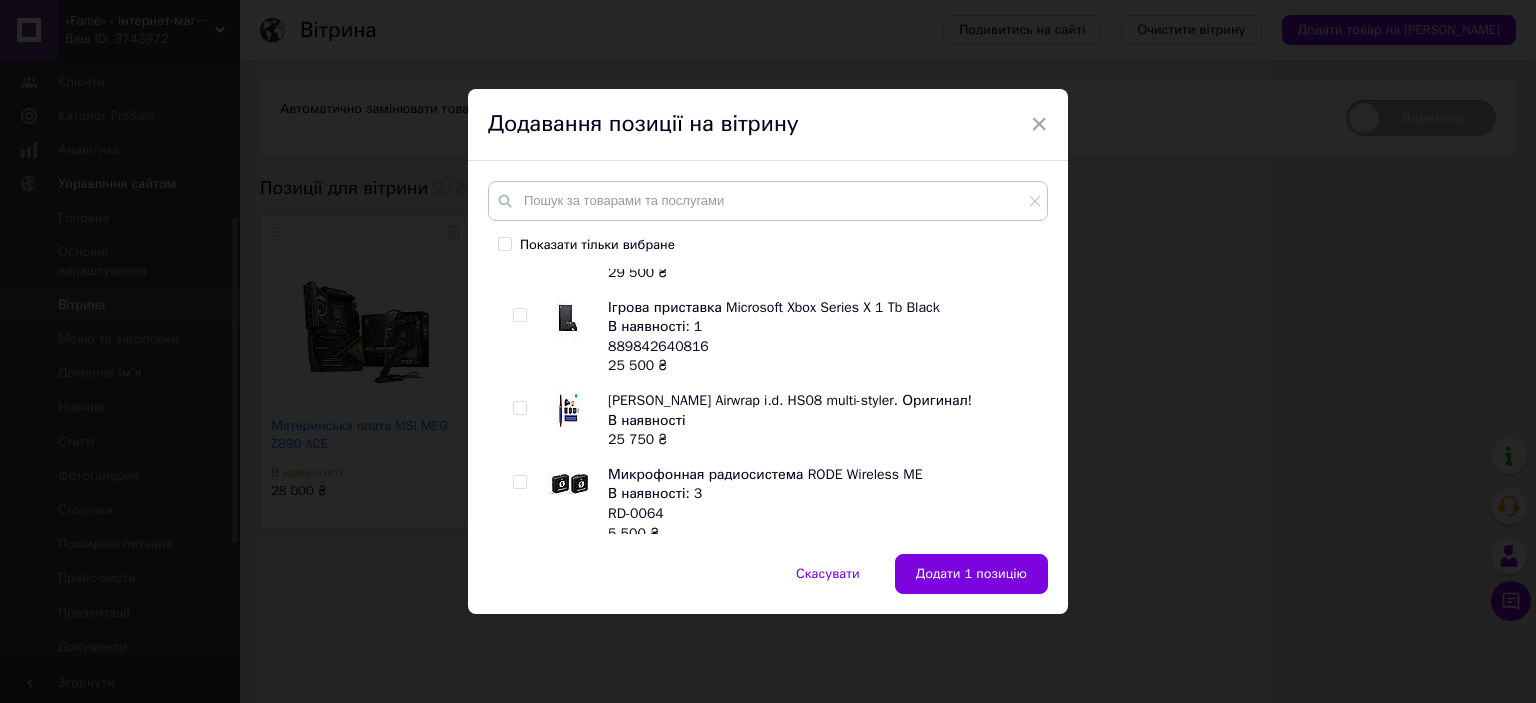 click at bounding box center [519, 315] 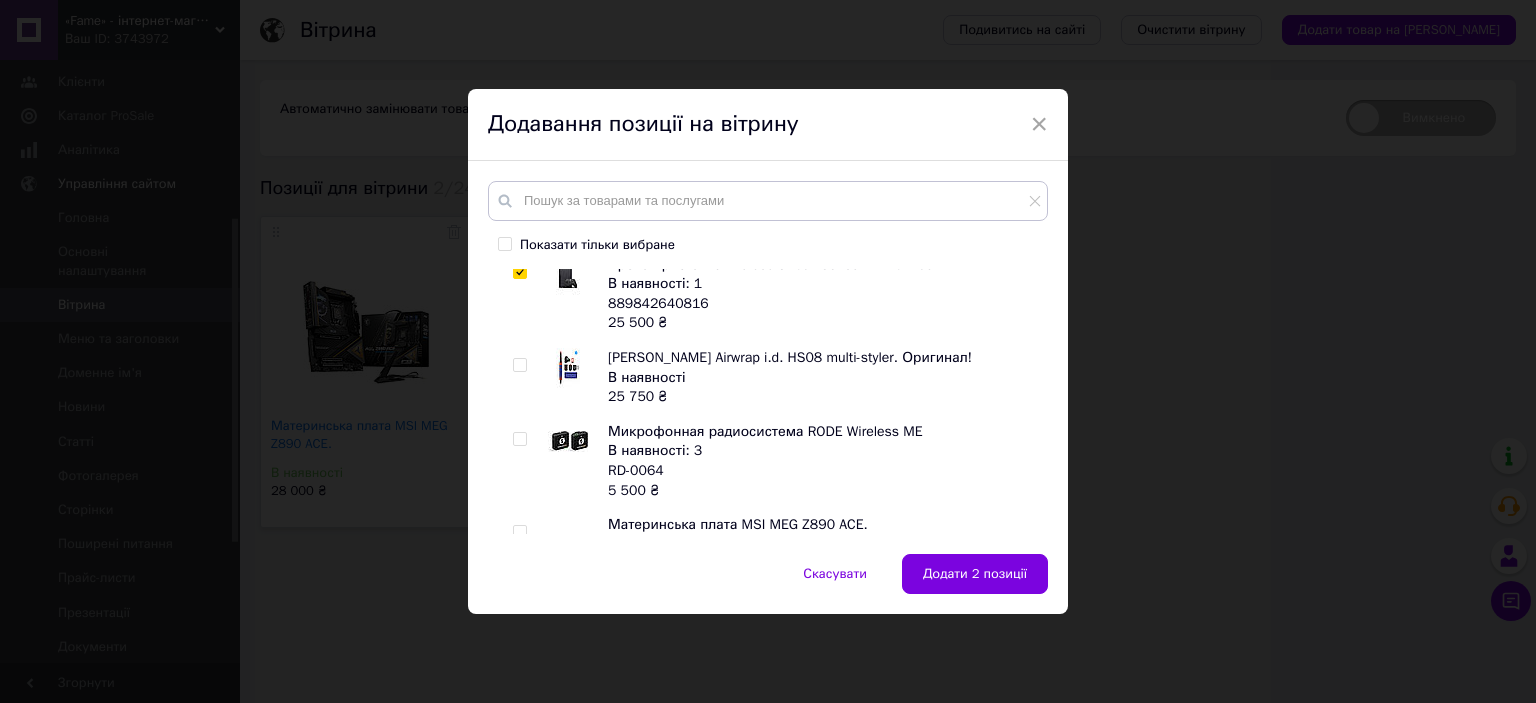 scroll, scrollTop: 200, scrollLeft: 0, axis: vertical 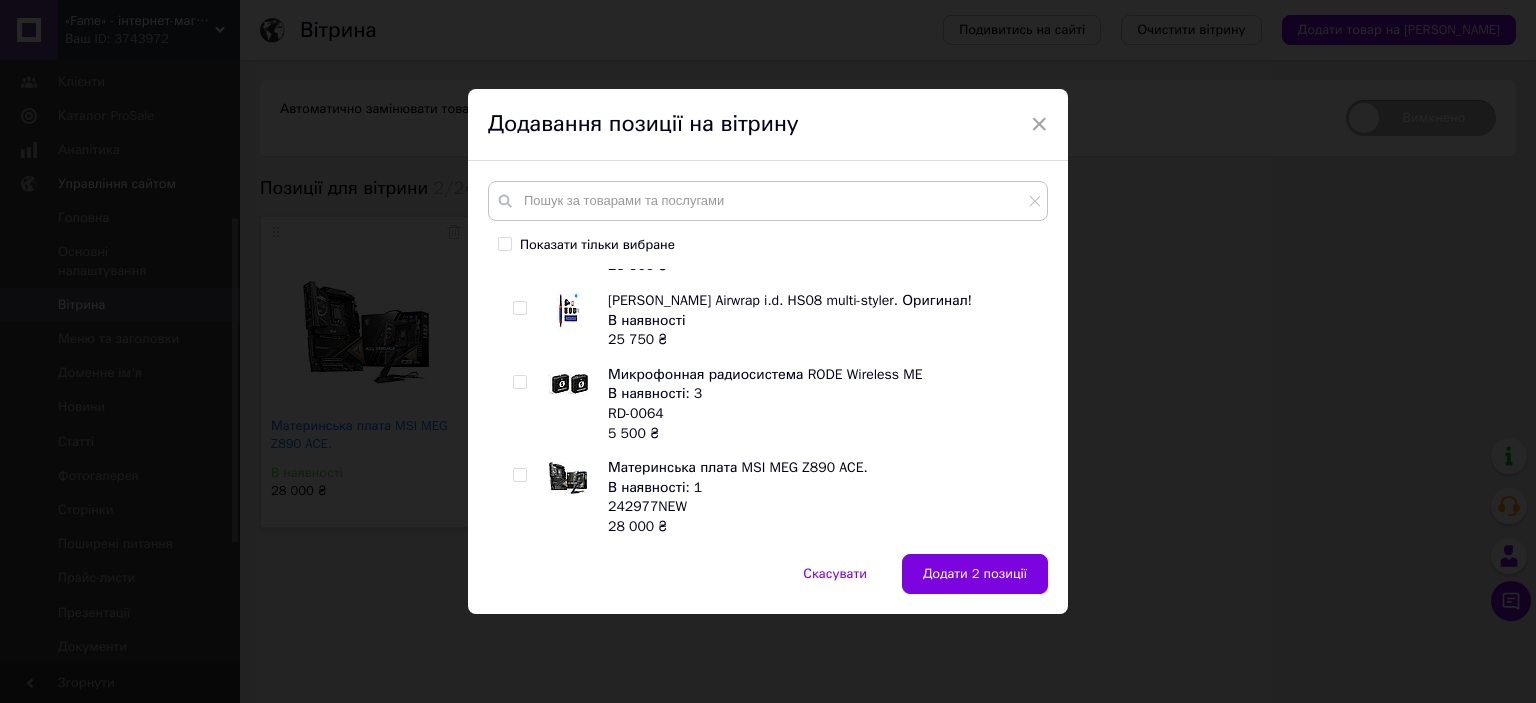 click at bounding box center (519, 308) 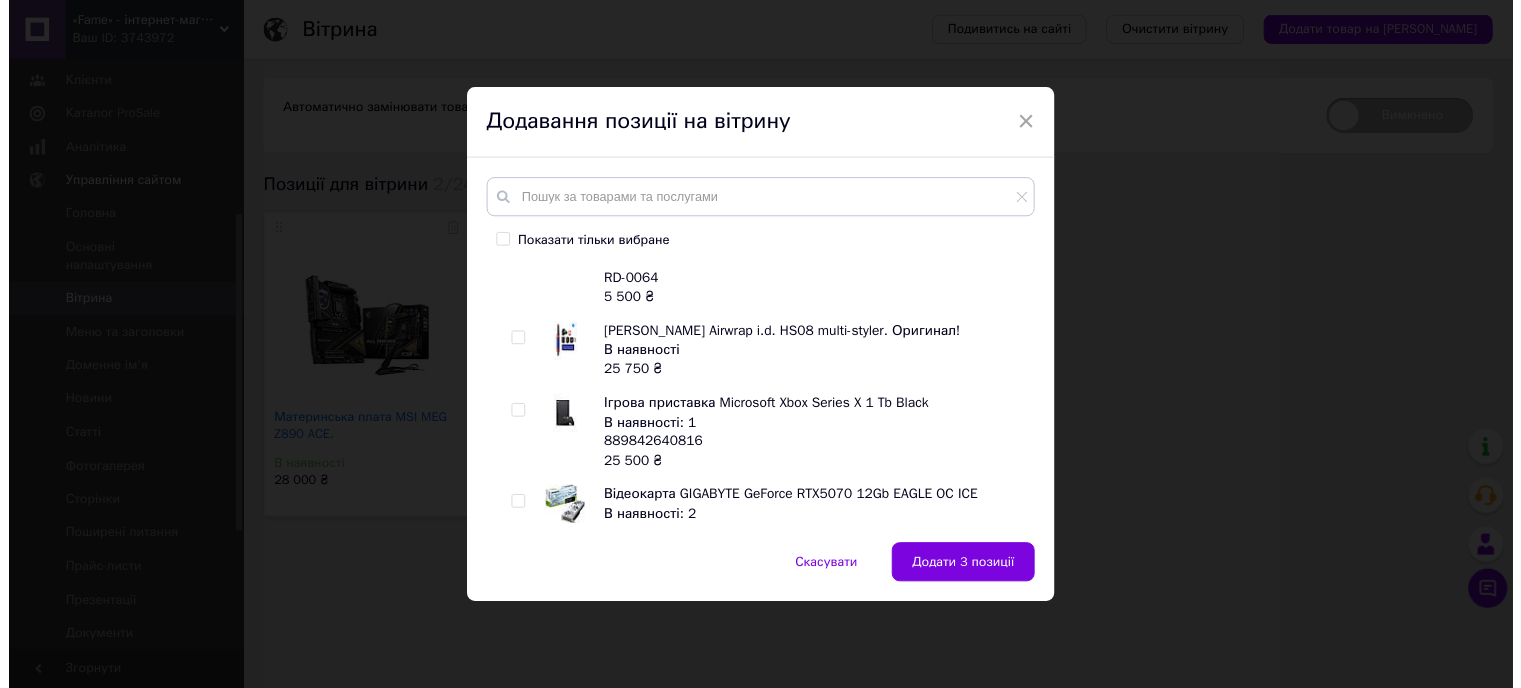 scroll, scrollTop: 651, scrollLeft: 0, axis: vertical 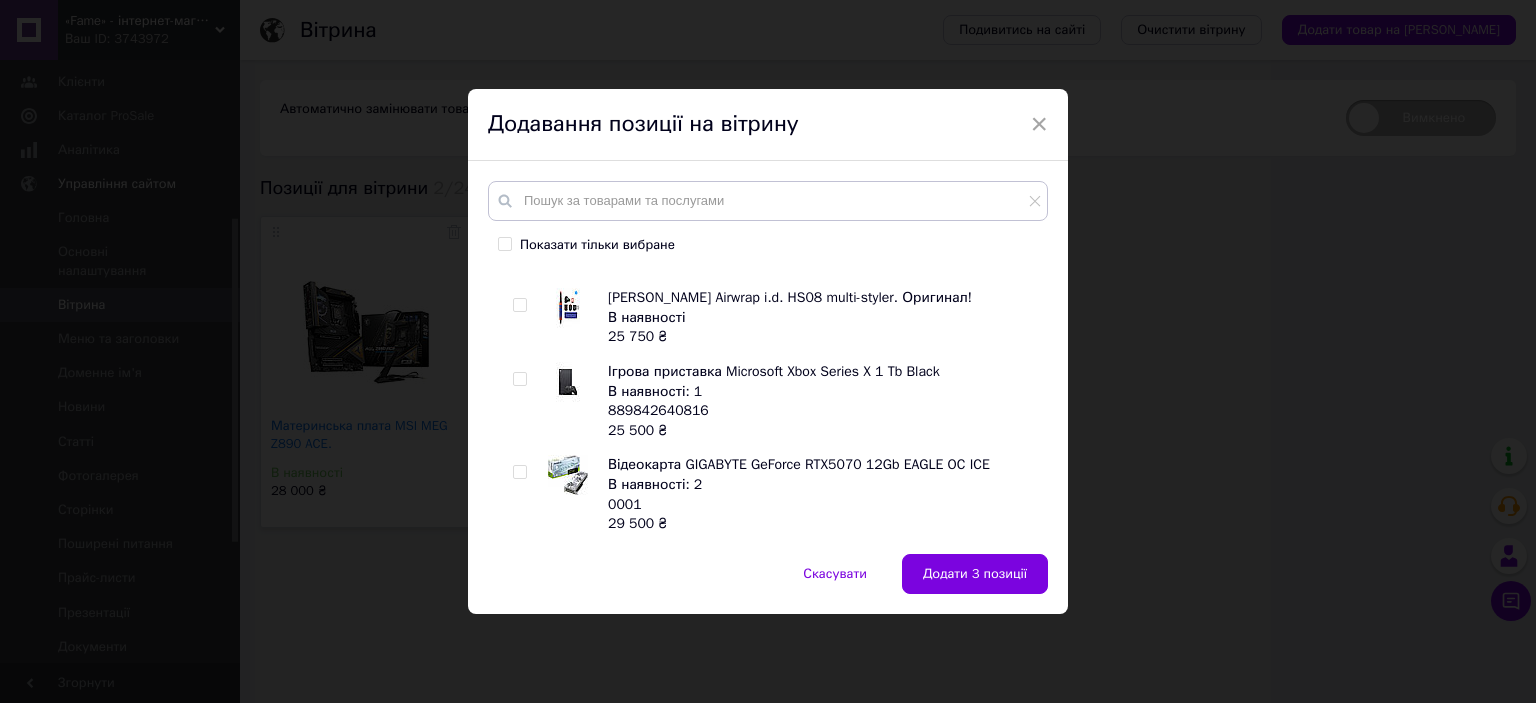 click on "Додати 3 позиції" at bounding box center [975, 574] 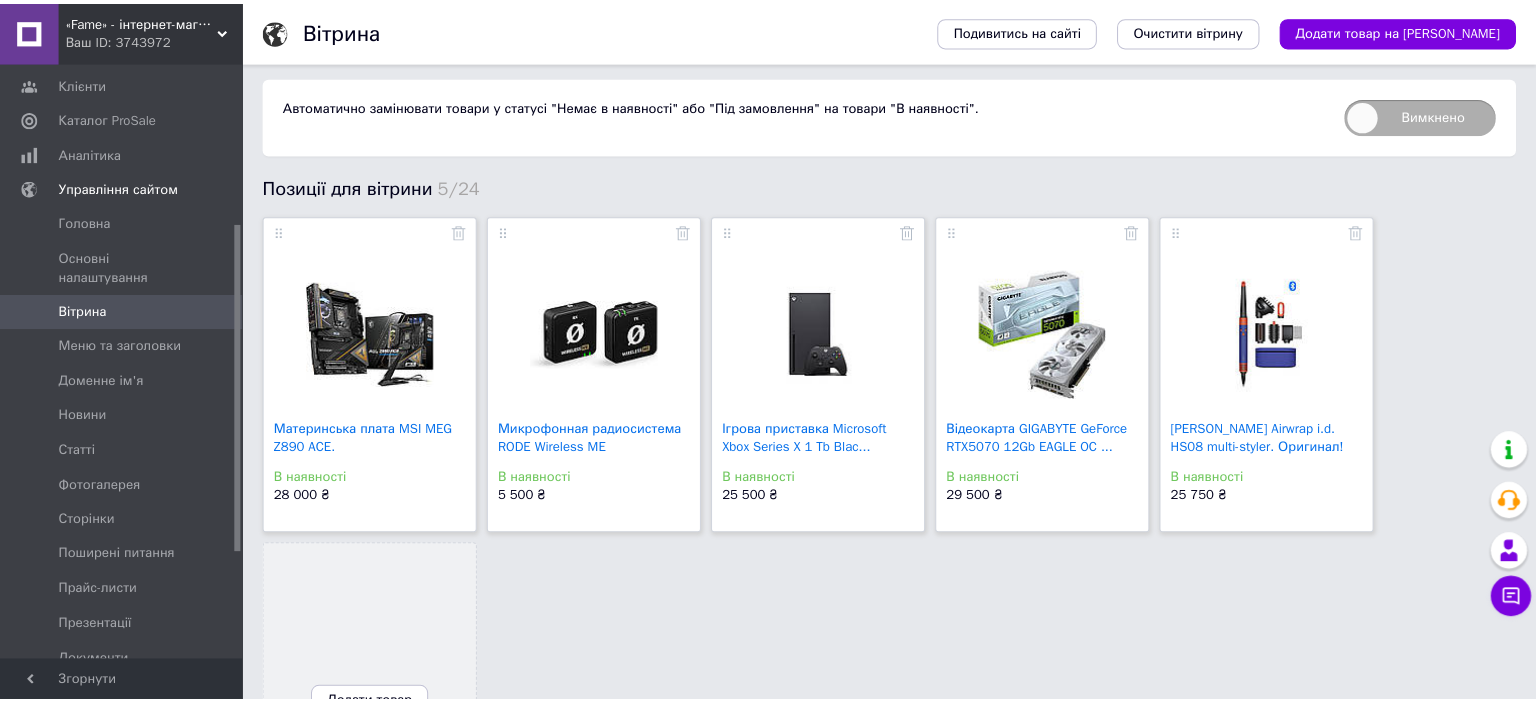 scroll, scrollTop: 0, scrollLeft: 0, axis: both 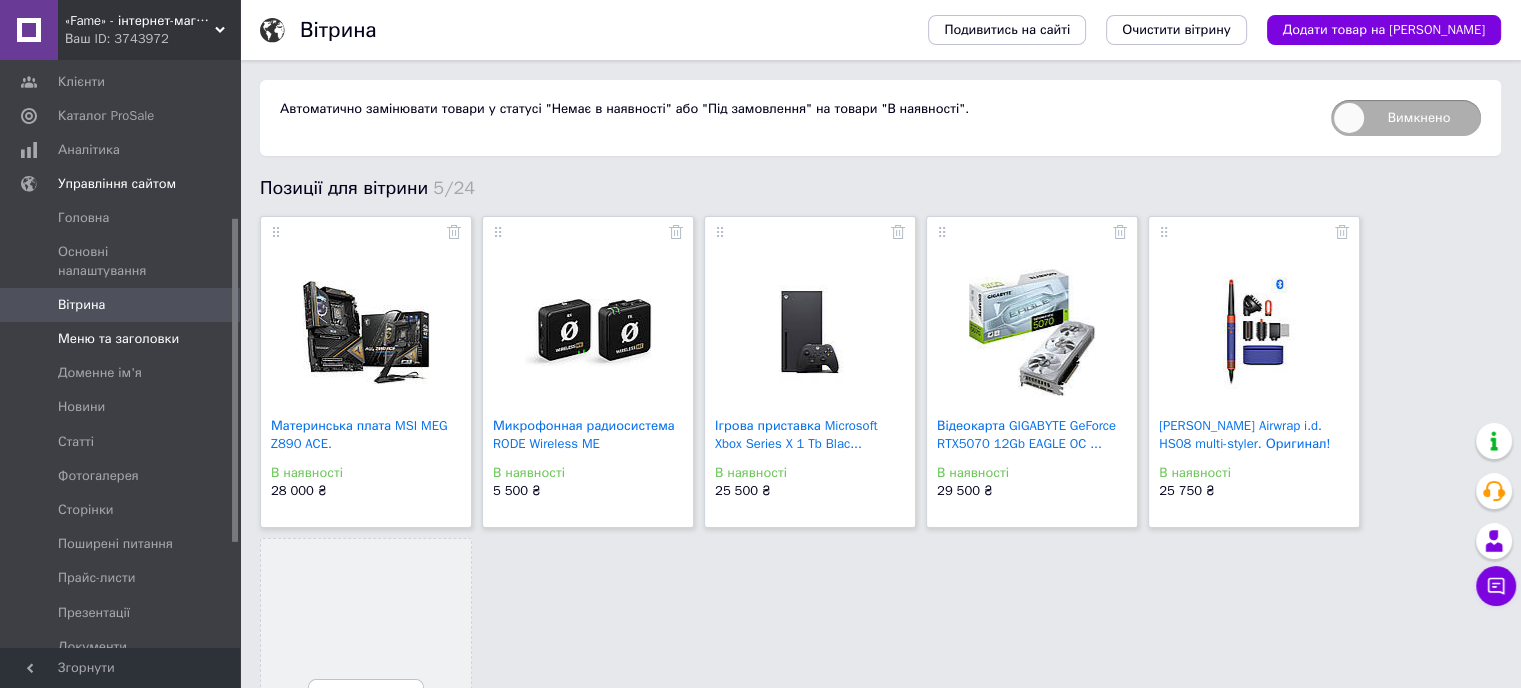 click on "Меню та заголовки" at bounding box center [123, 339] 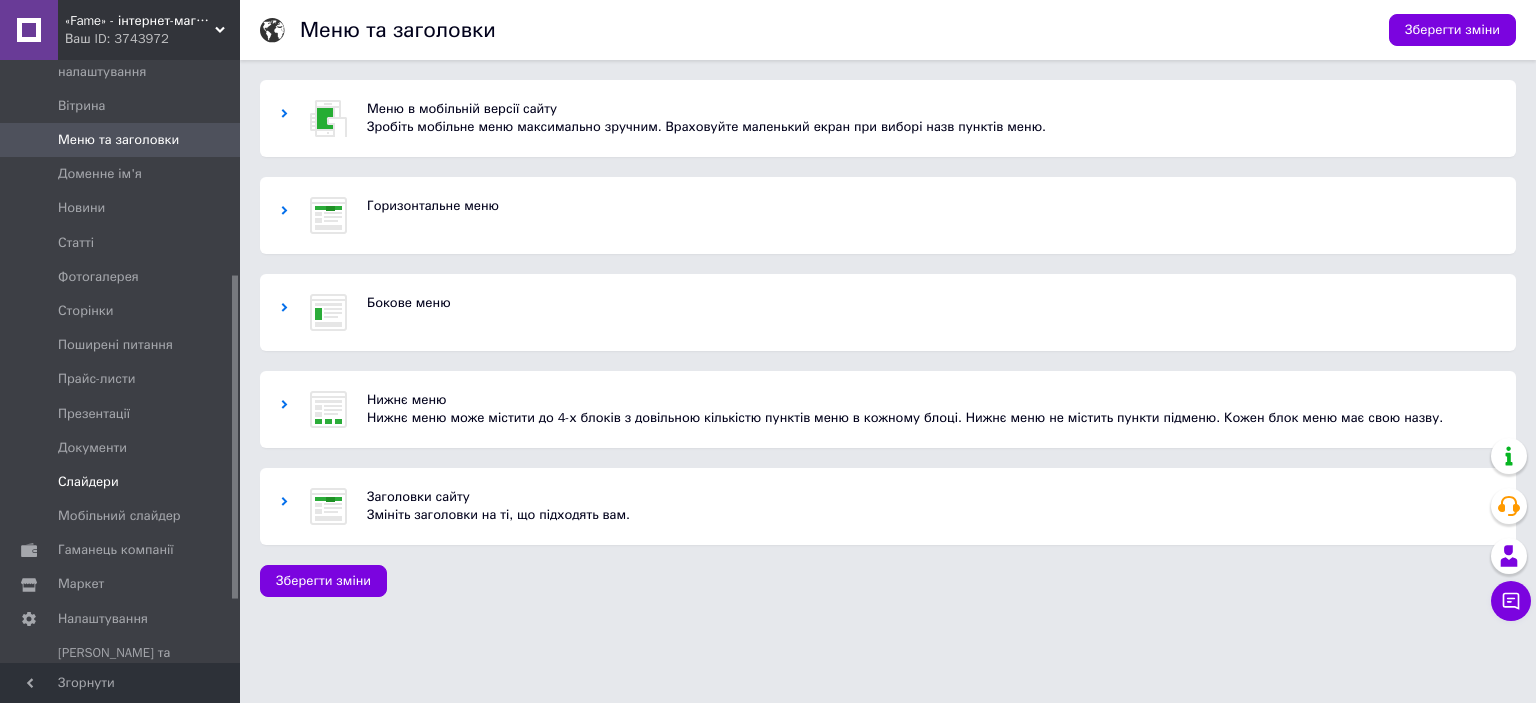scroll, scrollTop: 493, scrollLeft: 0, axis: vertical 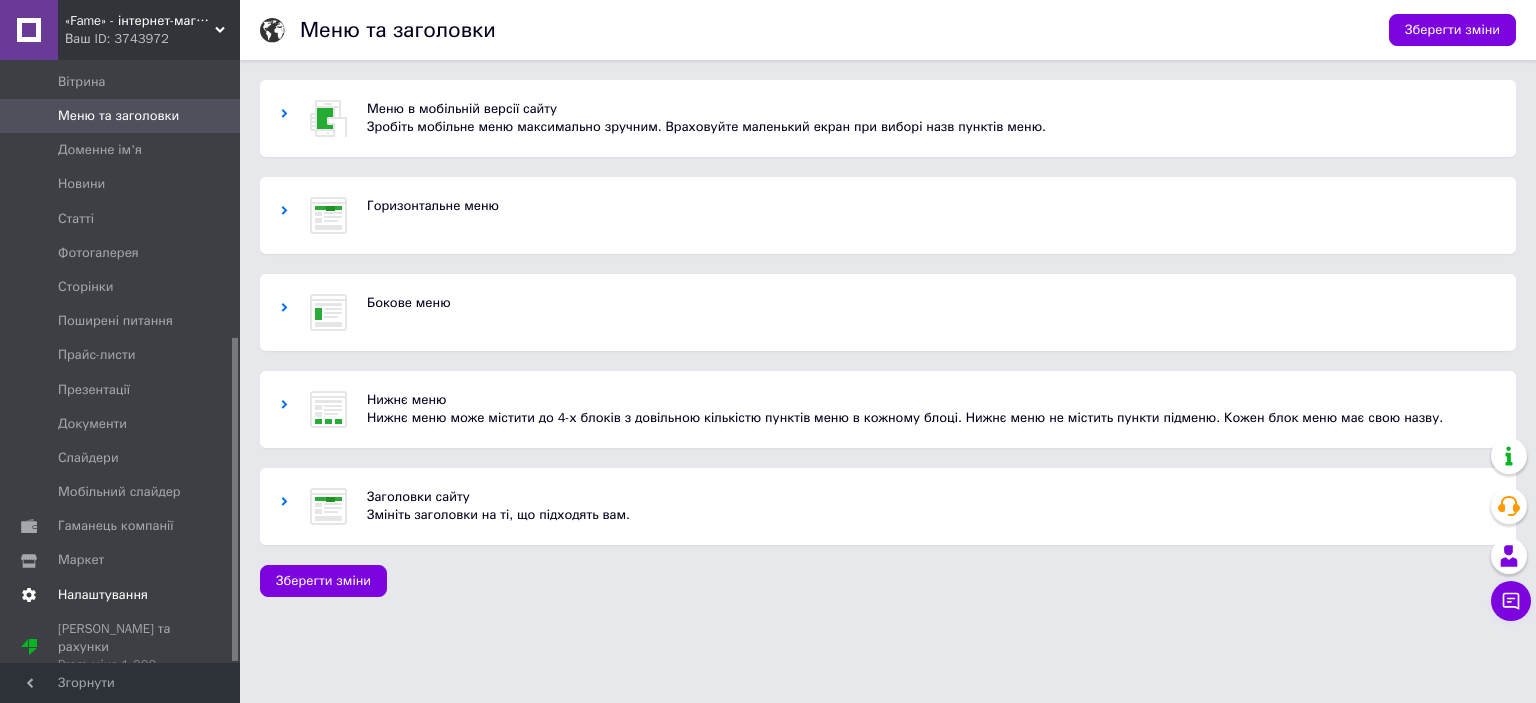 click on "Налаштування" at bounding box center (103, 595) 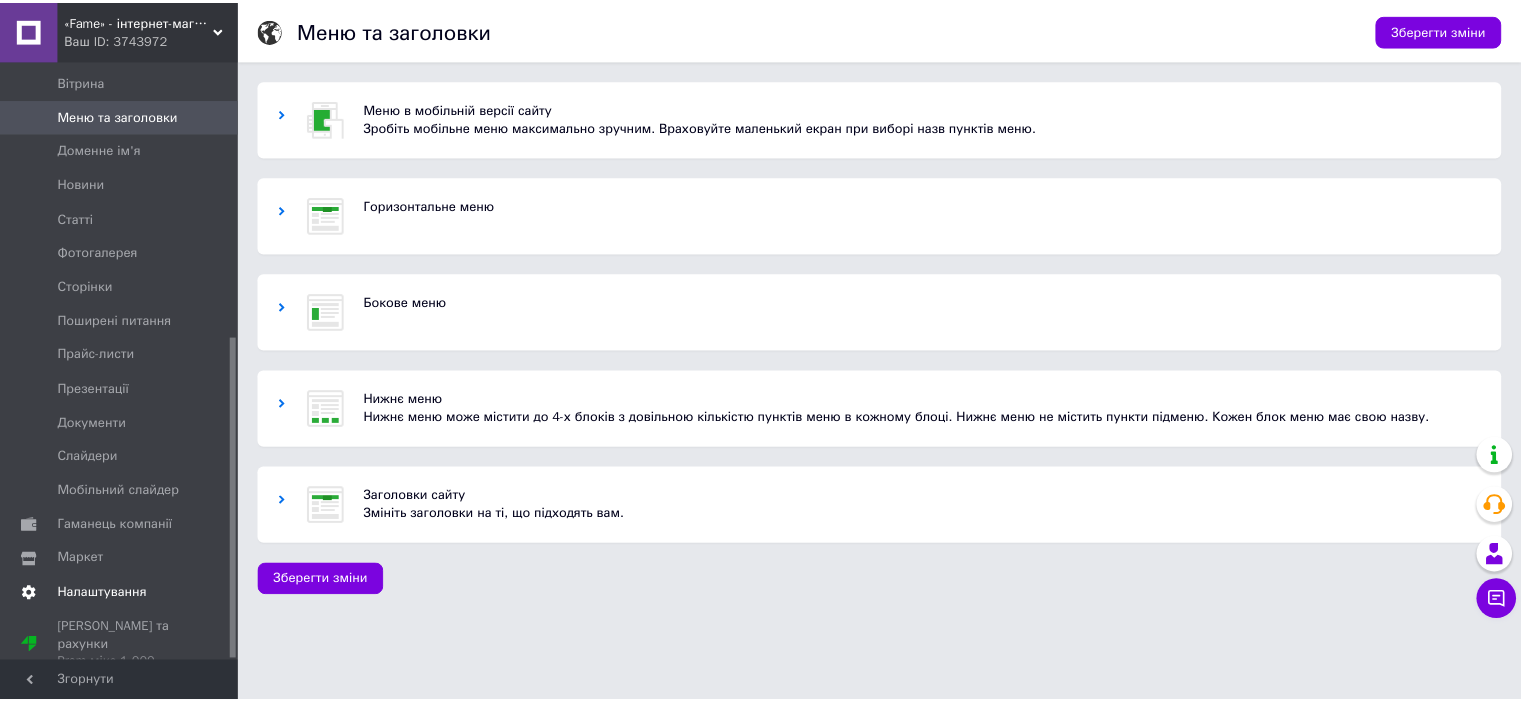 scroll, scrollTop: 450, scrollLeft: 0, axis: vertical 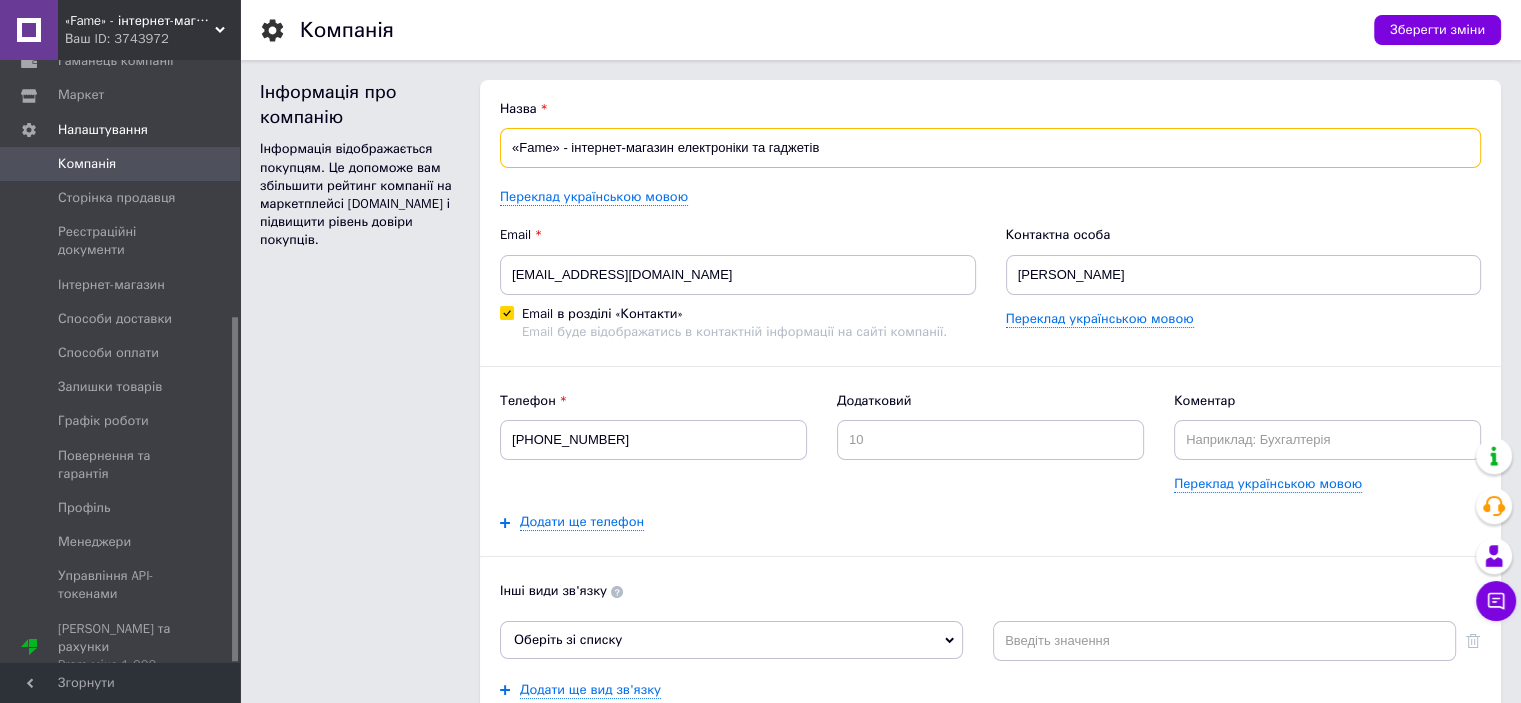 click on "«Fame» - інтернет-магазин електроніки та гаджетів" at bounding box center (990, 148) 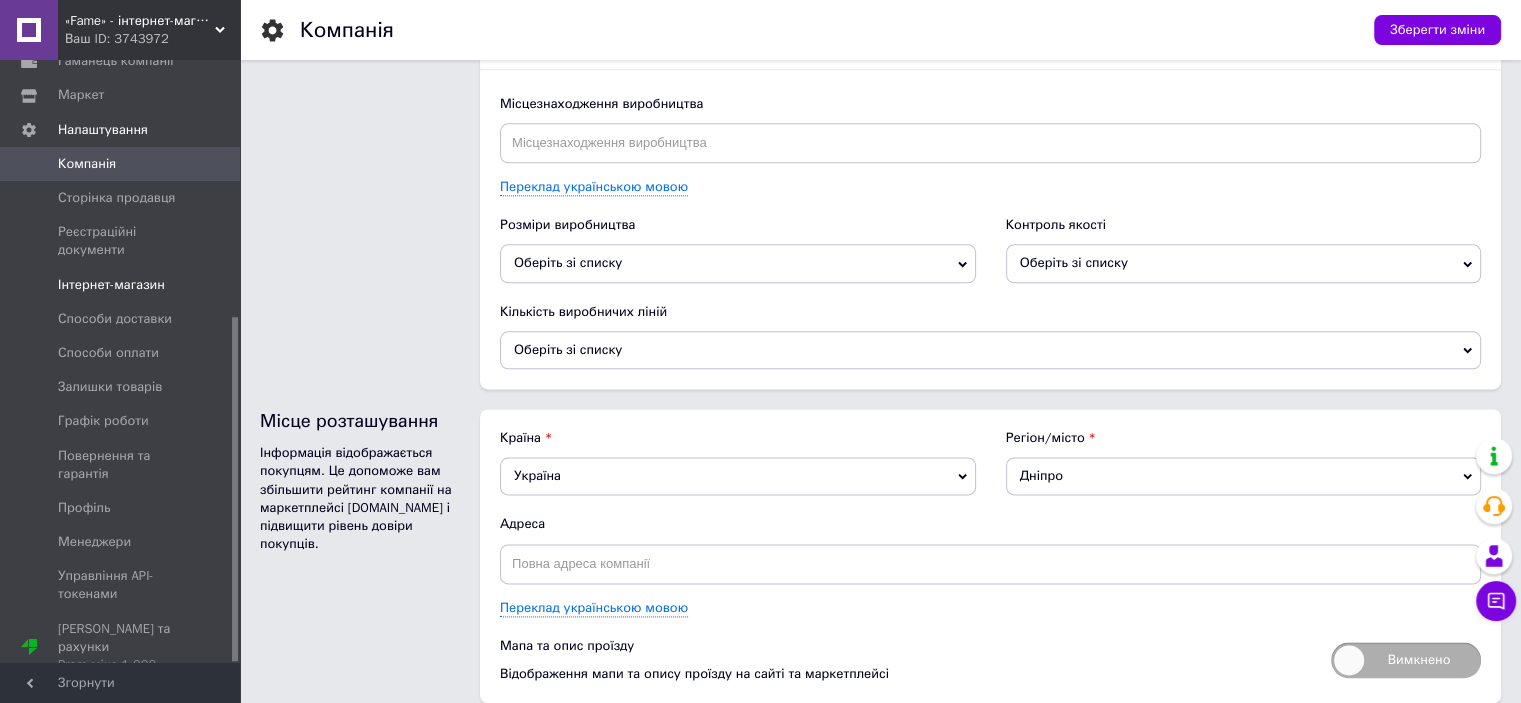 scroll, scrollTop: 2500, scrollLeft: 0, axis: vertical 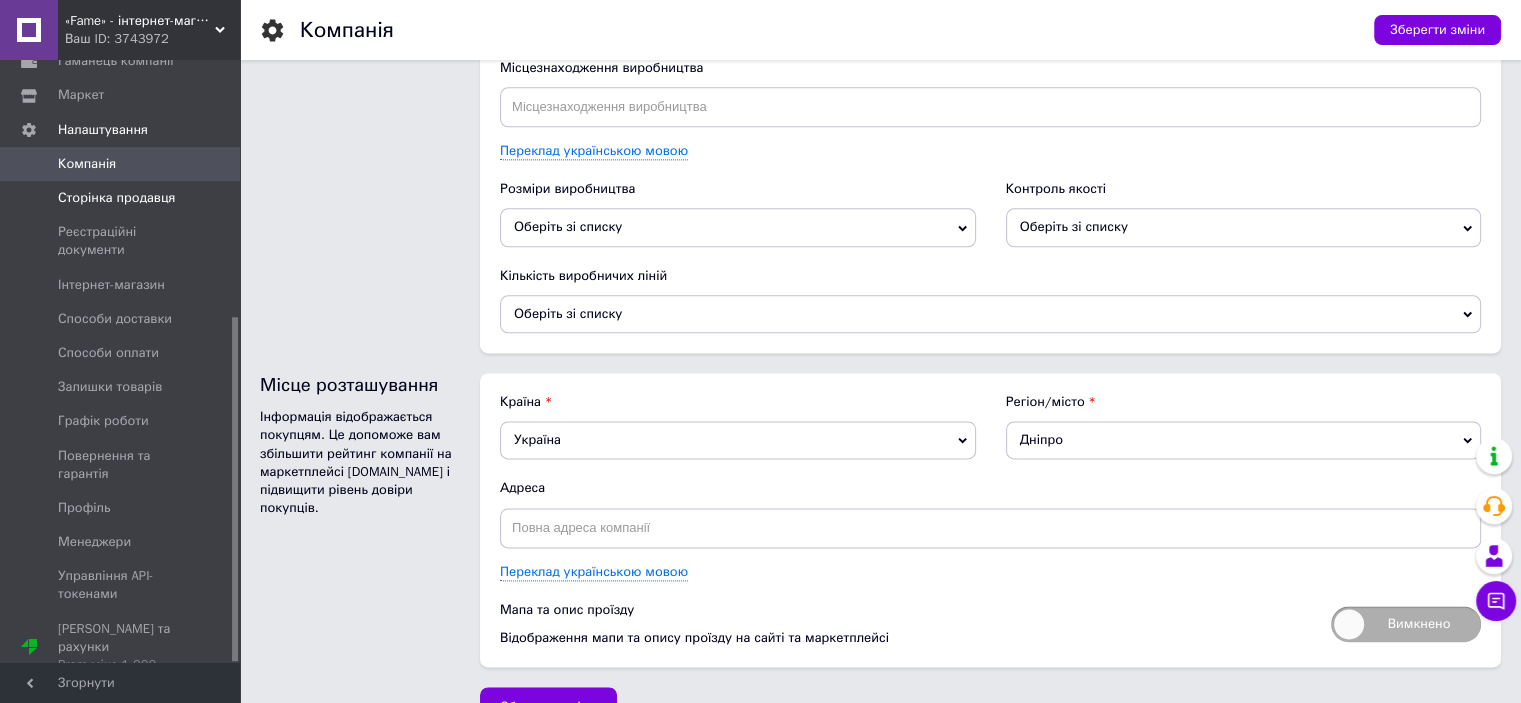 click on "Сторінка продавця" at bounding box center [116, 198] 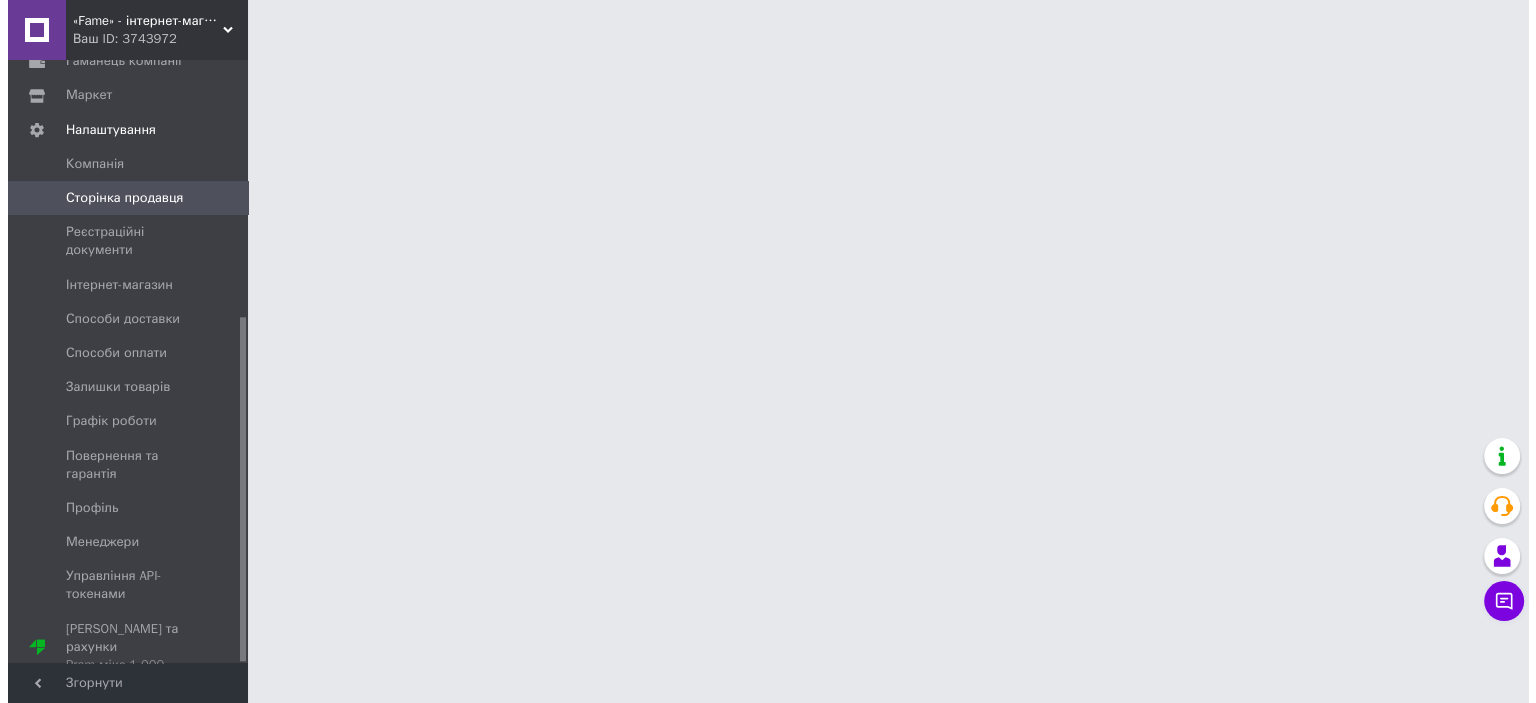 scroll, scrollTop: 0, scrollLeft: 0, axis: both 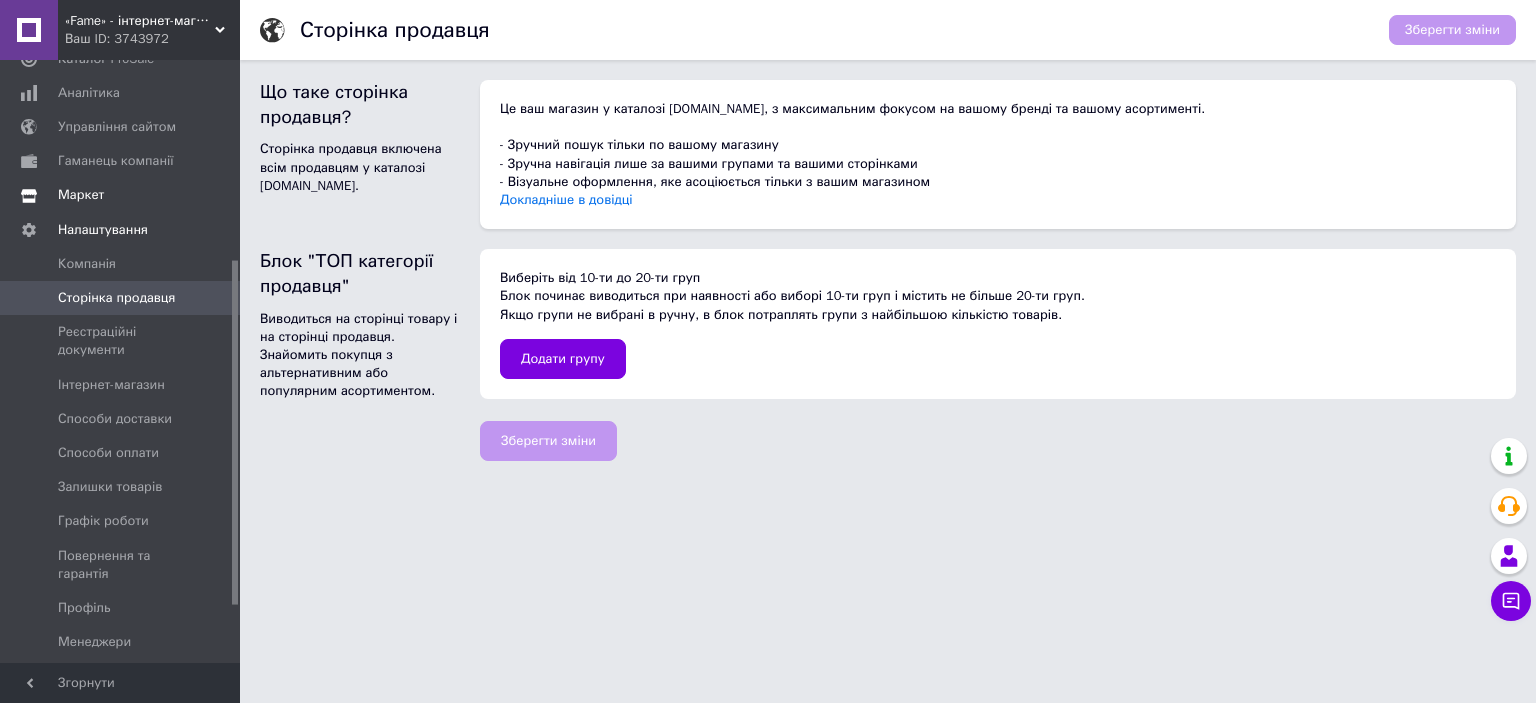 click on "Маркет" at bounding box center [121, 195] 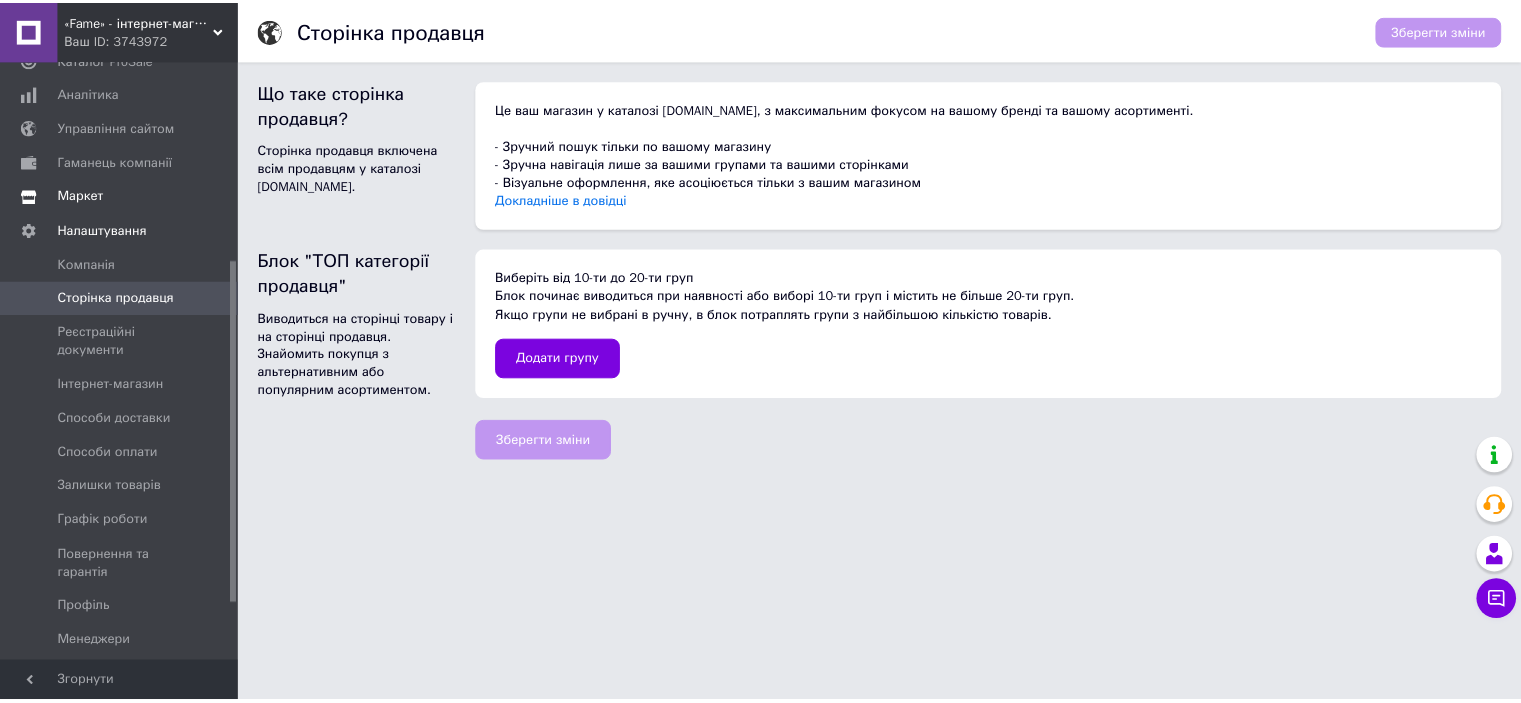 scroll, scrollTop: 122, scrollLeft: 0, axis: vertical 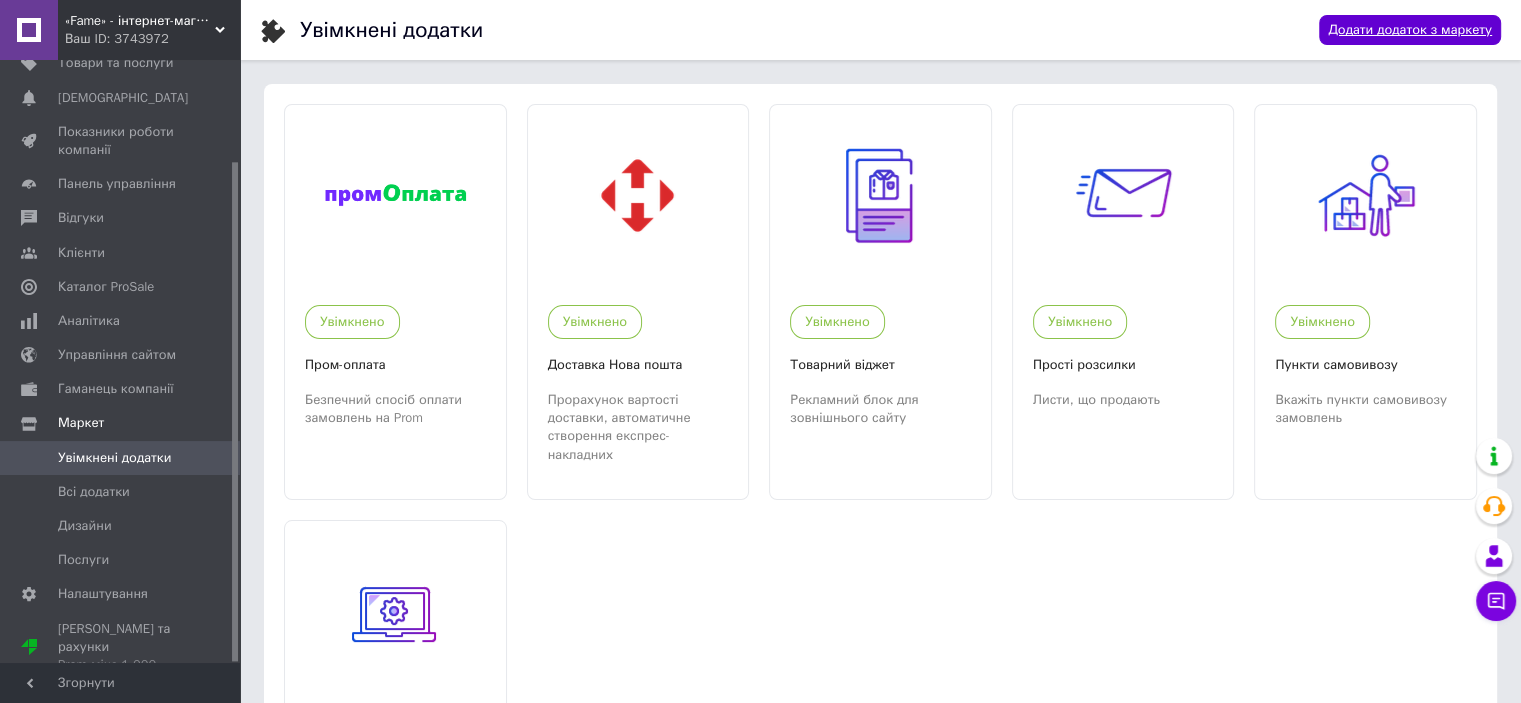 click on "Додати додаток з маркету" at bounding box center (1410, 30) 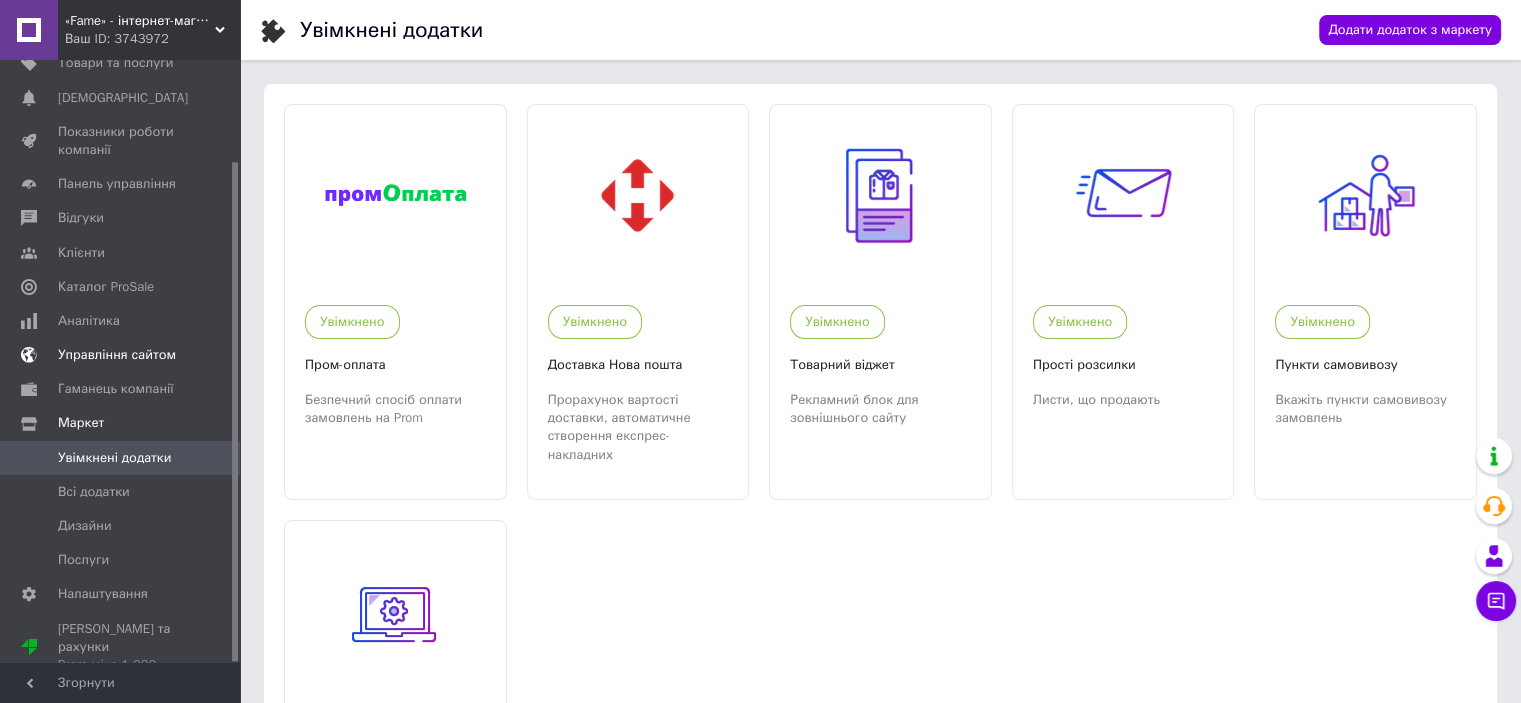 click on "Управління сайтом" at bounding box center (117, 355) 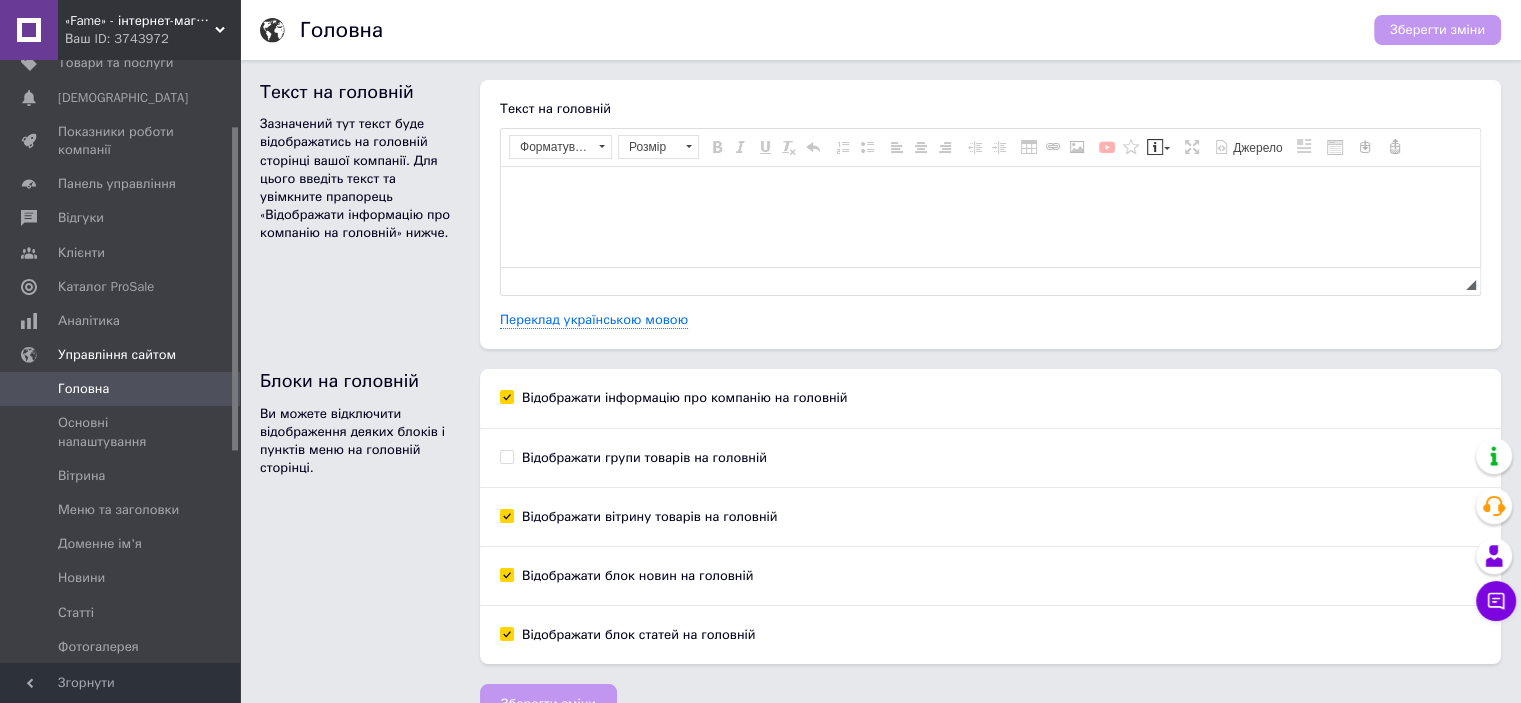 scroll, scrollTop: 0, scrollLeft: 0, axis: both 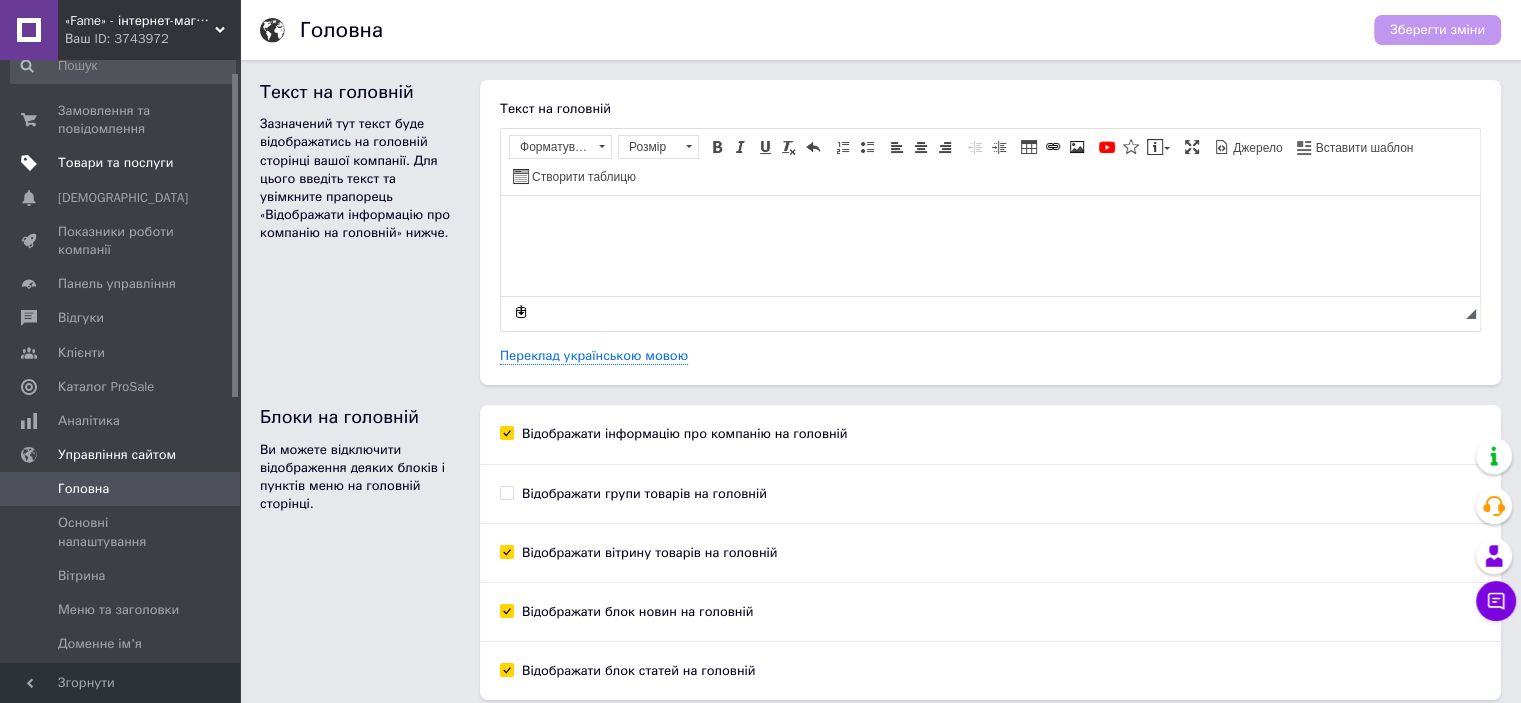 click on "Товари та послуги" at bounding box center (115, 163) 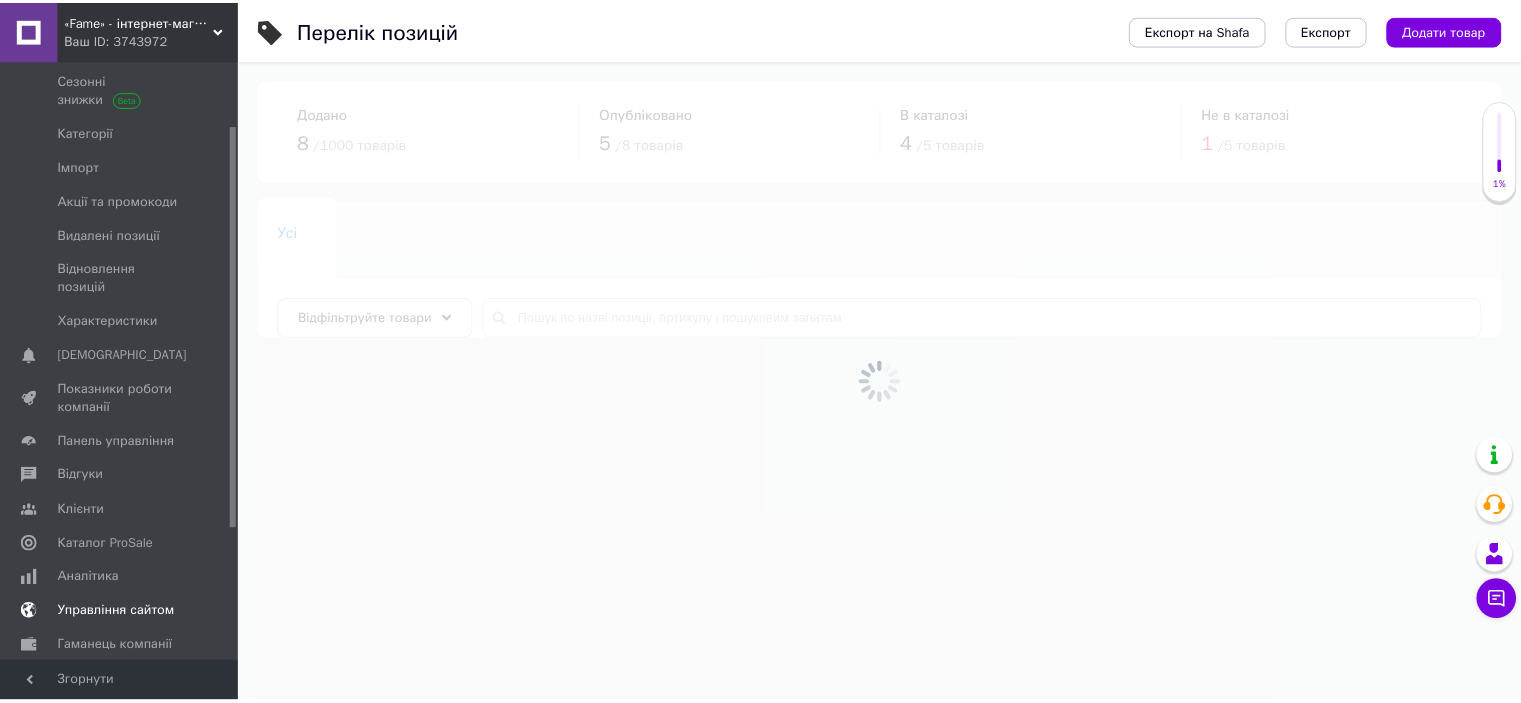 scroll, scrollTop: 222, scrollLeft: 0, axis: vertical 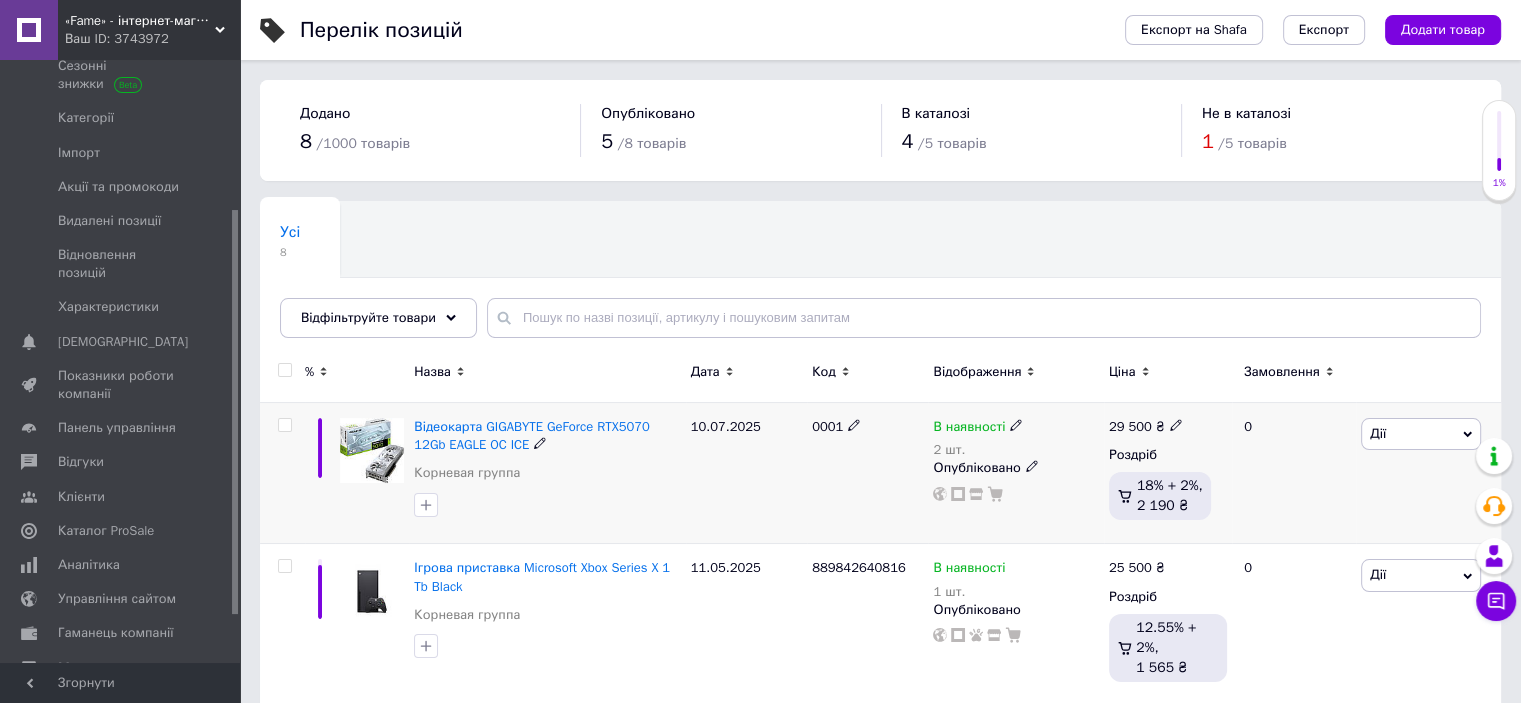 click 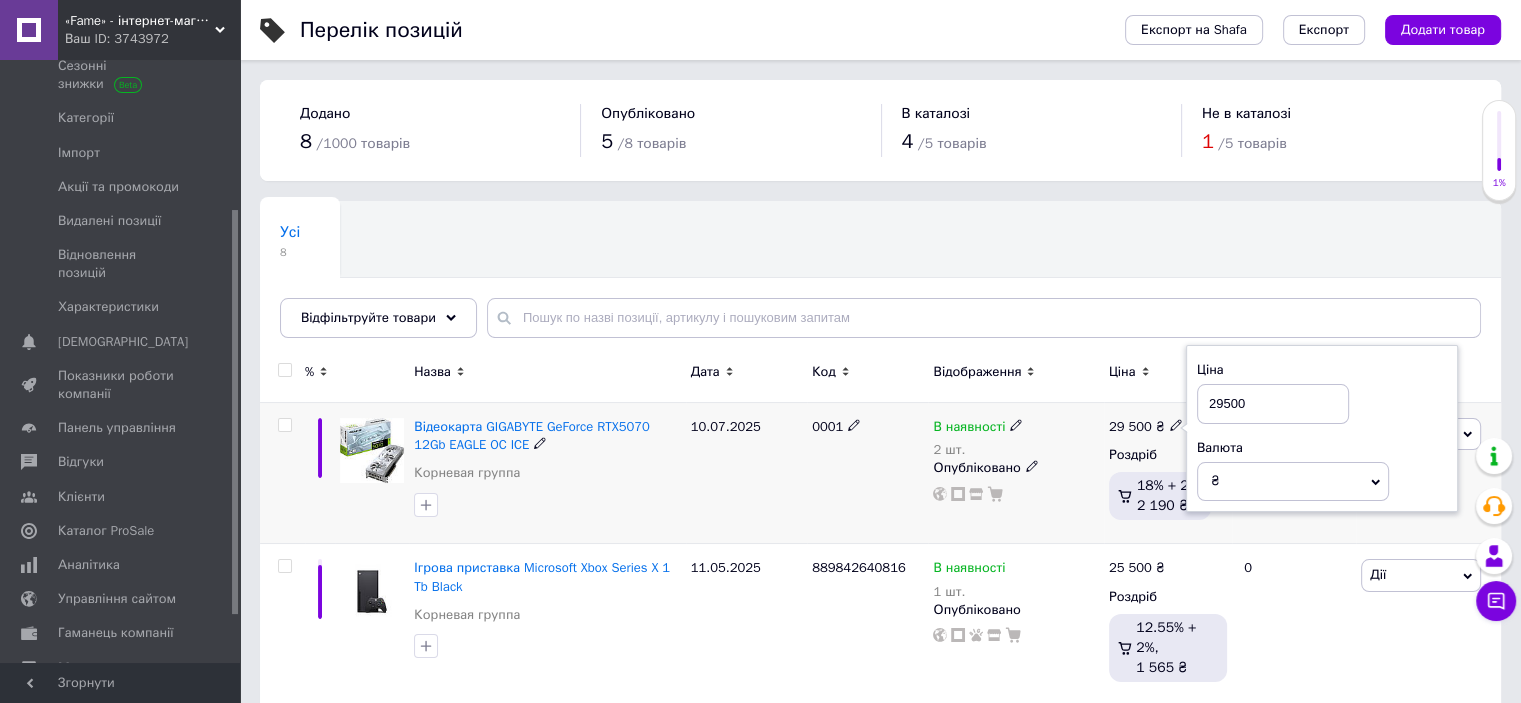 click 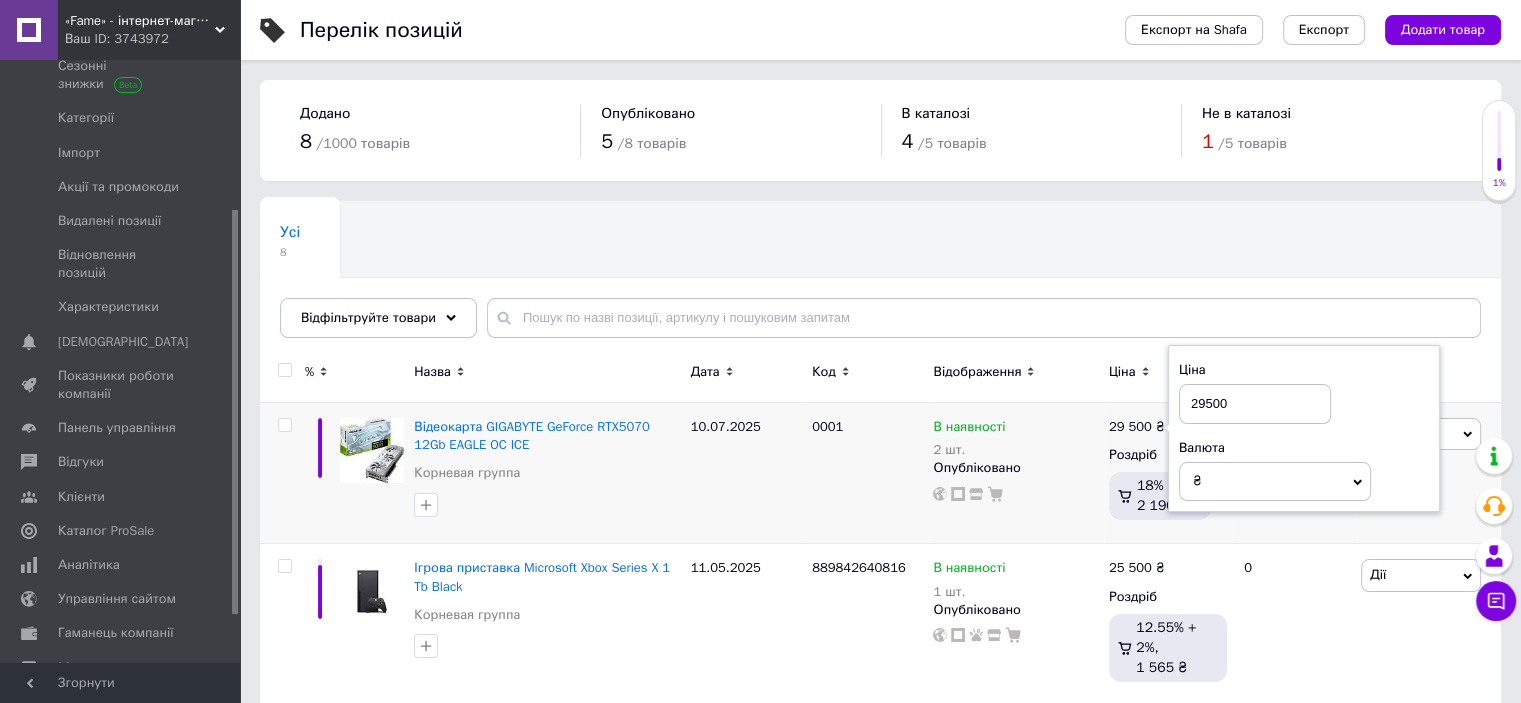 click on "Усі 8 Ok Відфільтровано...  Зберегти" at bounding box center (880, 279) 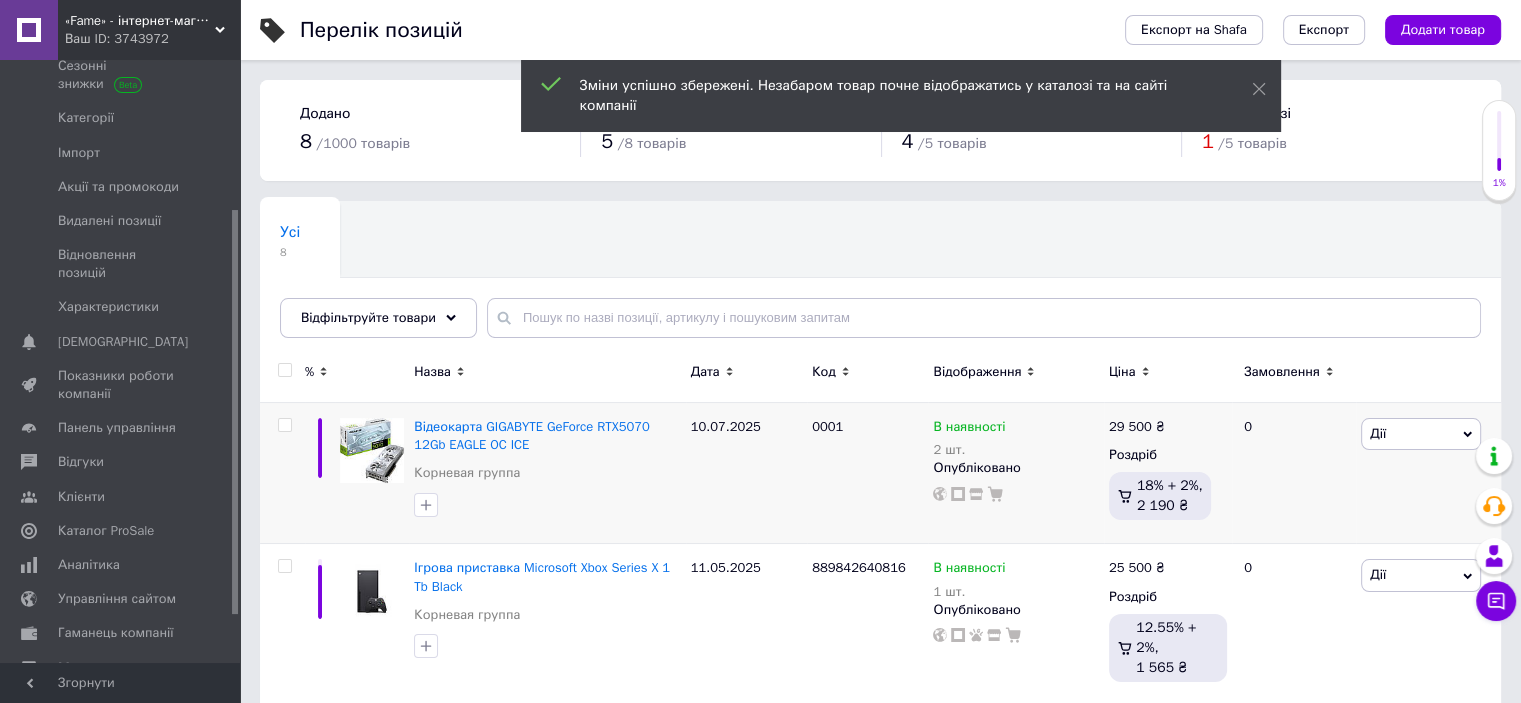 click on "Усі 8 Ok Відфільтровано...  Зберегти" at bounding box center [880, 279] 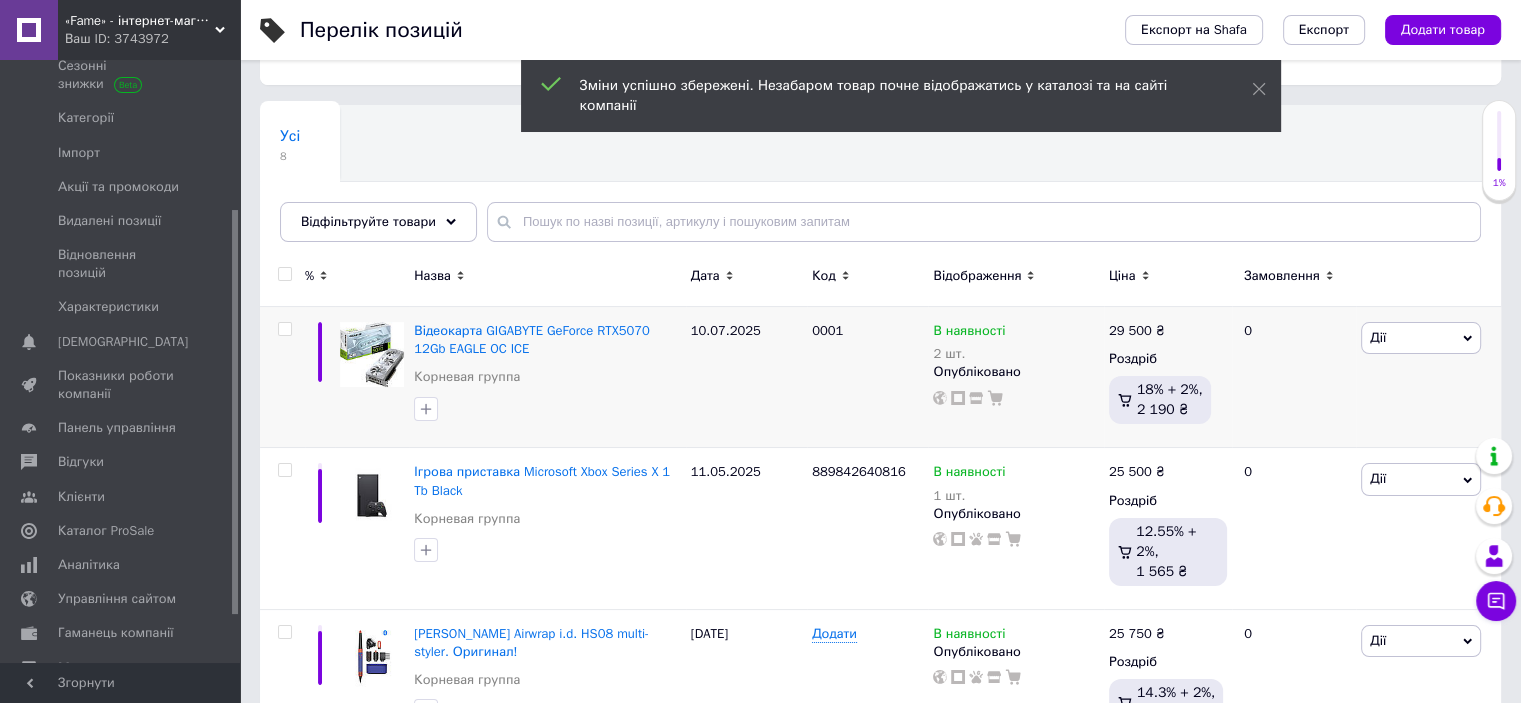 scroll, scrollTop: 100, scrollLeft: 0, axis: vertical 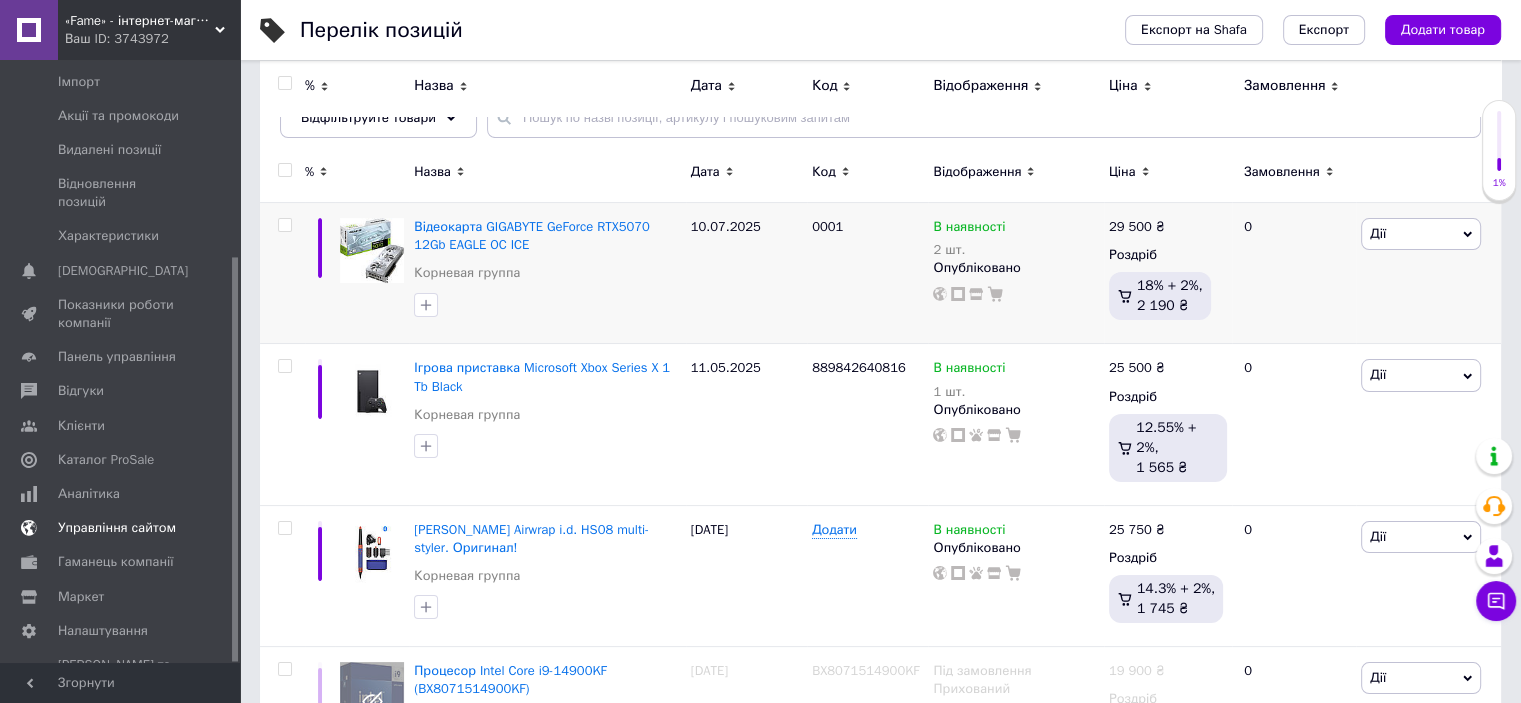 click on "Управління сайтом" at bounding box center [117, 528] 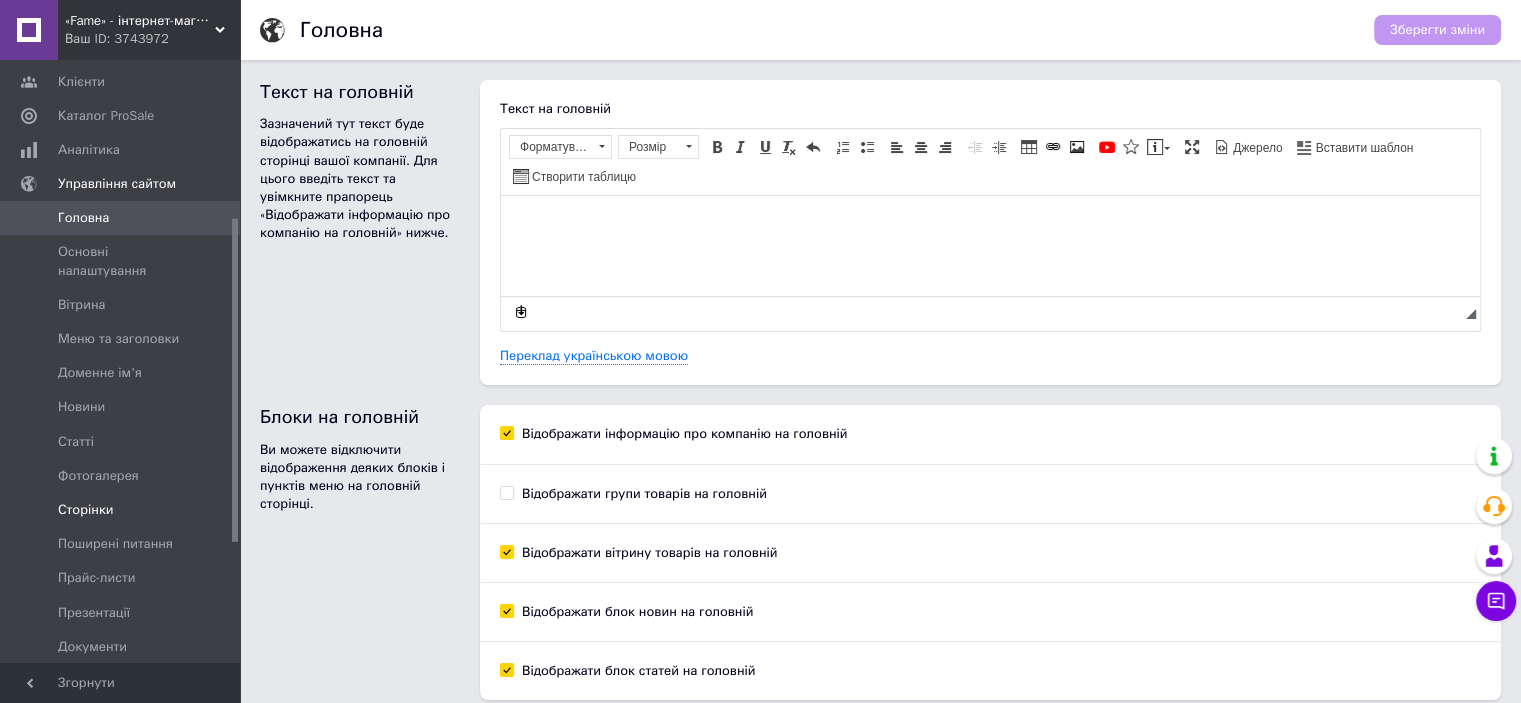 scroll, scrollTop: 0, scrollLeft: 0, axis: both 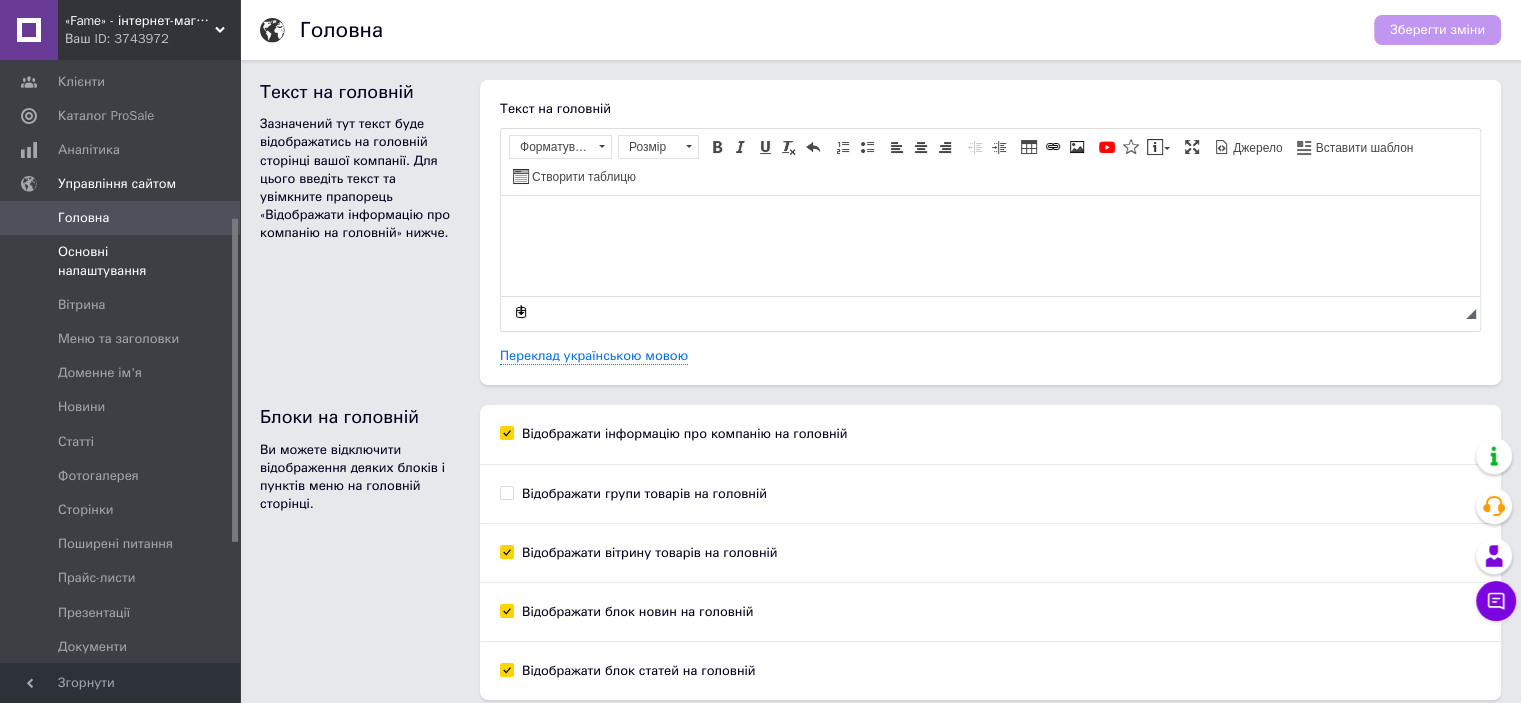 click on "Основні налаштування" at bounding box center (121, 261) 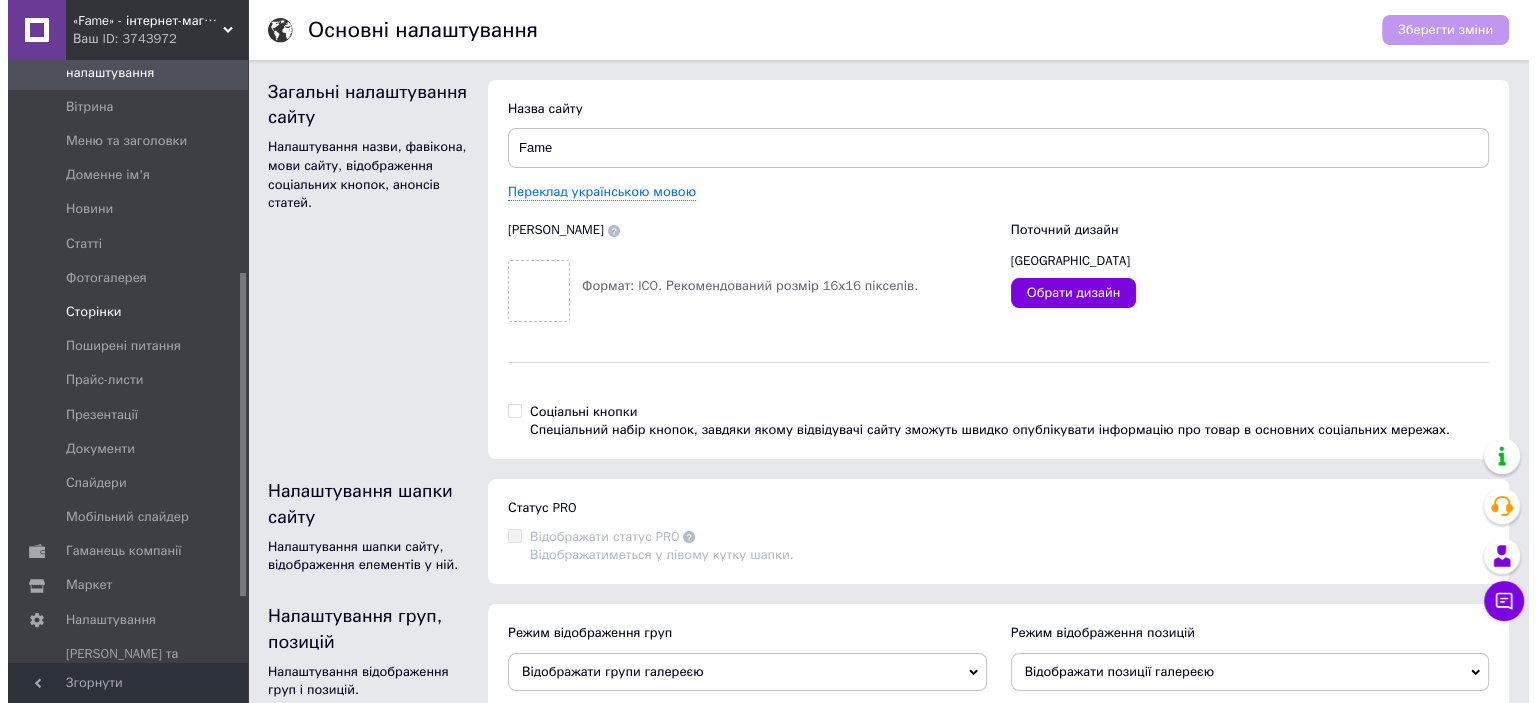 scroll, scrollTop: 493, scrollLeft: 0, axis: vertical 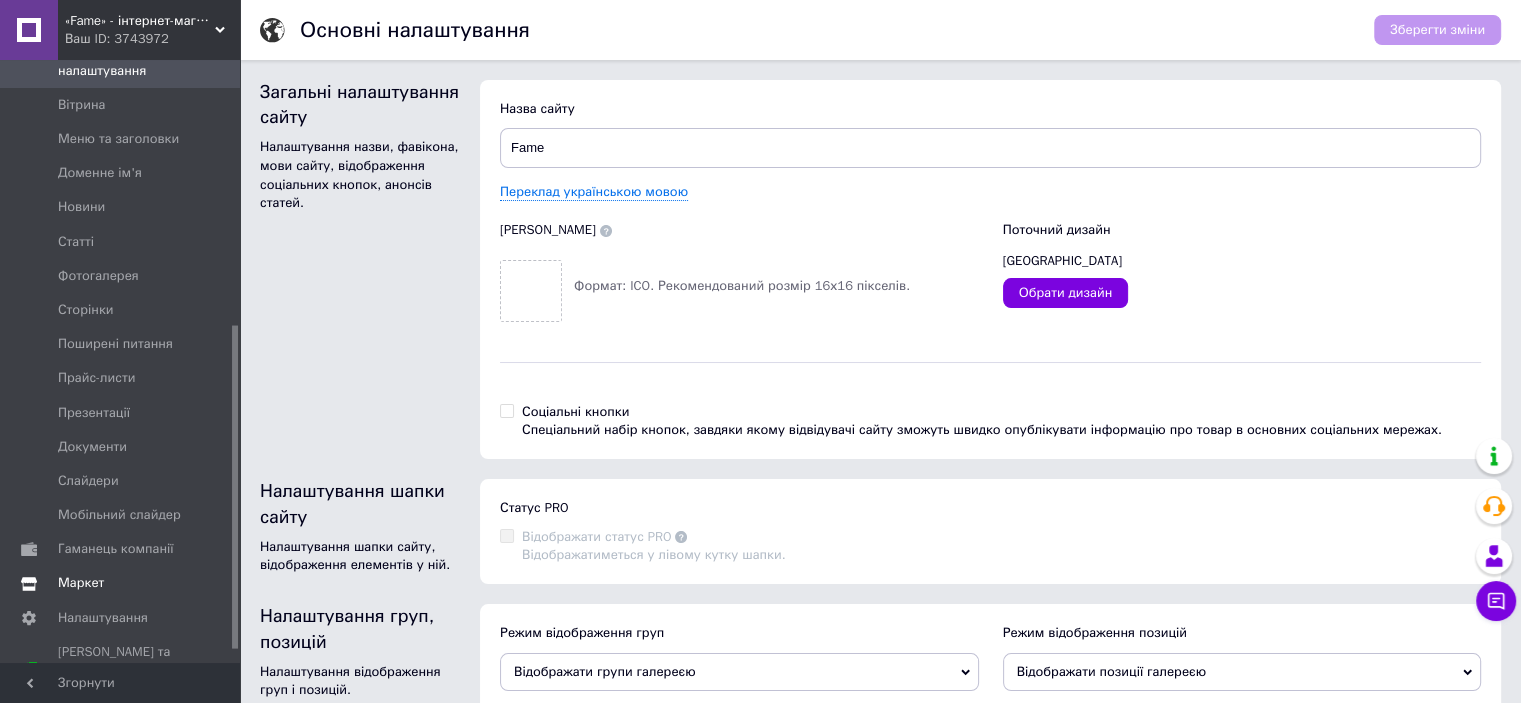 click on "Маркет" at bounding box center [121, 583] 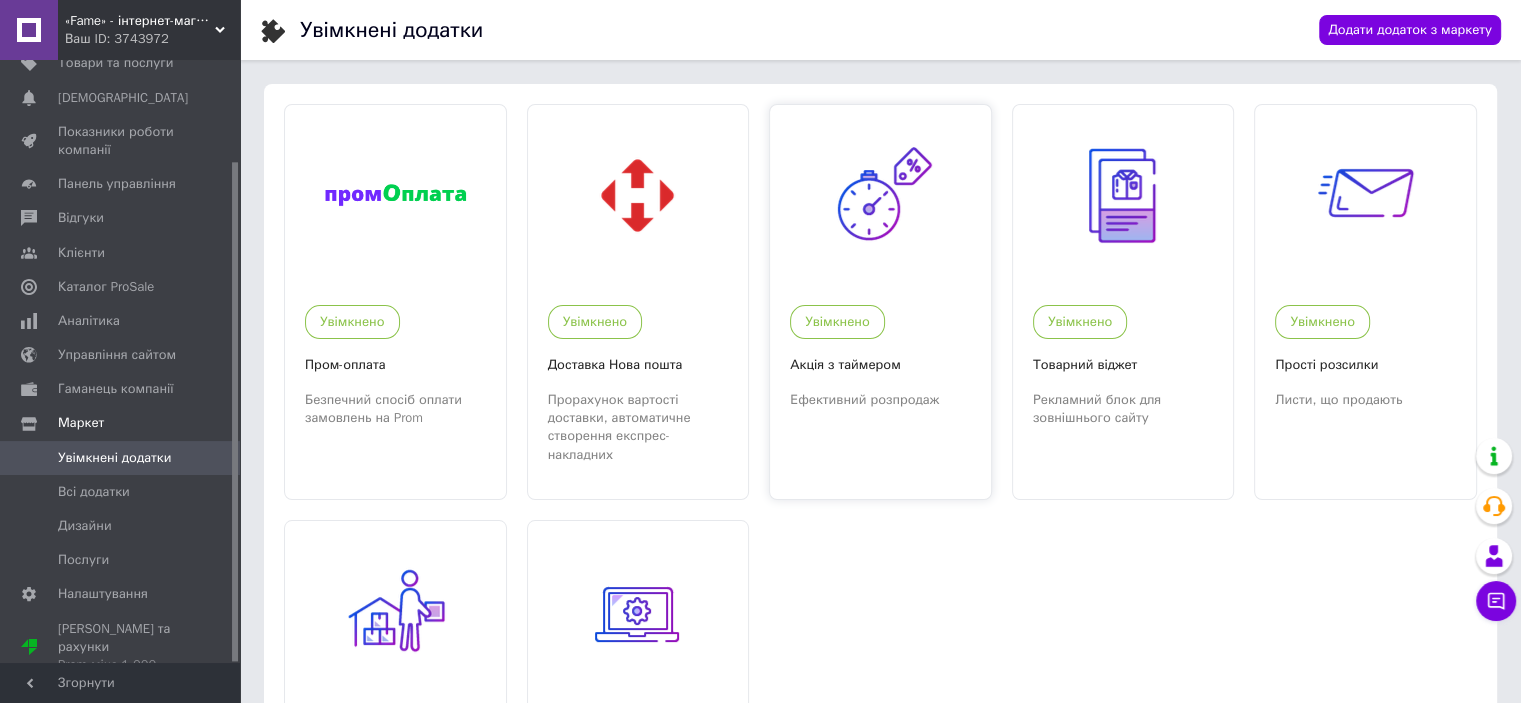 click on "Акція з таймером" at bounding box center [880, 365] 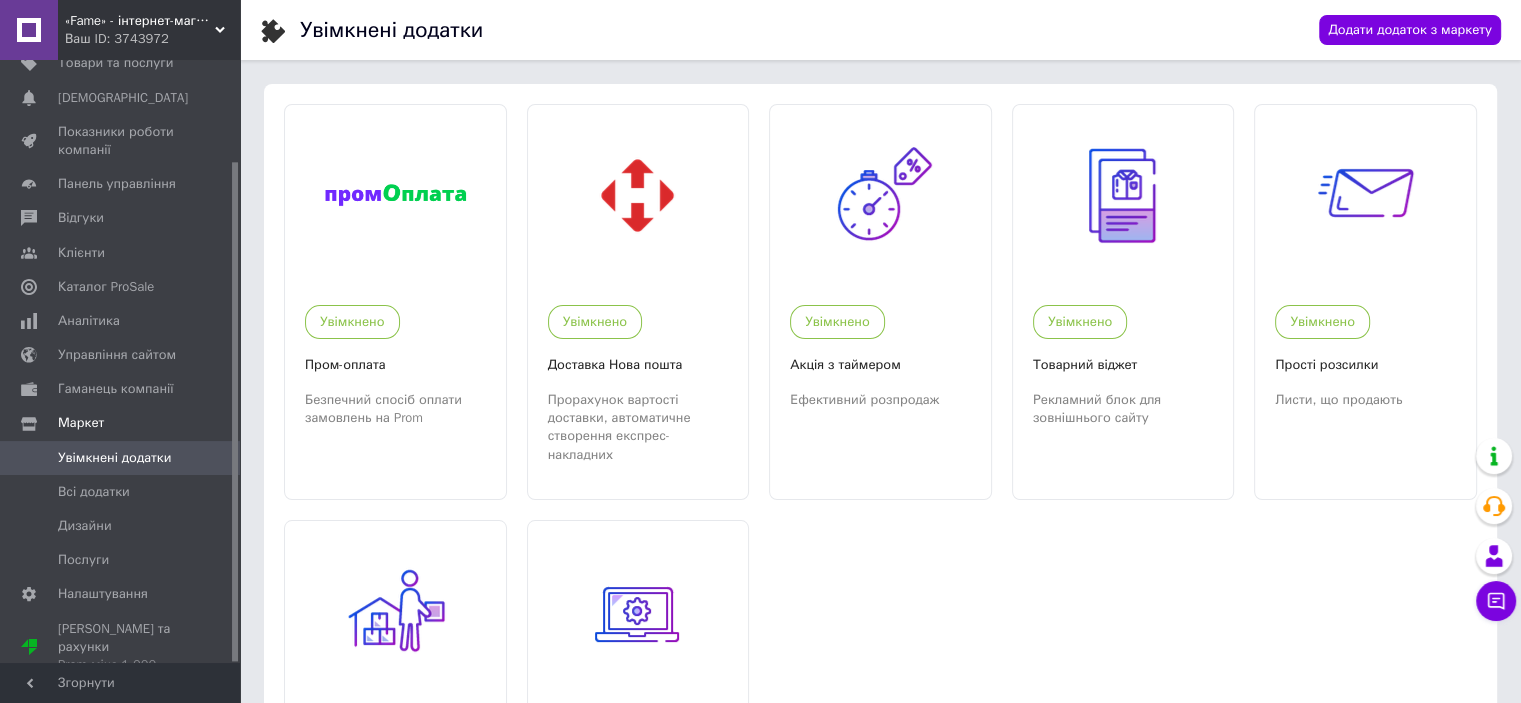 drag, startPoint x: 34, startPoint y: 306, endPoint x: 802, endPoint y: 556, distance: 807.6658 